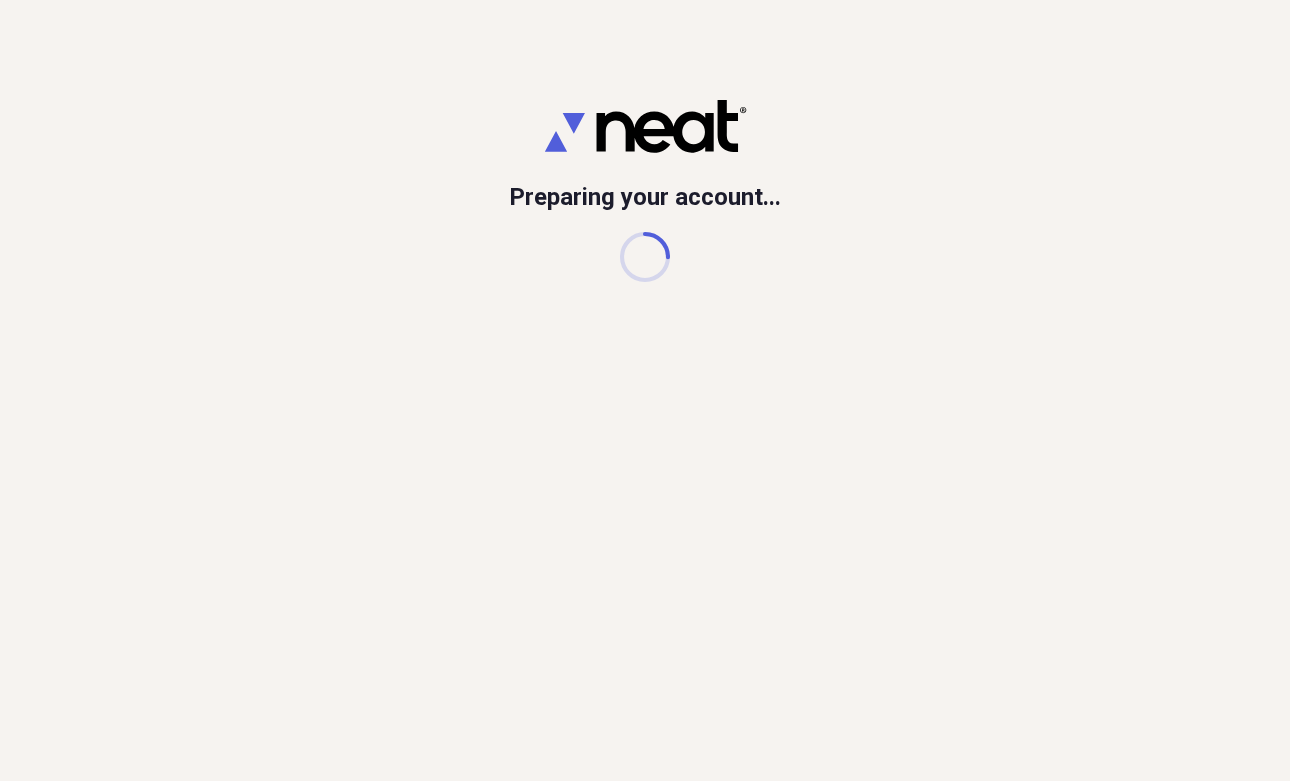 scroll, scrollTop: 0, scrollLeft: 0, axis: both 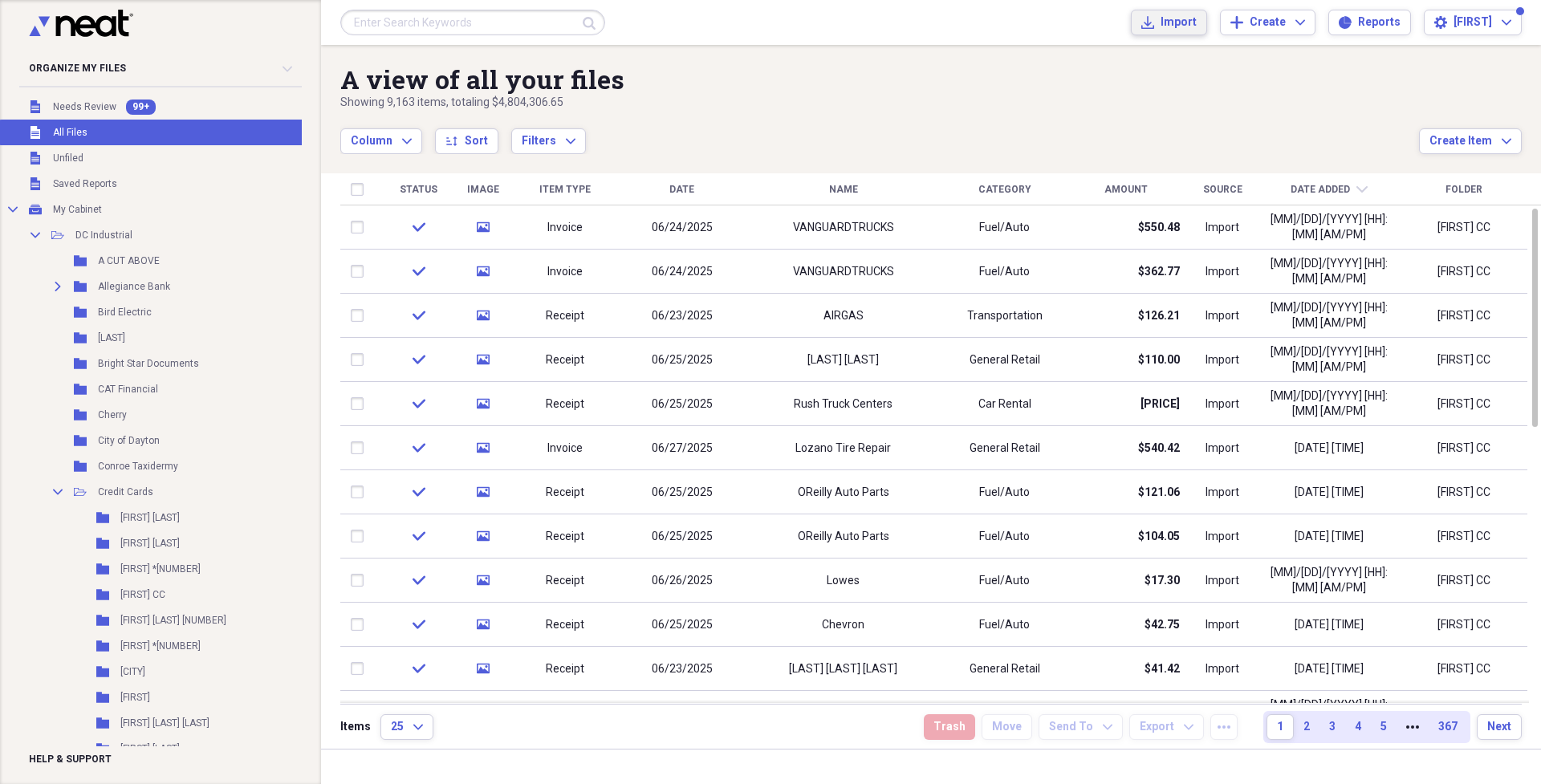 click on "Import Import" at bounding box center [1169, 22] 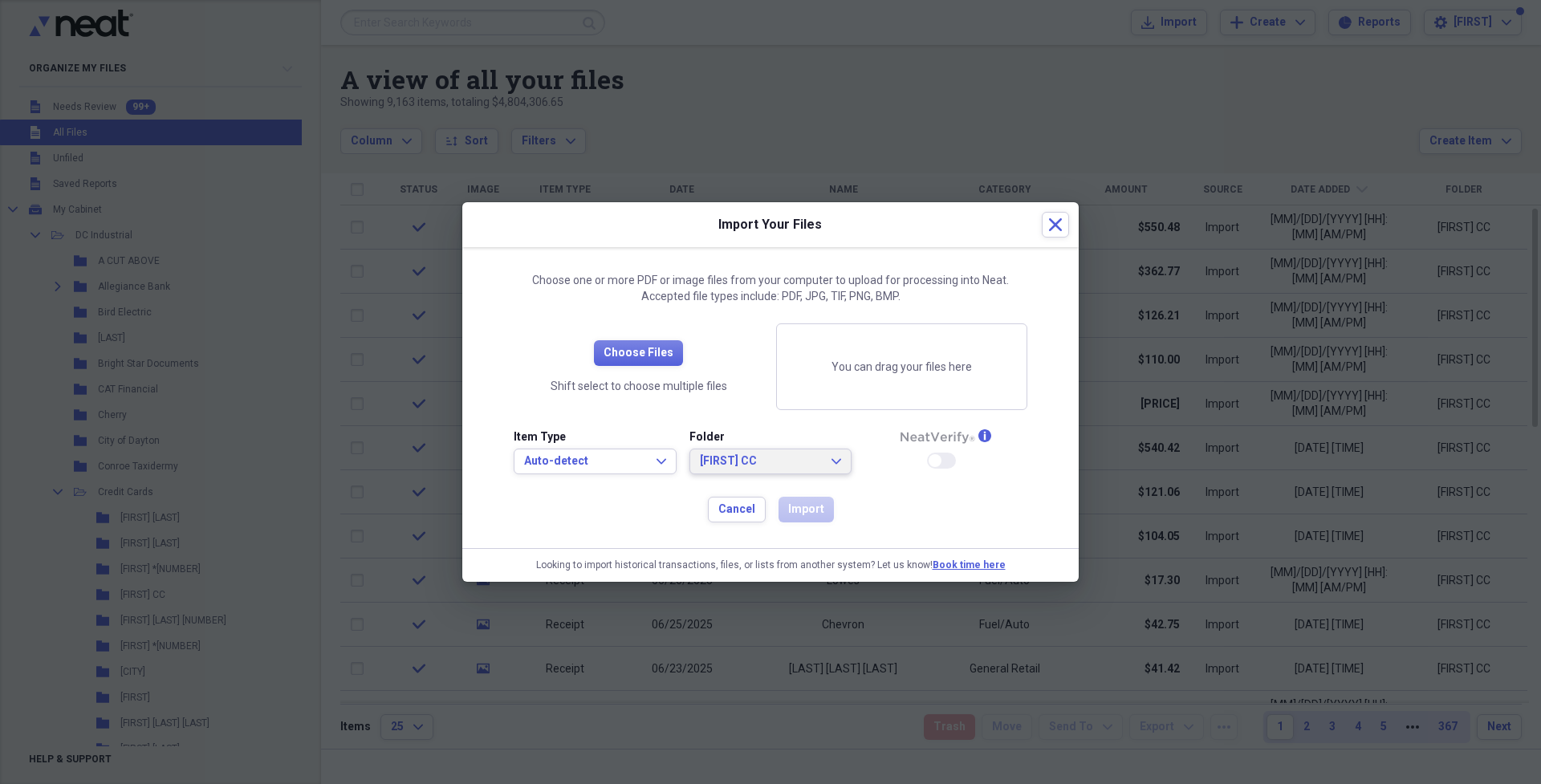 click on "[FIRST] CC" at bounding box center (761, 461) 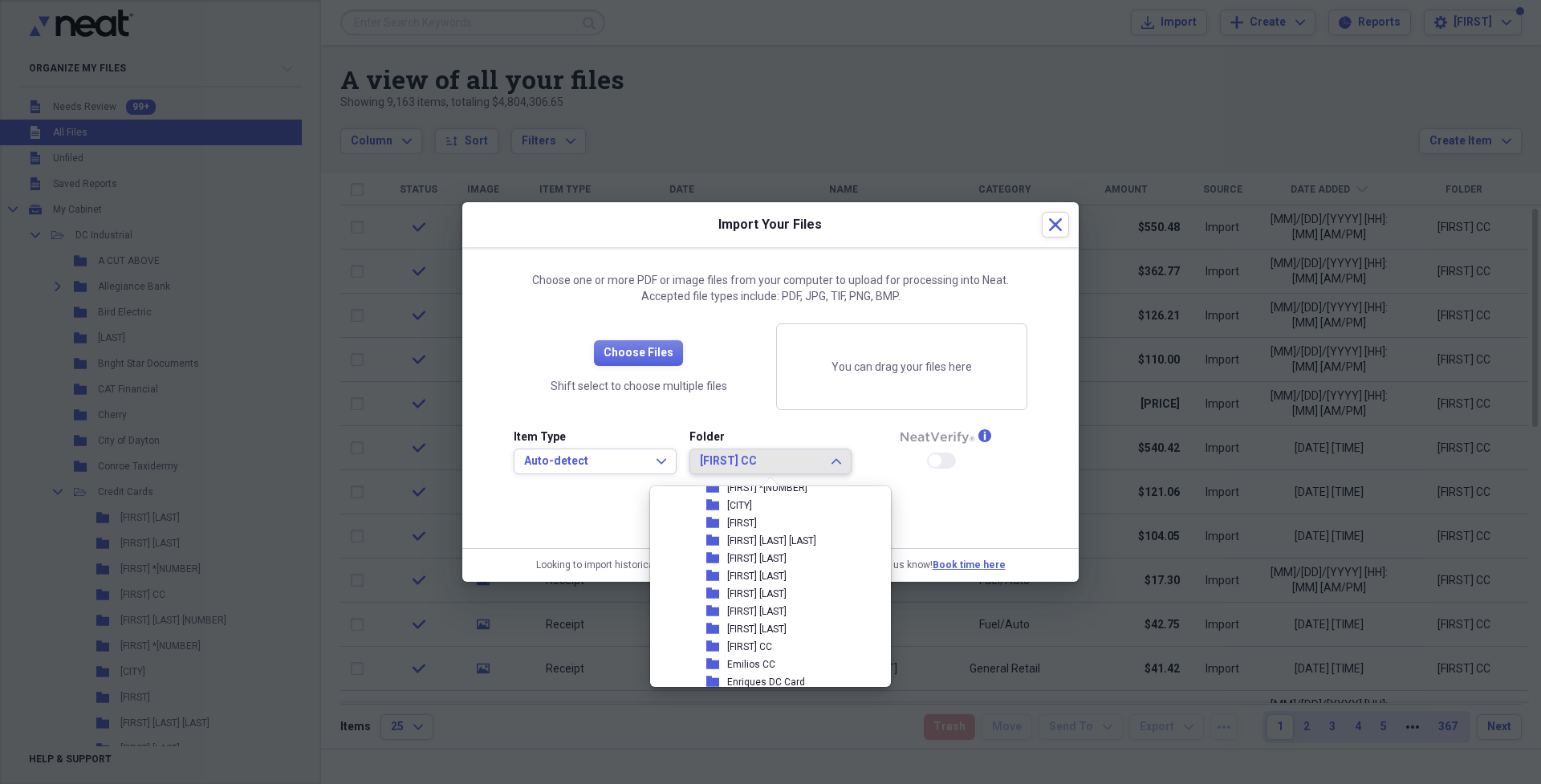 scroll, scrollTop: 342, scrollLeft: 0, axis: vertical 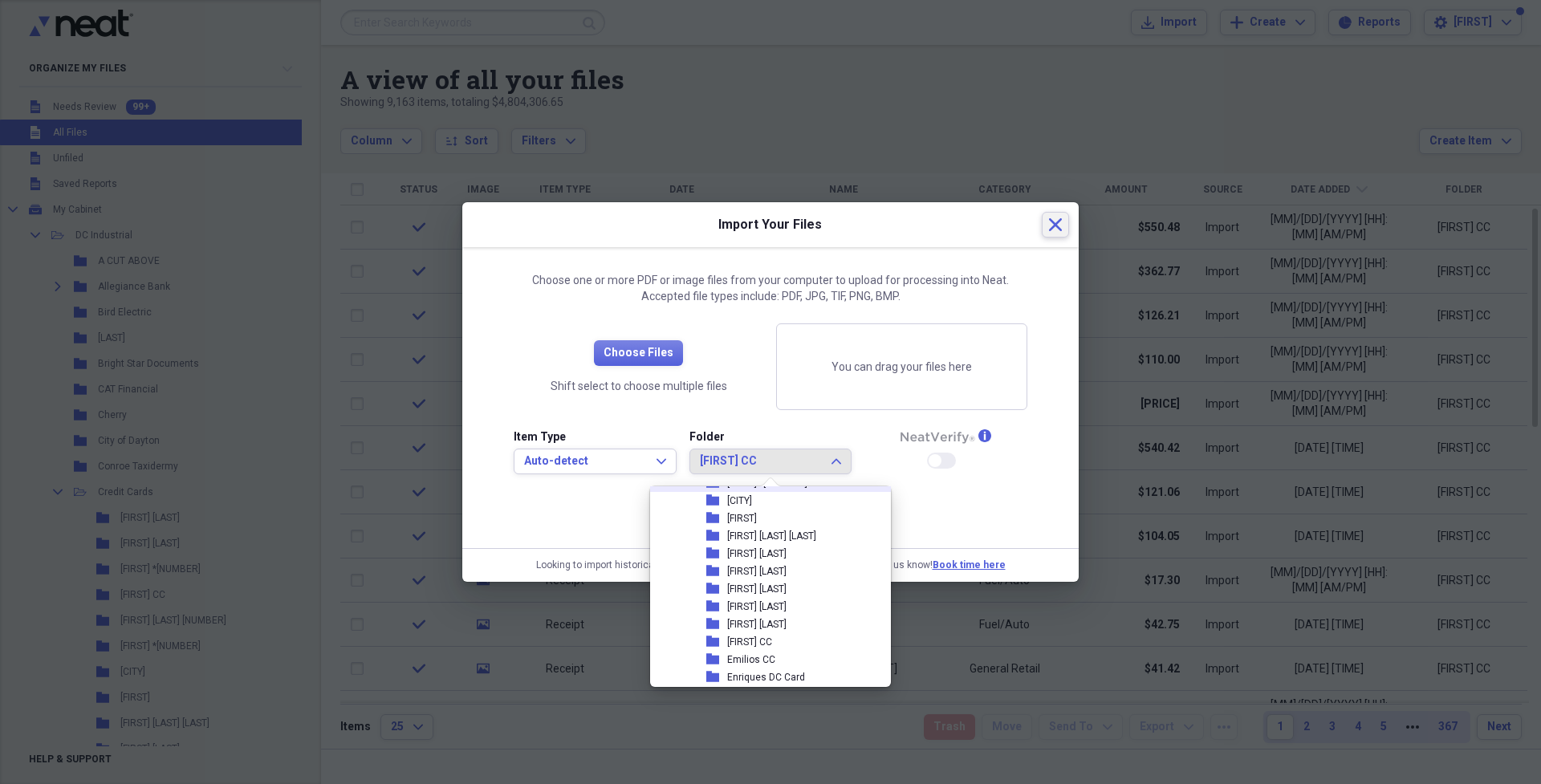 click 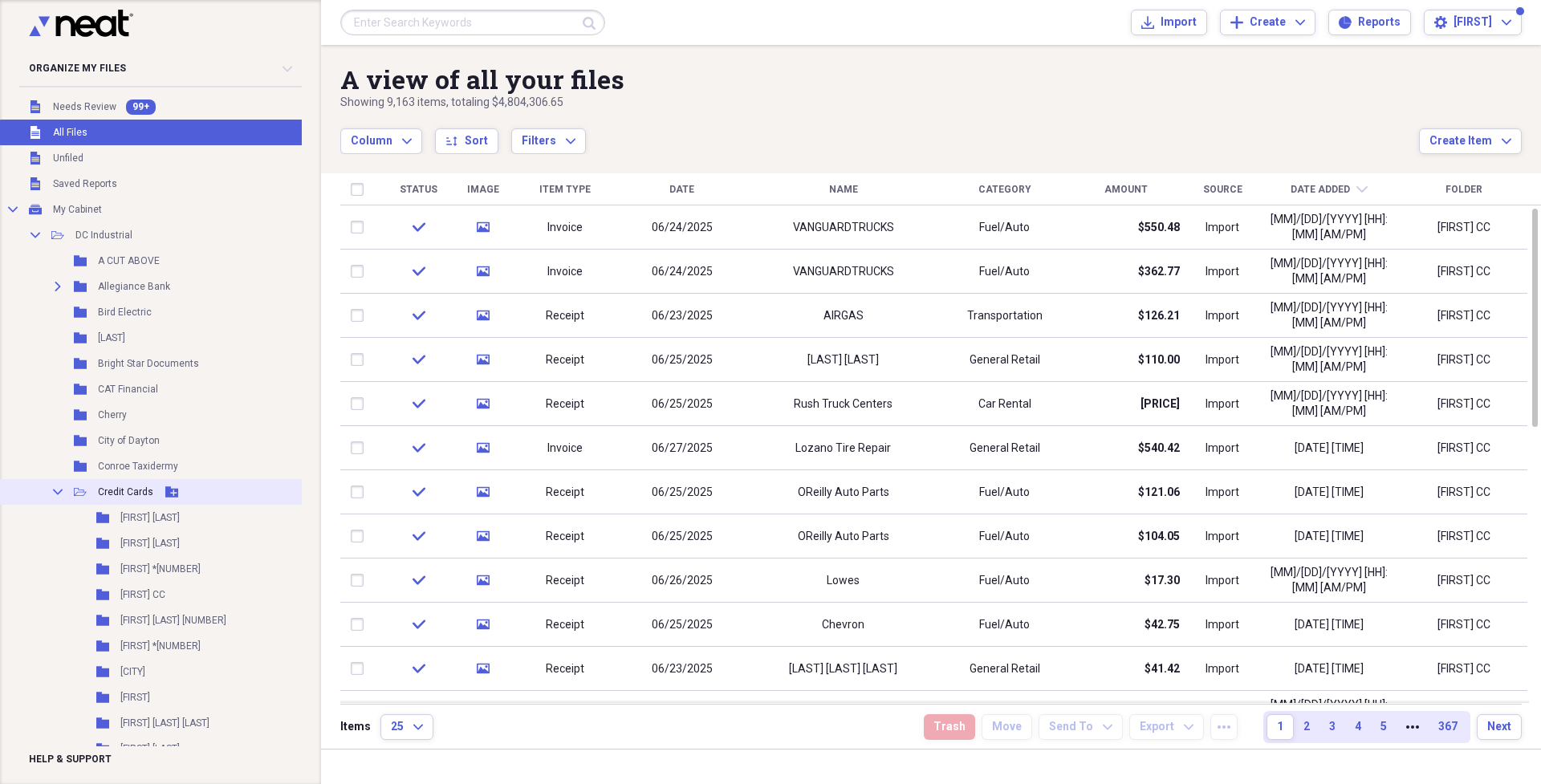 click 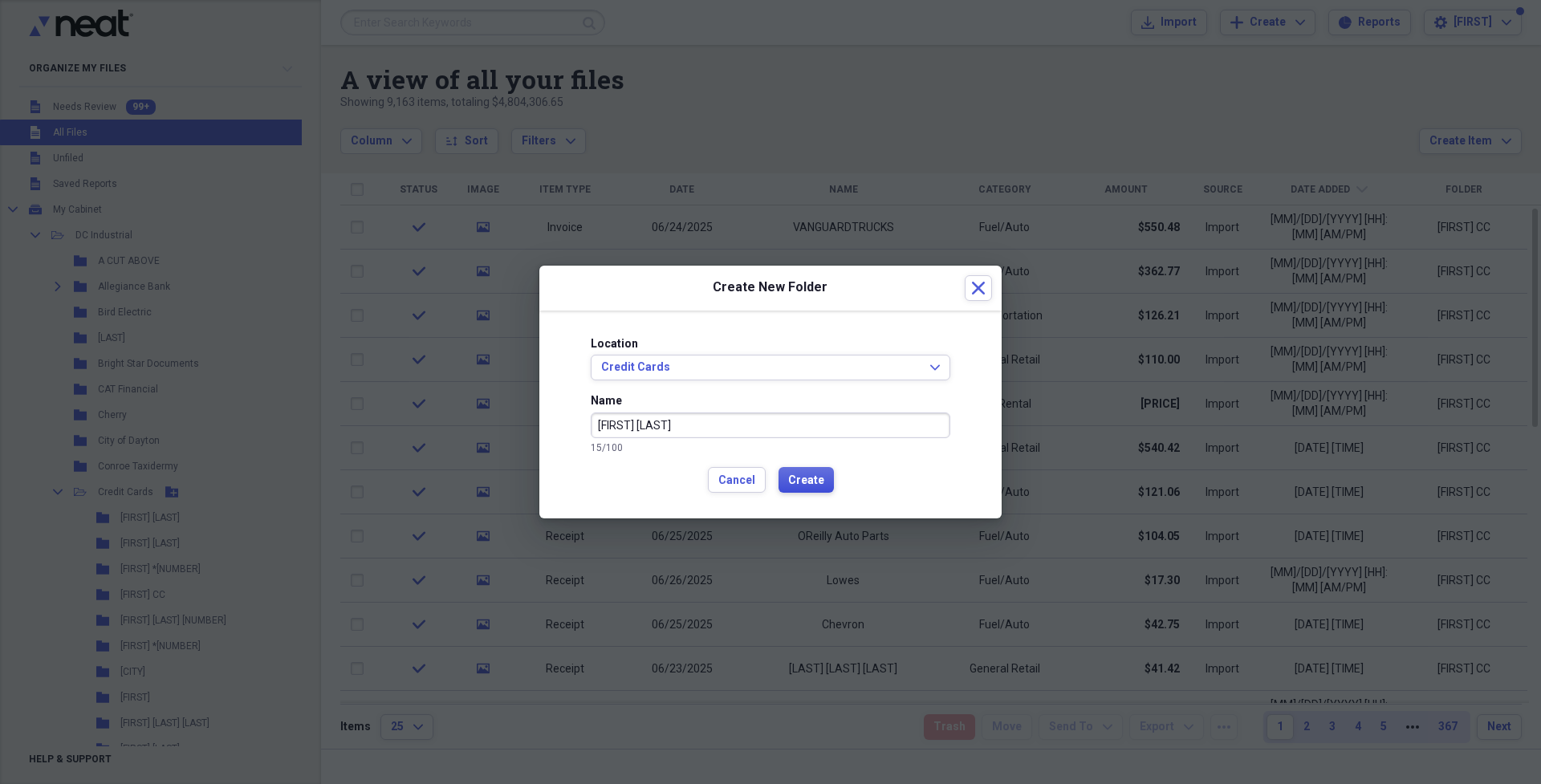 type on "[FIRST] [LAST]" 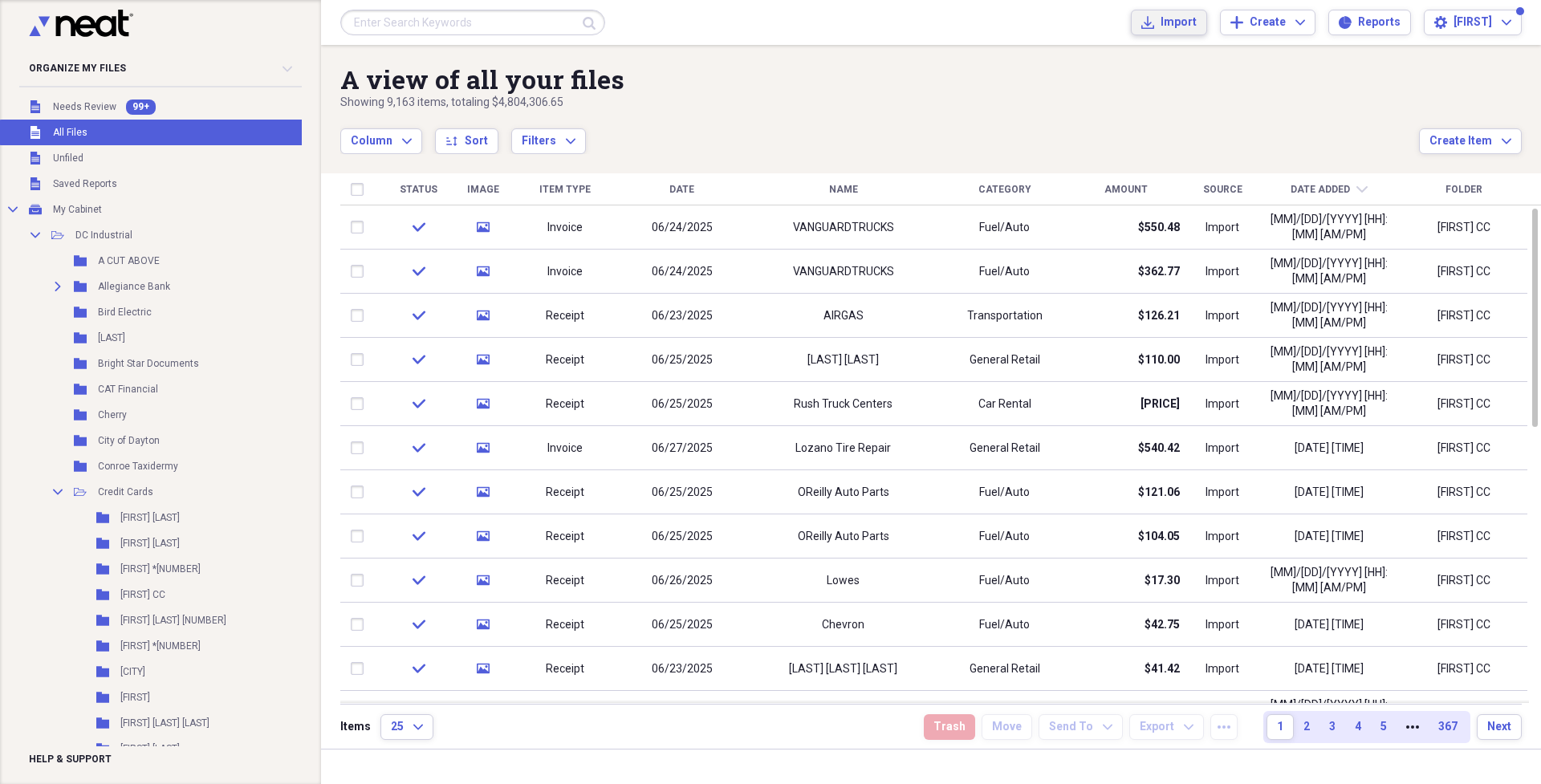 click on "Import Import" at bounding box center (1169, 22) 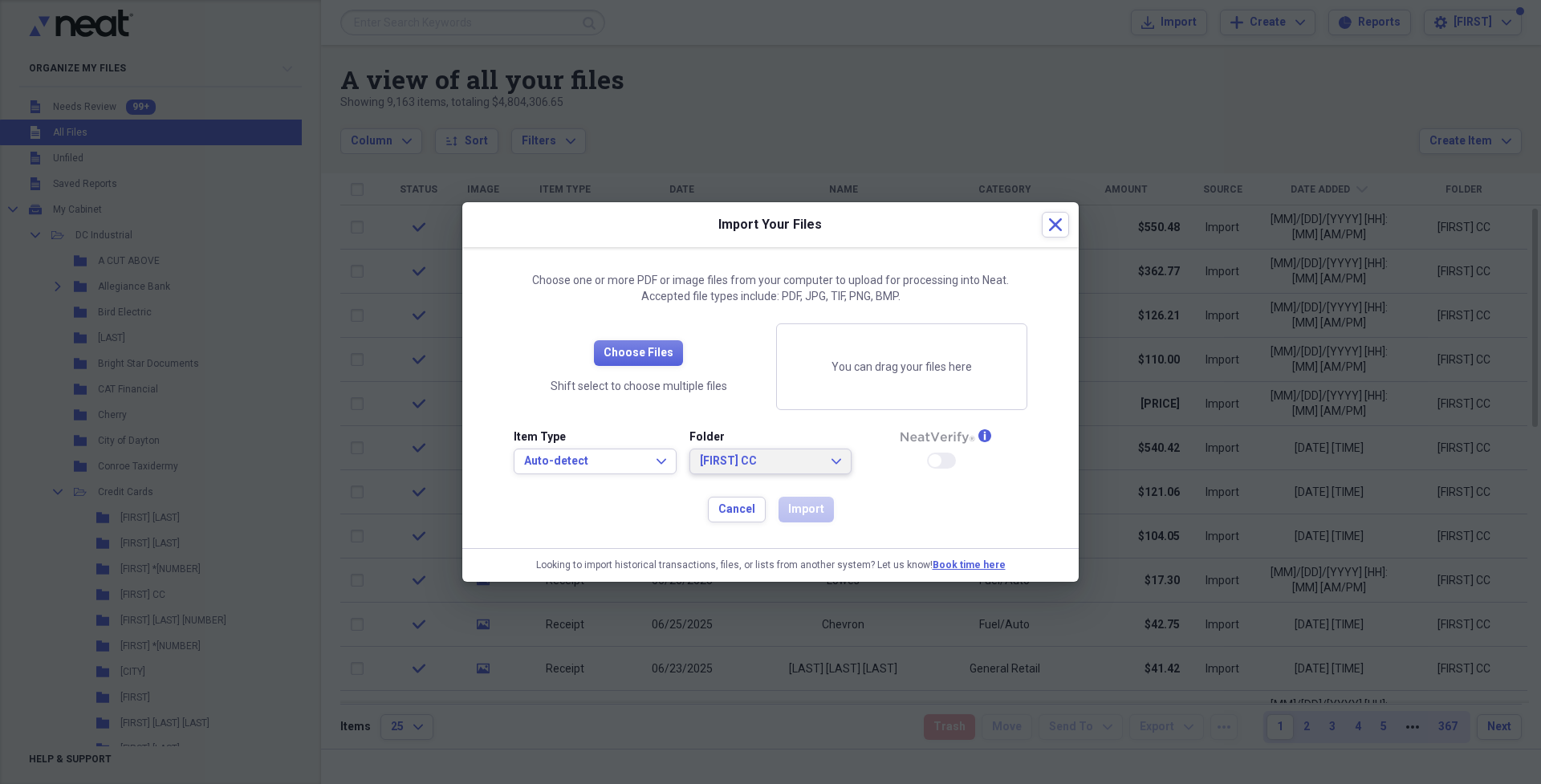 click on "[FIRST] CC" at bounding box center (761, 461) 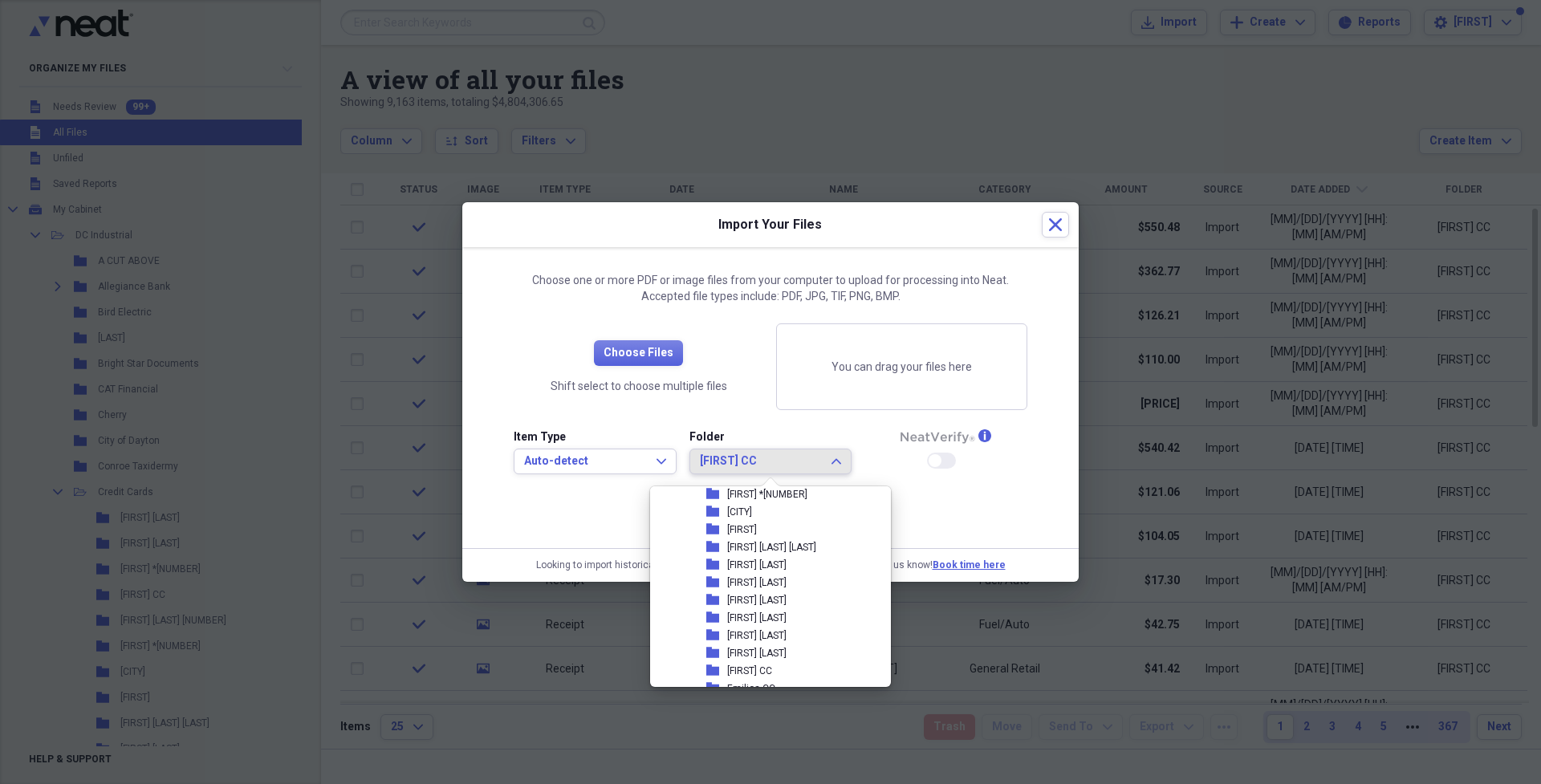 scroll, scrollTop: 336, scrollLeft: 0, axis: vertical 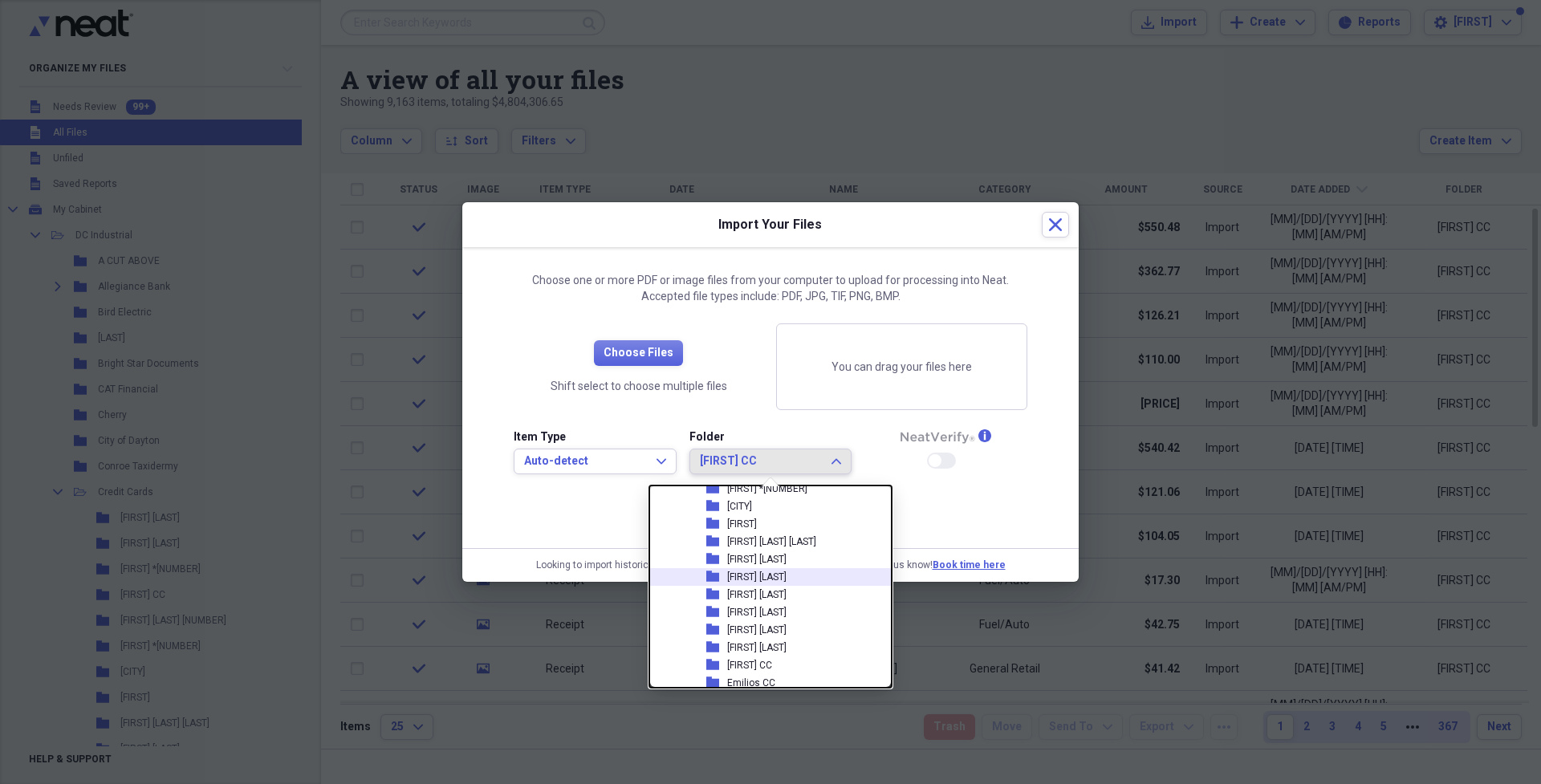 click on "[FIRST] [LAST]" at bounding box center (757, 577) 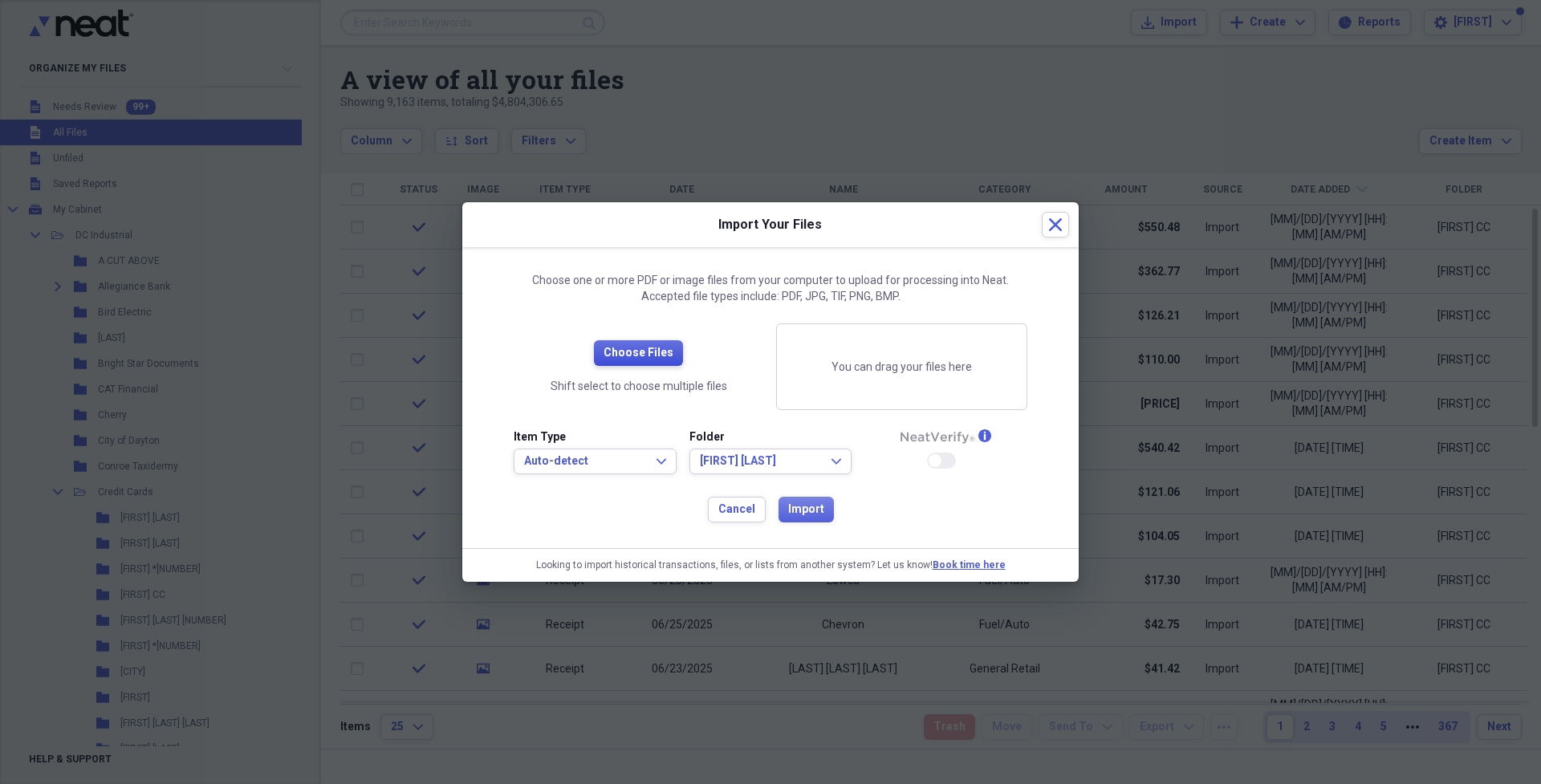 click on "Choose Files" at bounding box center (638, 353) 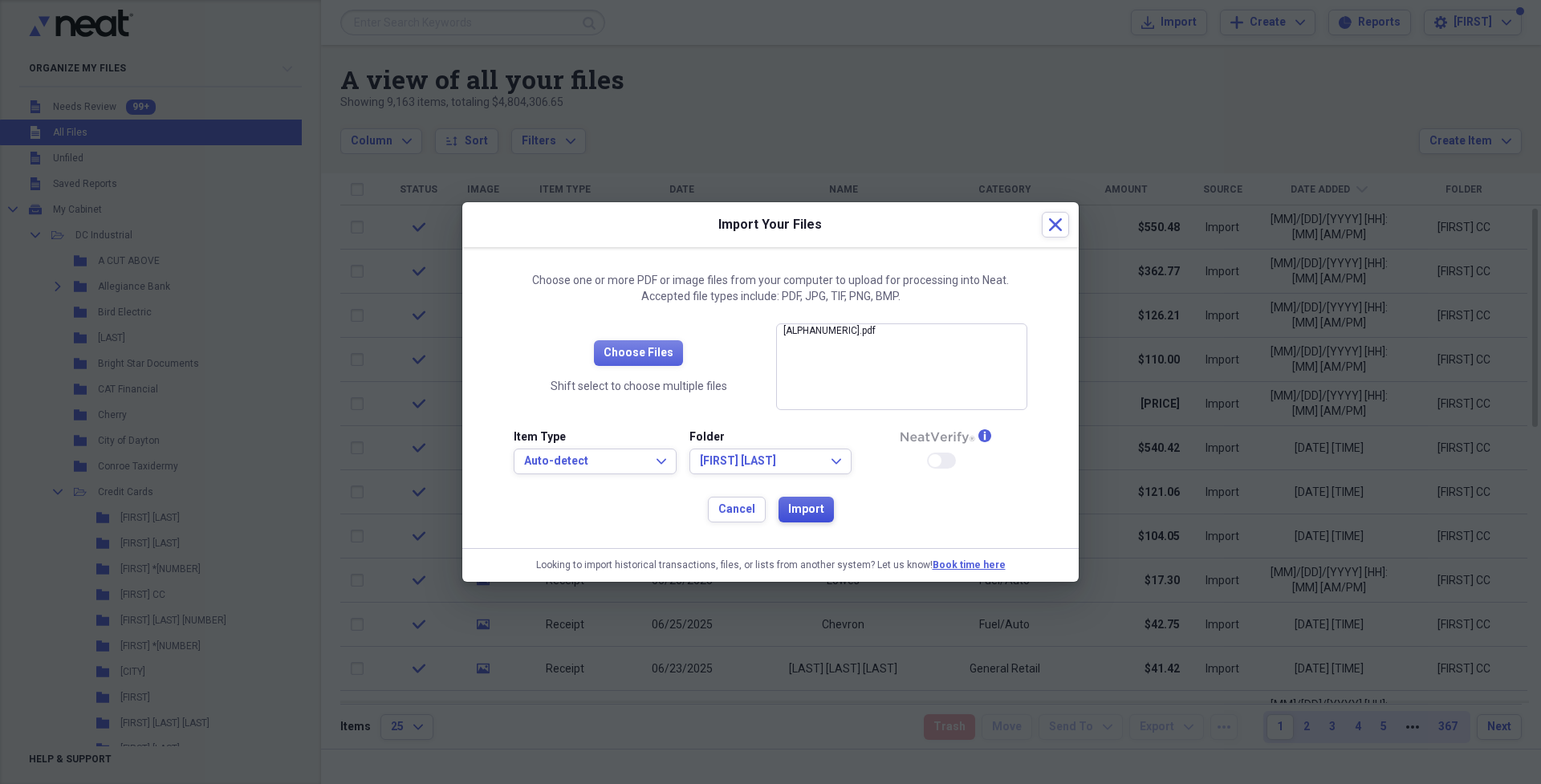 click on "Import" at bounding box center (806, 510) 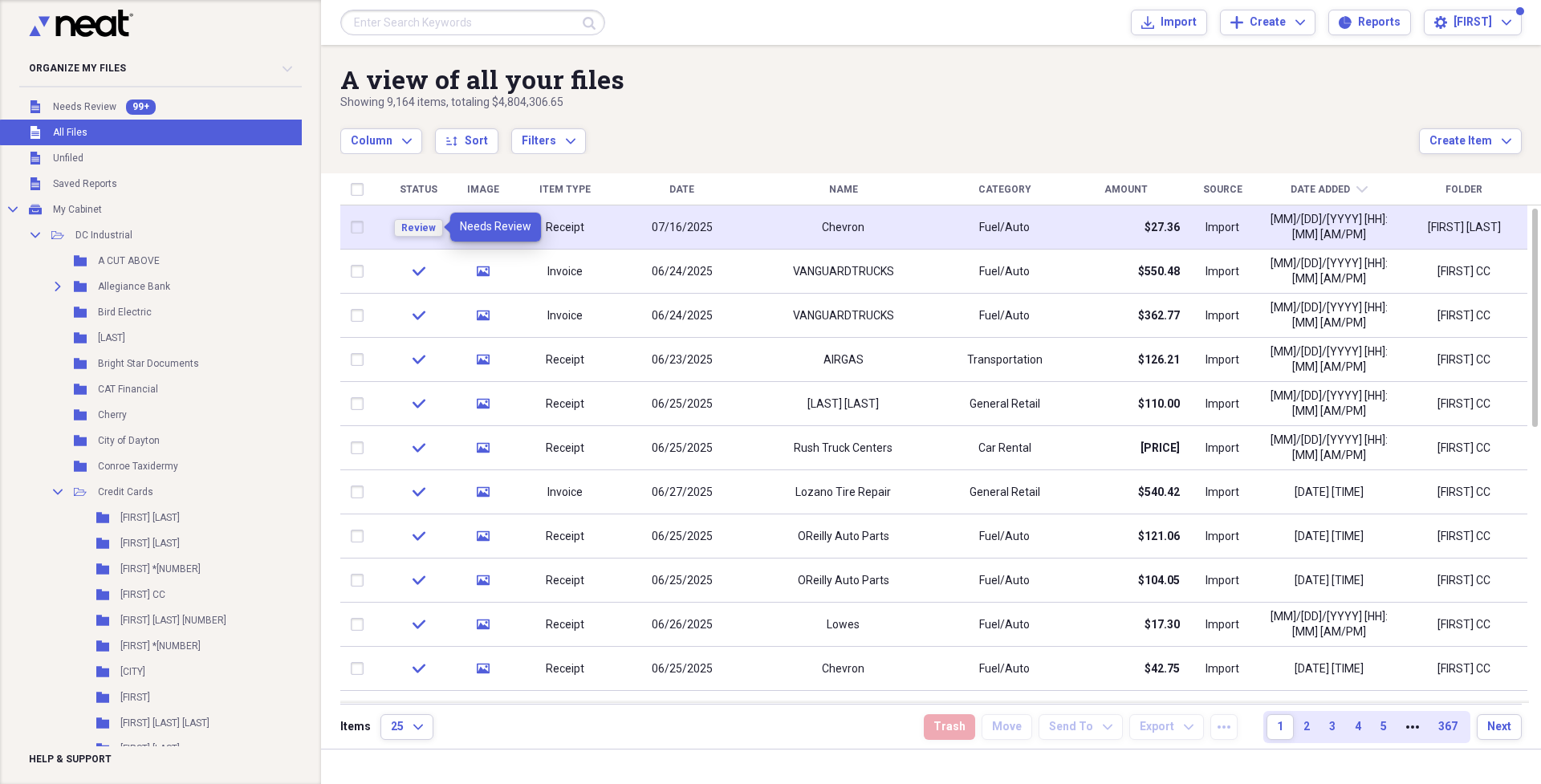 click on "Review" at bounding box center (418, 228) 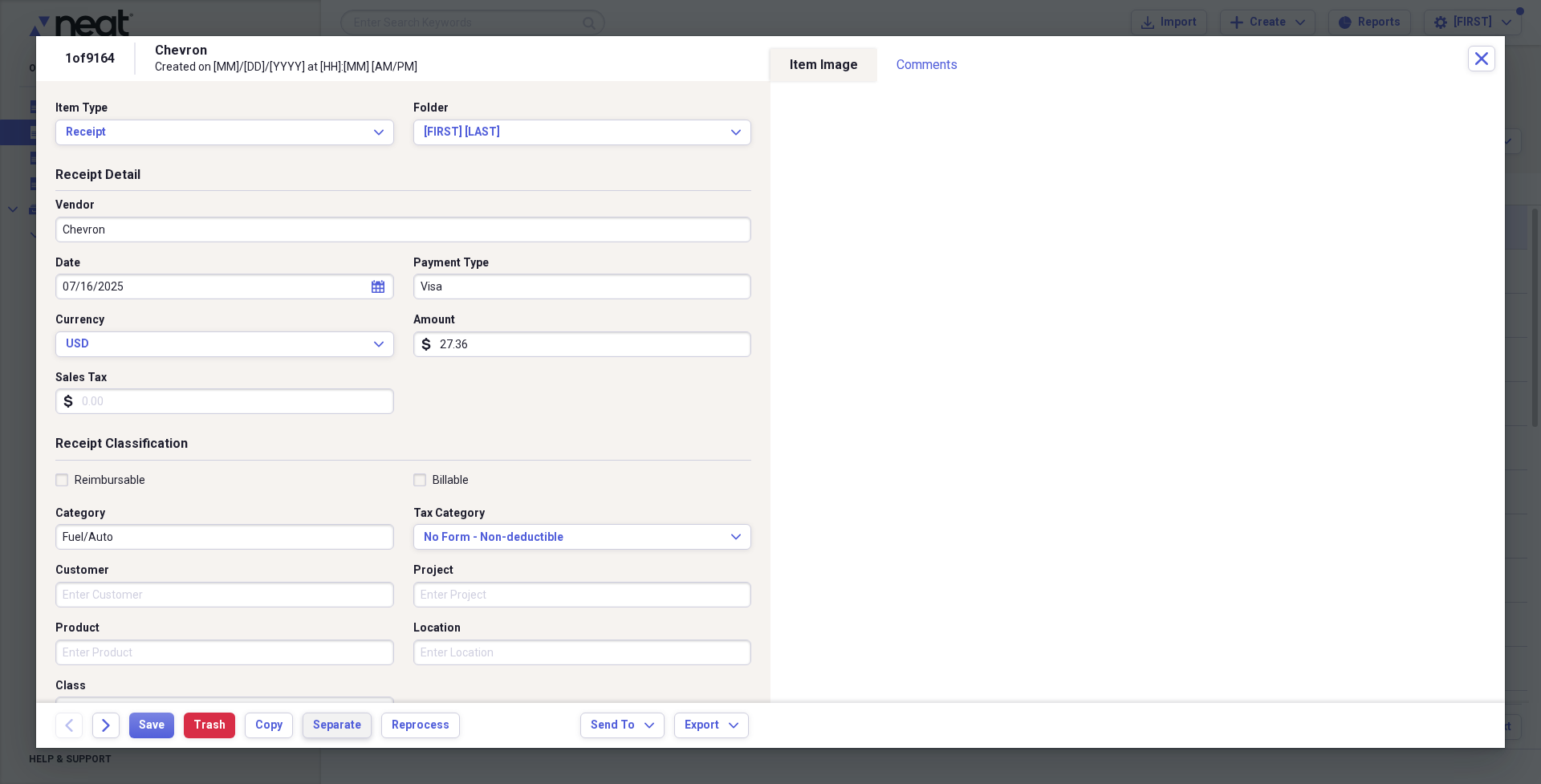 click on "Separate" at bounding box center [337, 725] 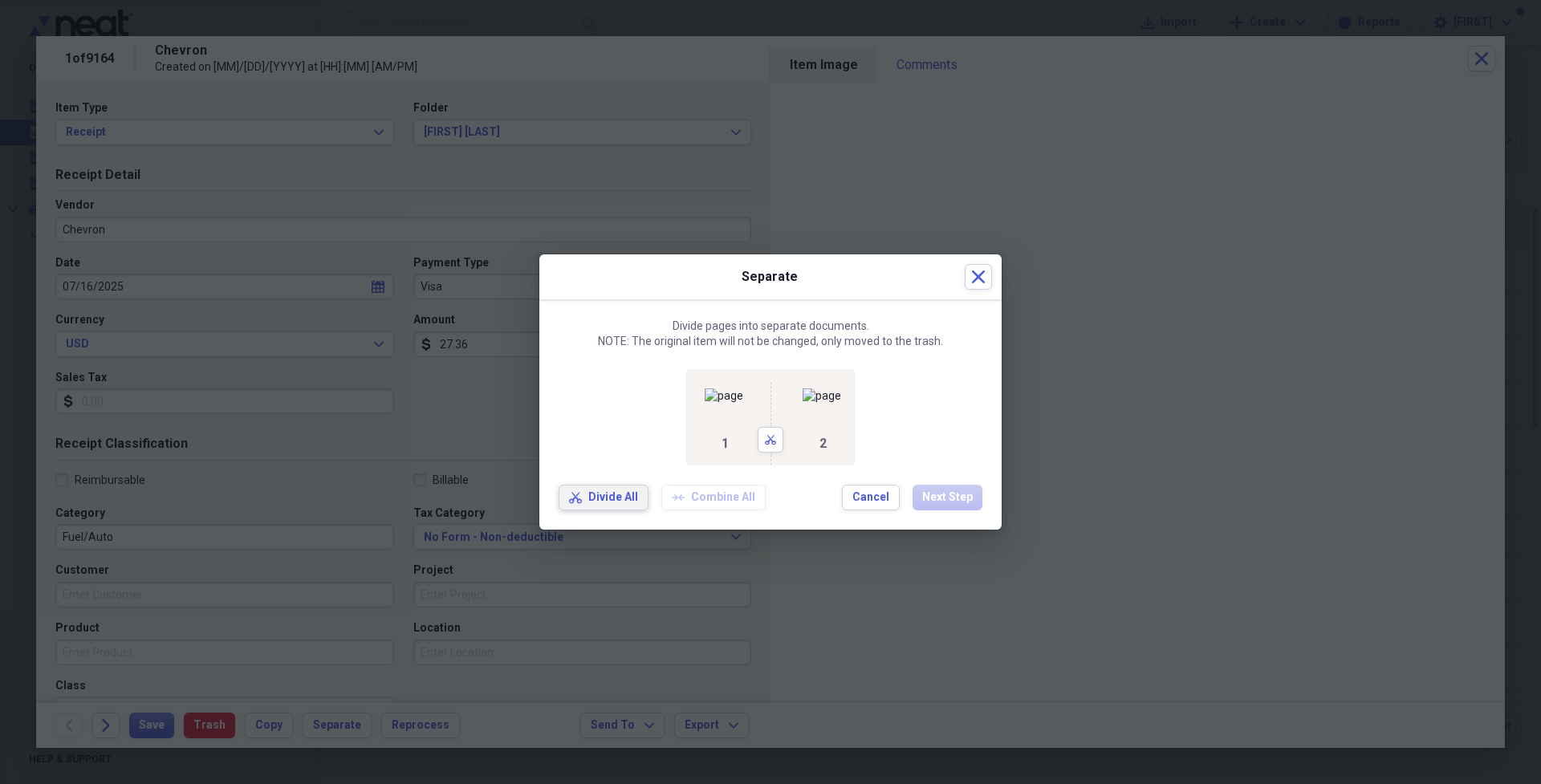 click on "Divide All" at bounding box center (613, 498) 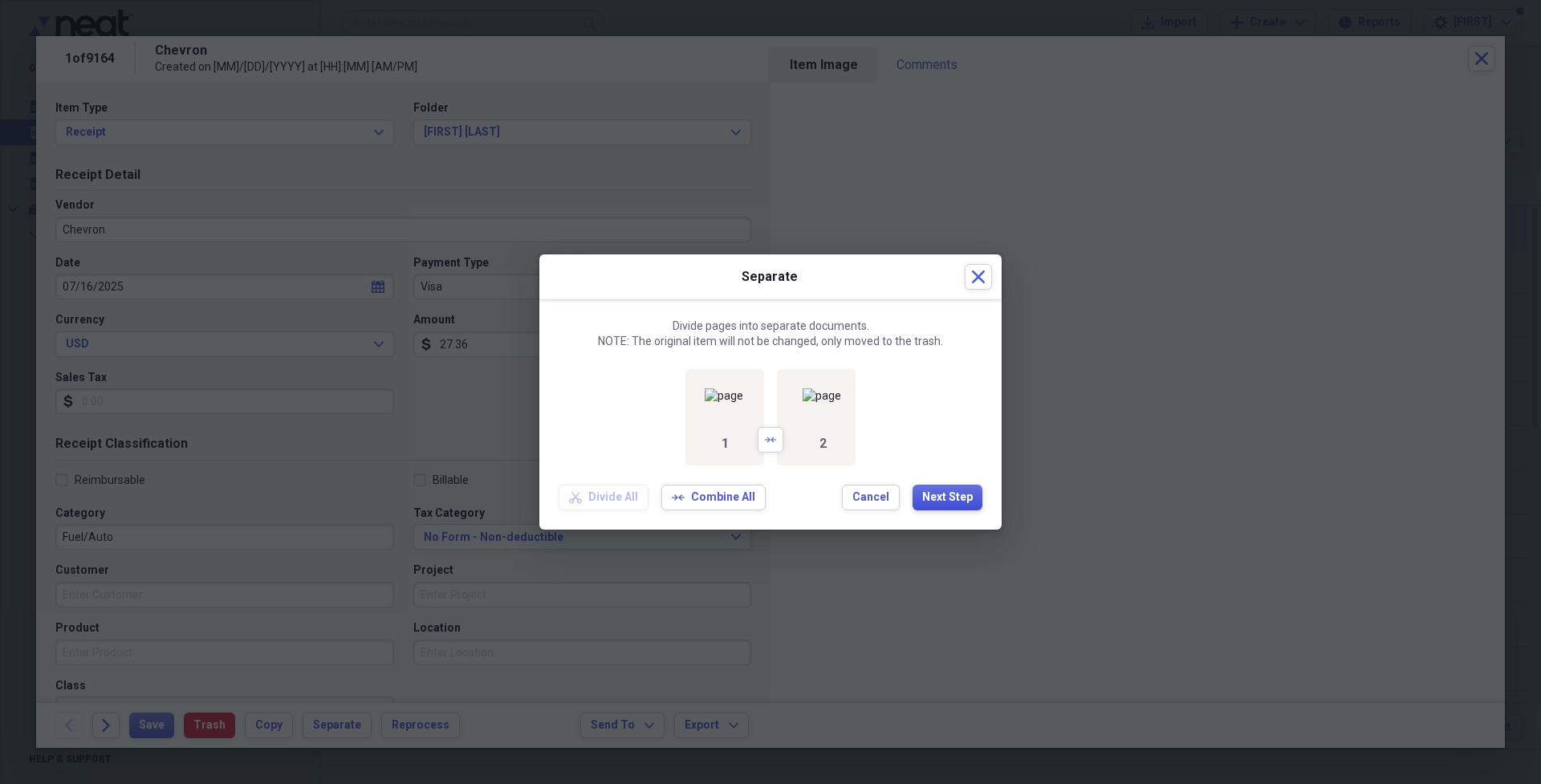 click on "Next Step" at bounding box center (947, 498) 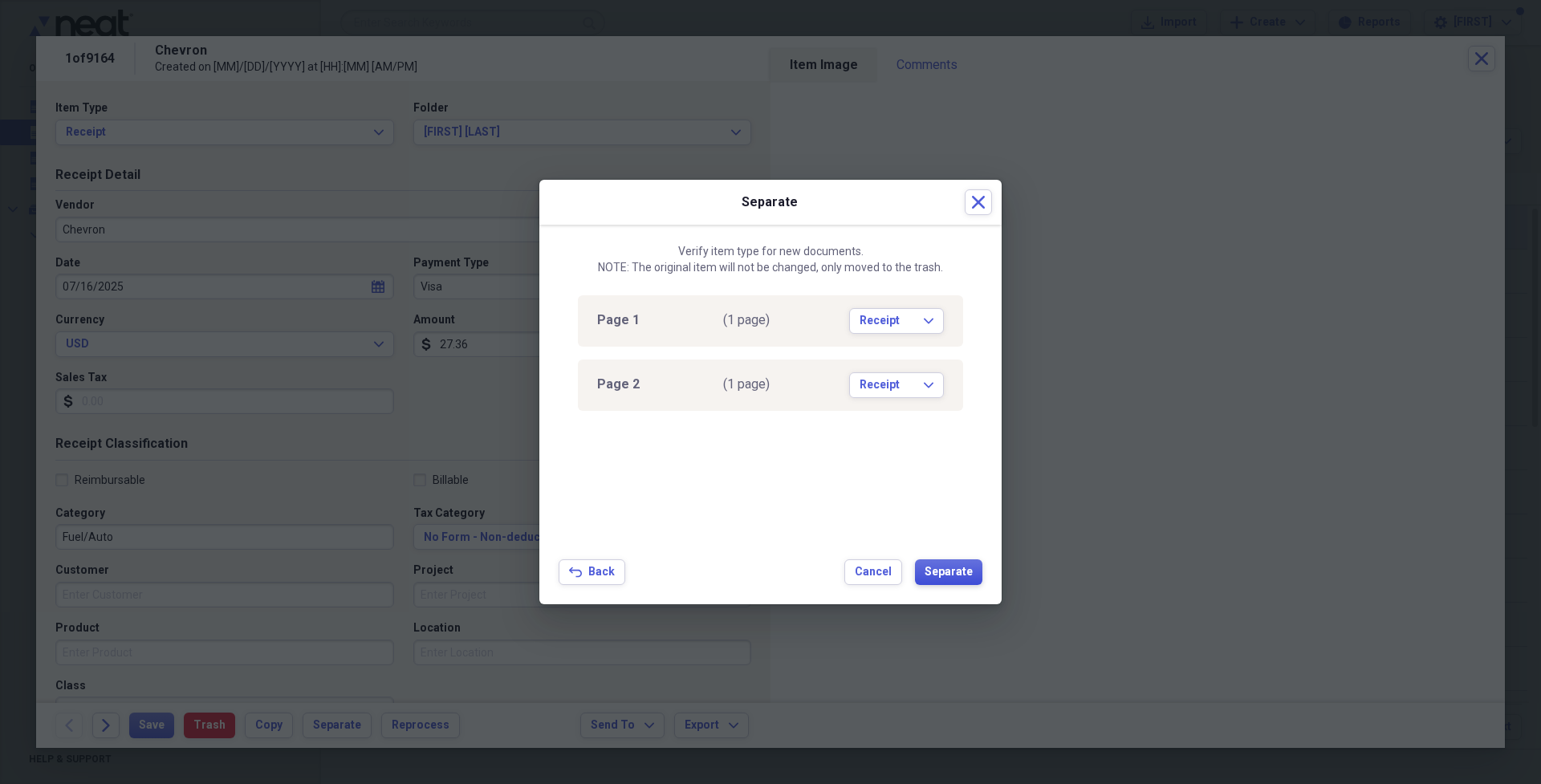 click on "Separate" at bounding box center (949, 572) 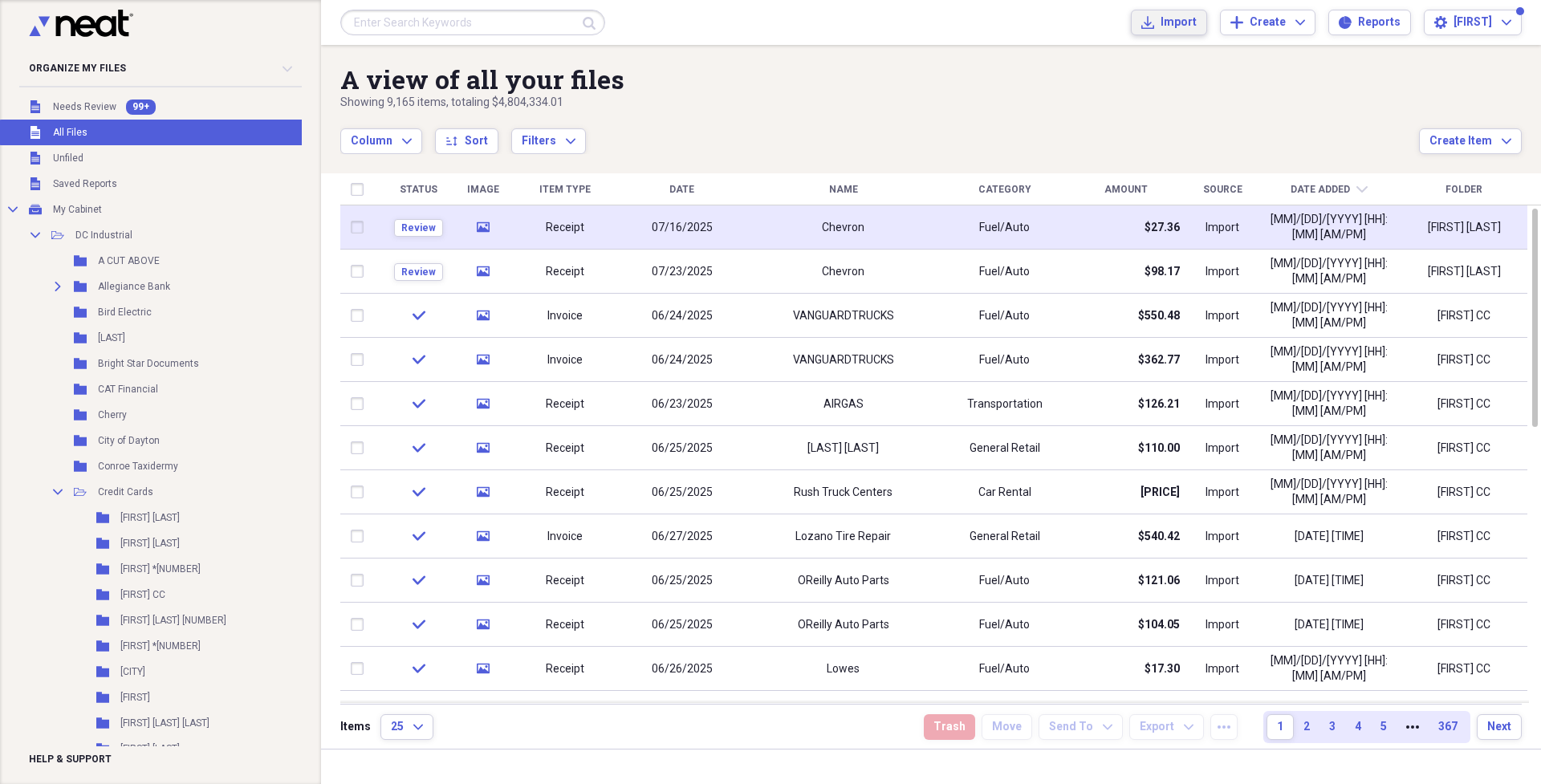 click on "Import Import" at bounding box center (1169, 22) 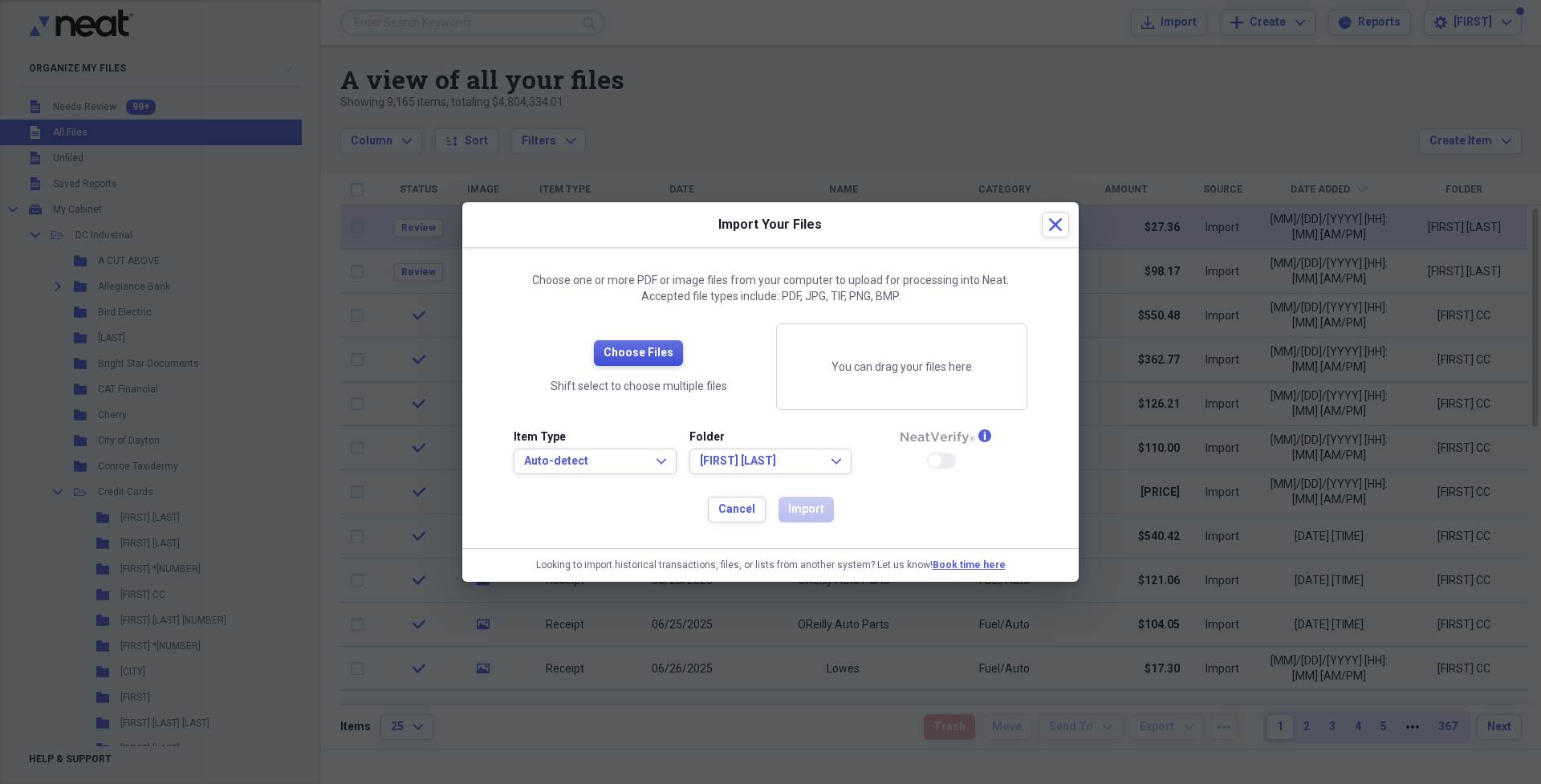click on "Choose Files" at bounding box center (638, 353) 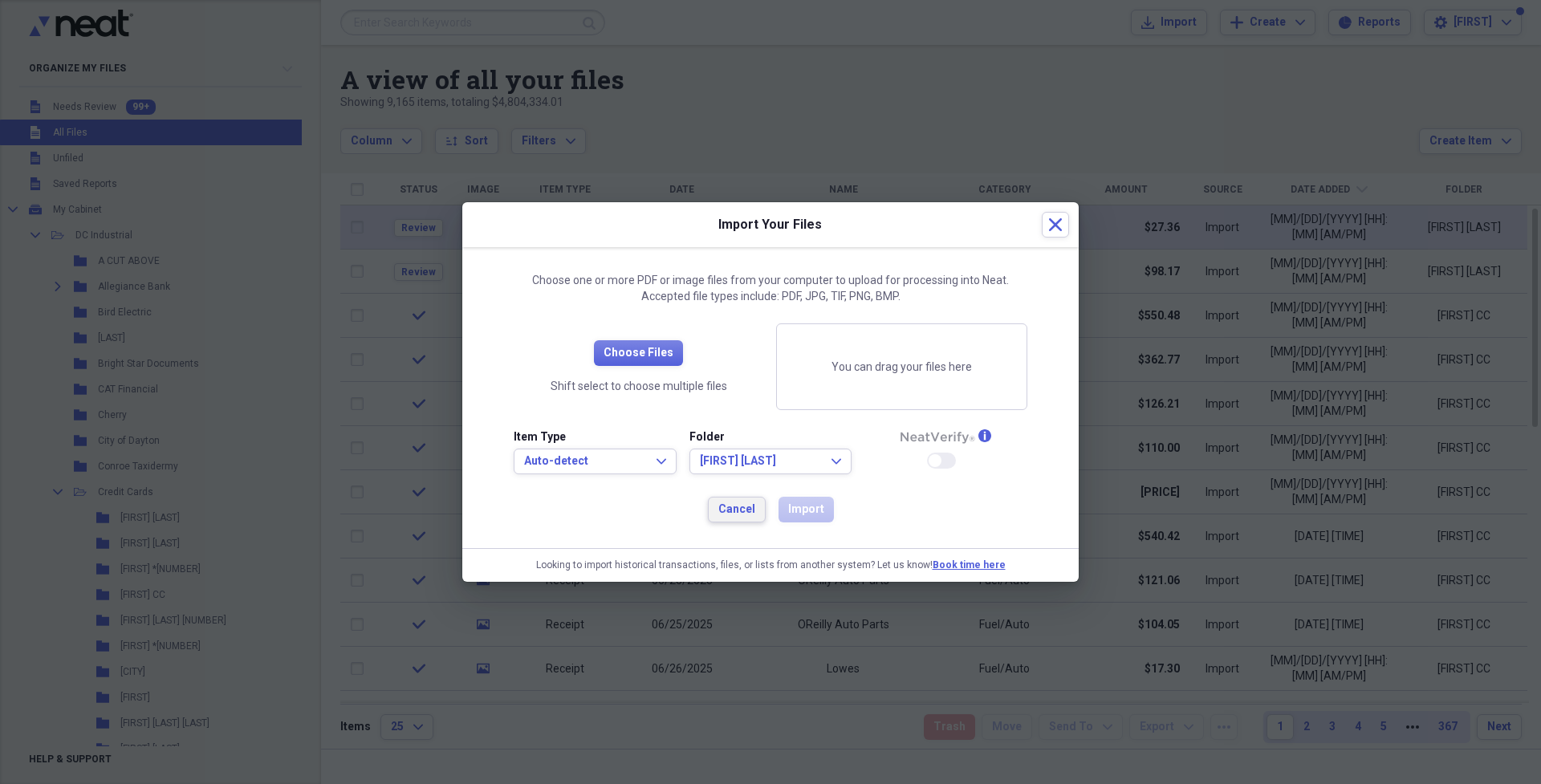 click on "Cancel" at bounding box center [737, 510] 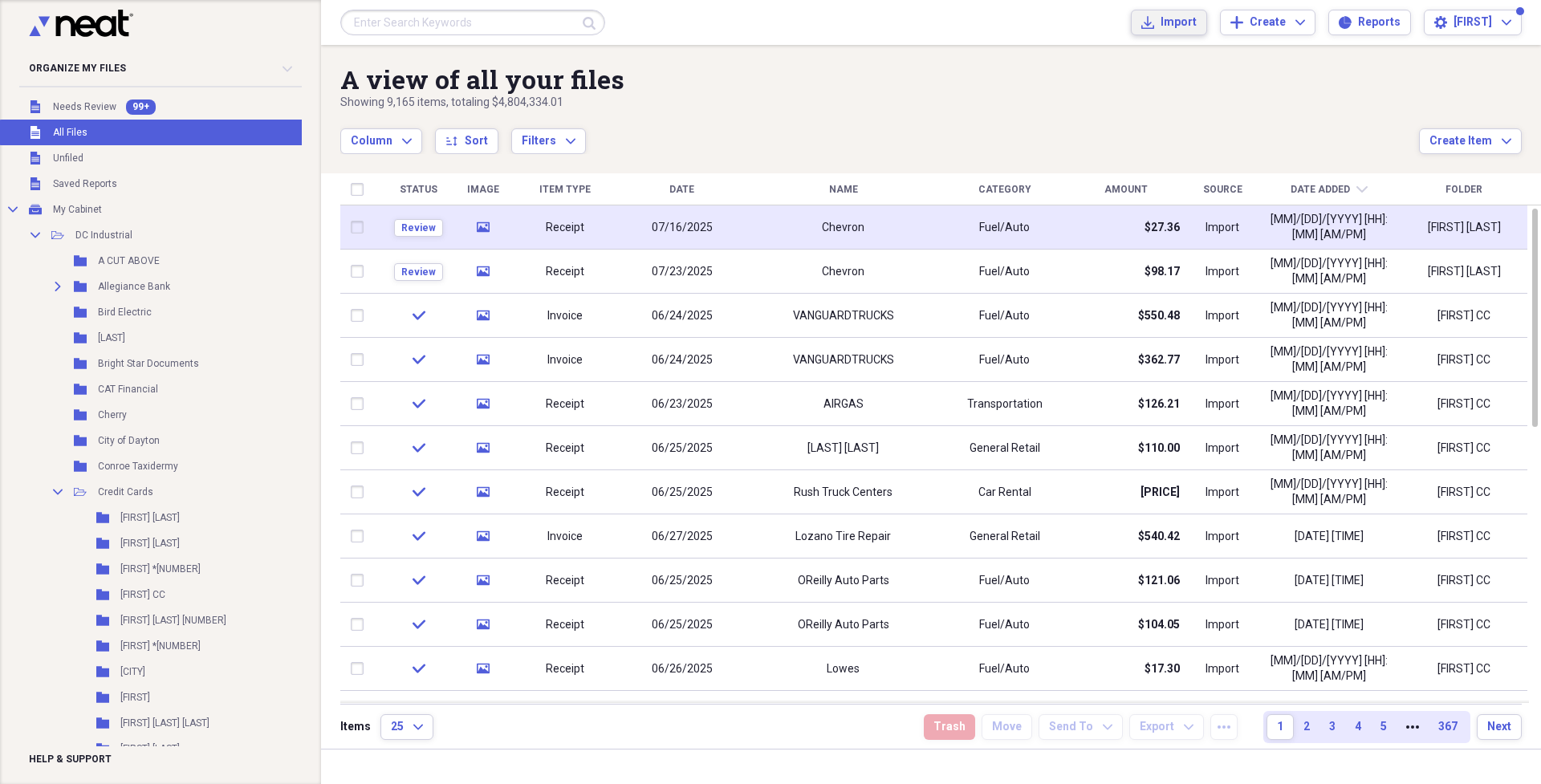 click on "Import Import" at bounding box center [1169, 22] 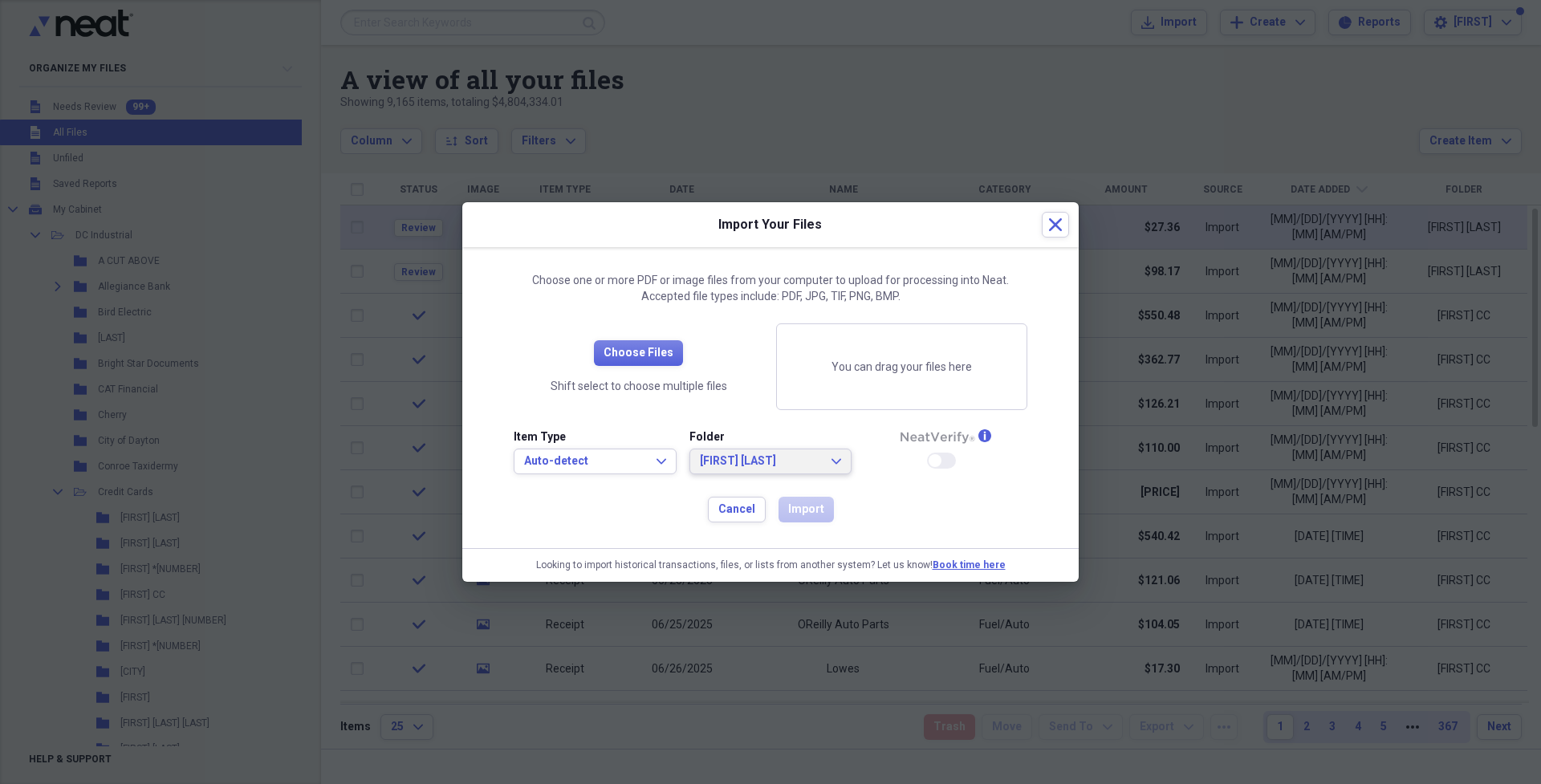 click on "[FIRST] [LAST]" at bounding box center (761, 461) 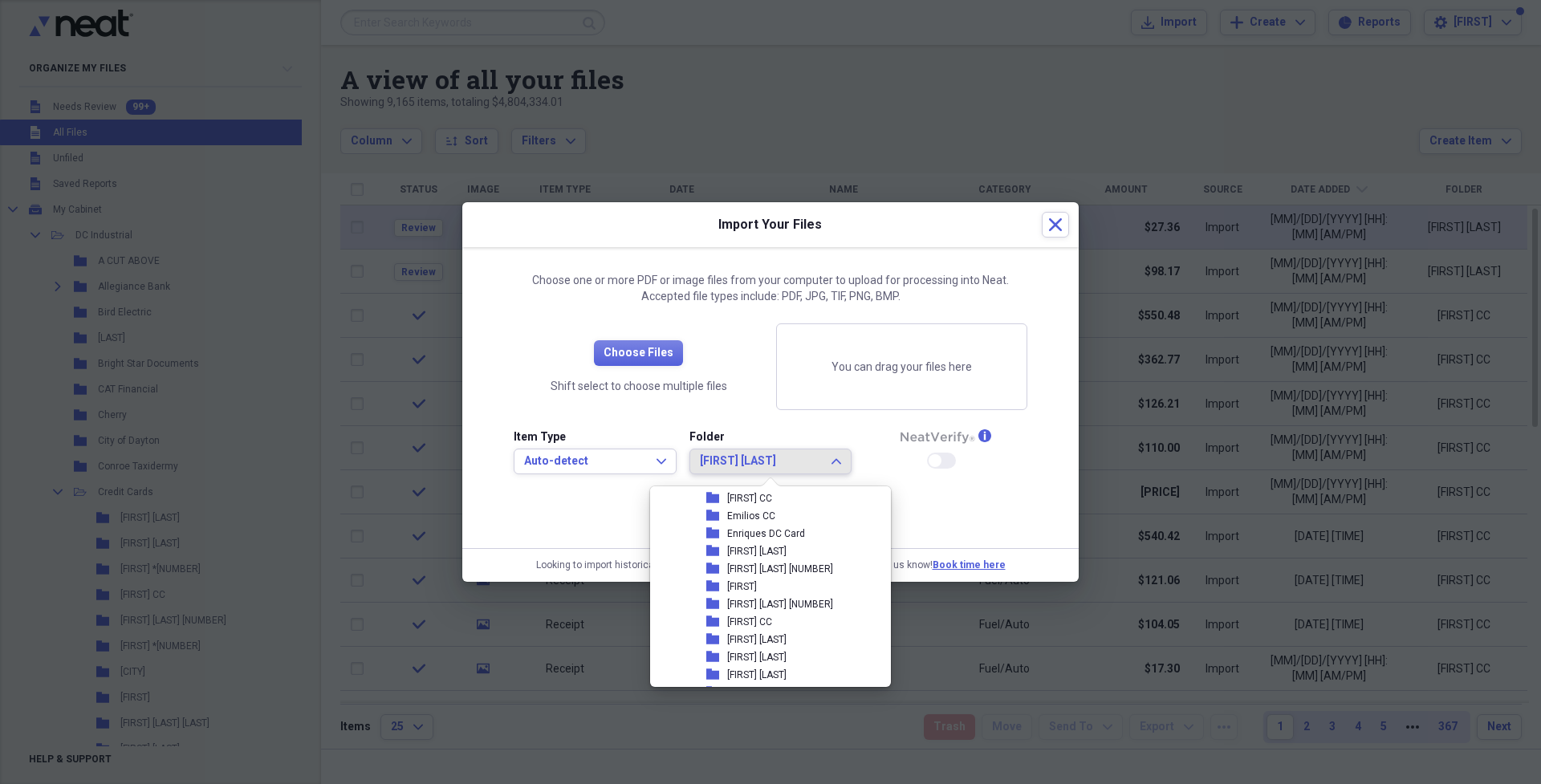scroll, scrollTop: 510, scrollLeft: 0, axis: vertical 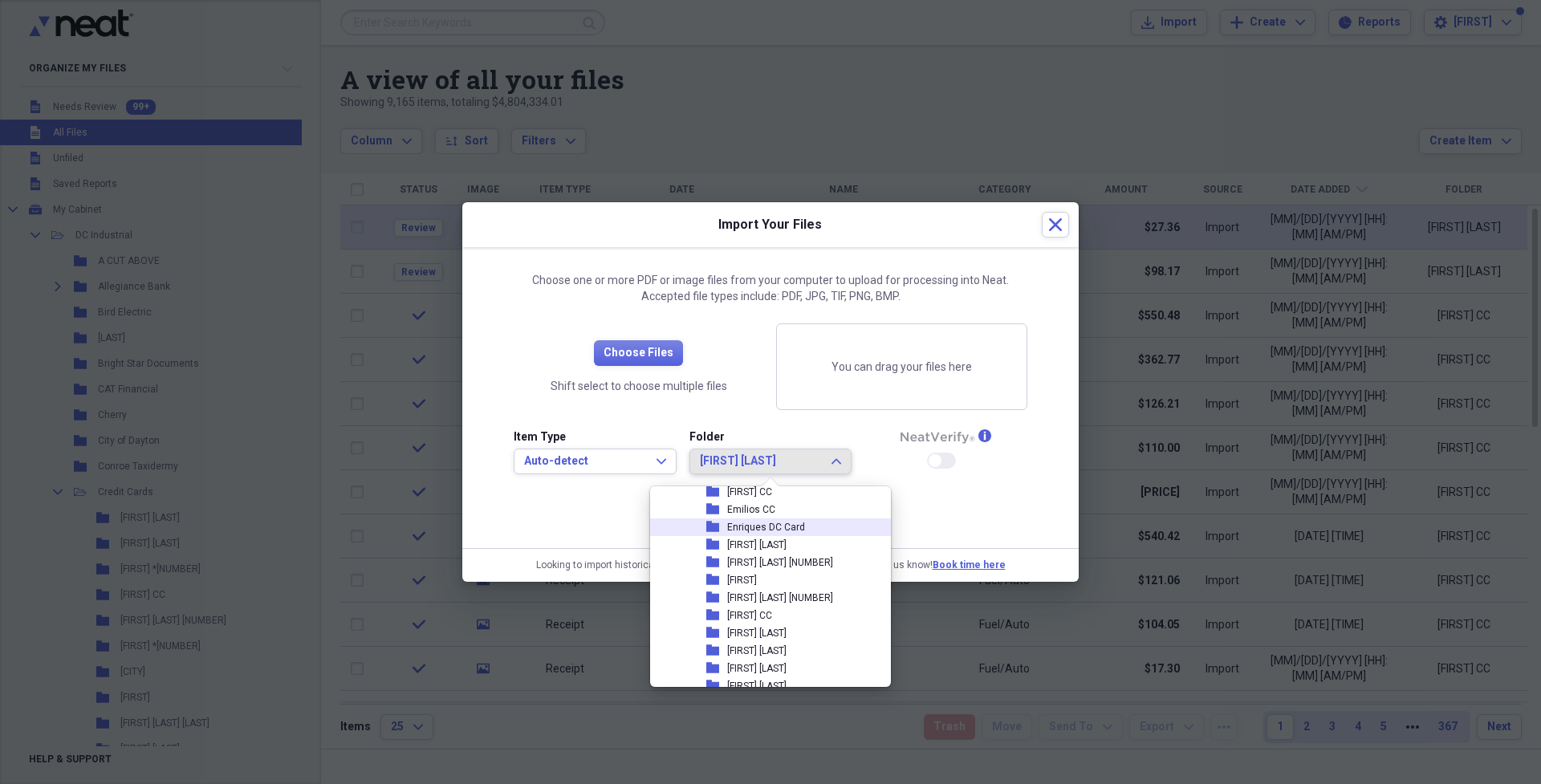 click on "Enriques DC Card" at bounding box center [766, 527] 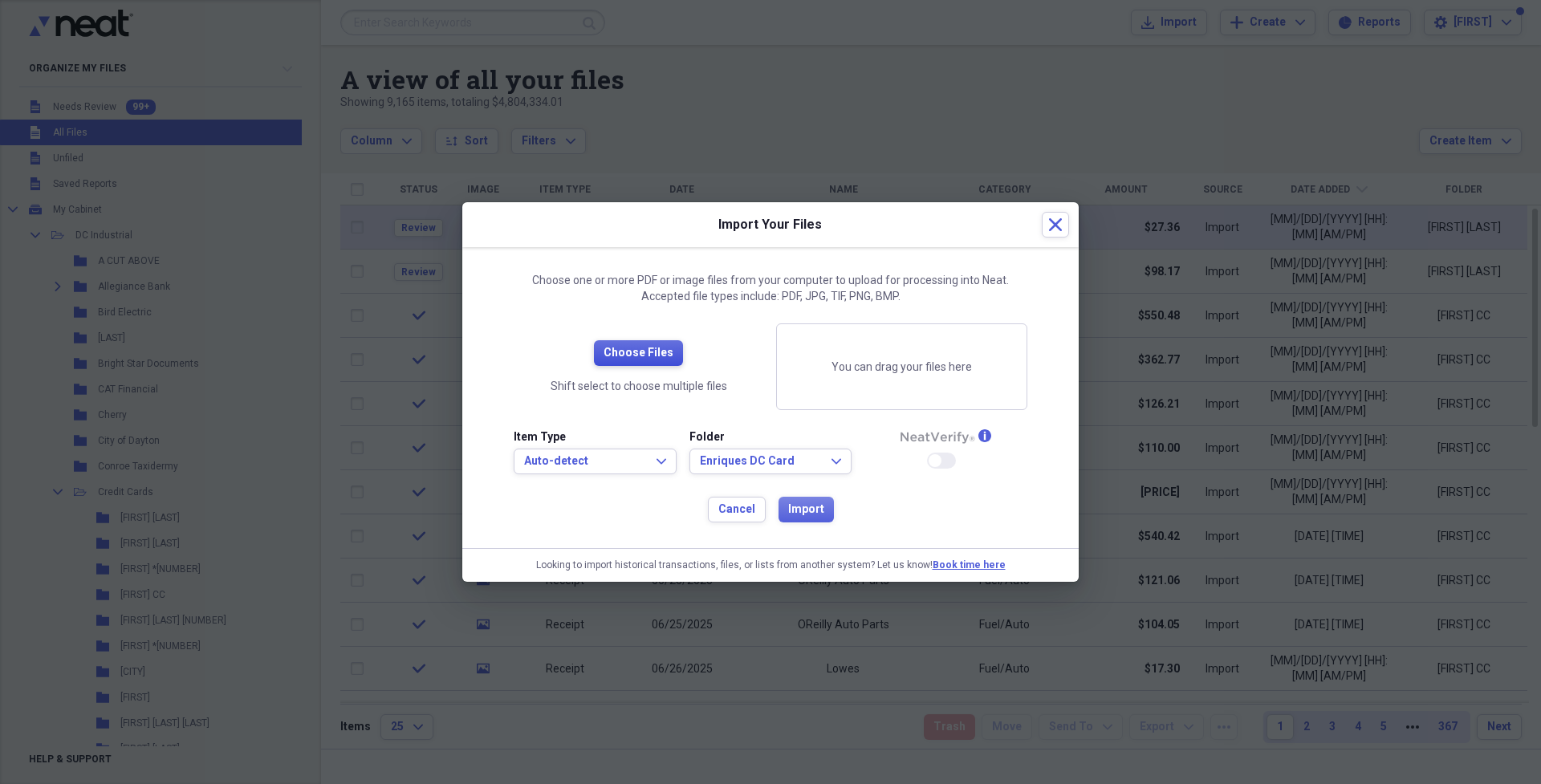 click on "Choose Files" at bounding box center (638, 353) 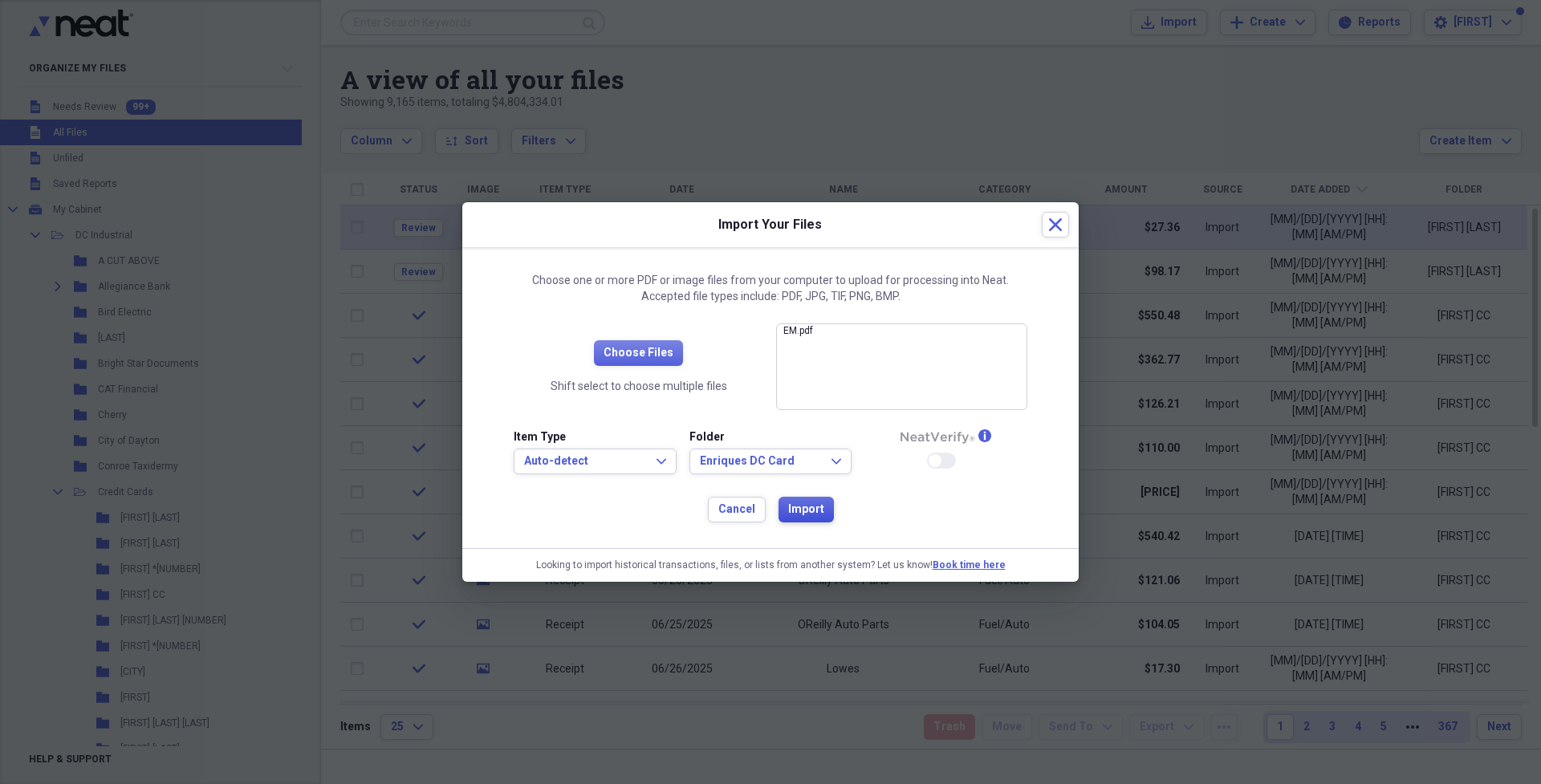 click on "Import" at bounding box center (806, 510) 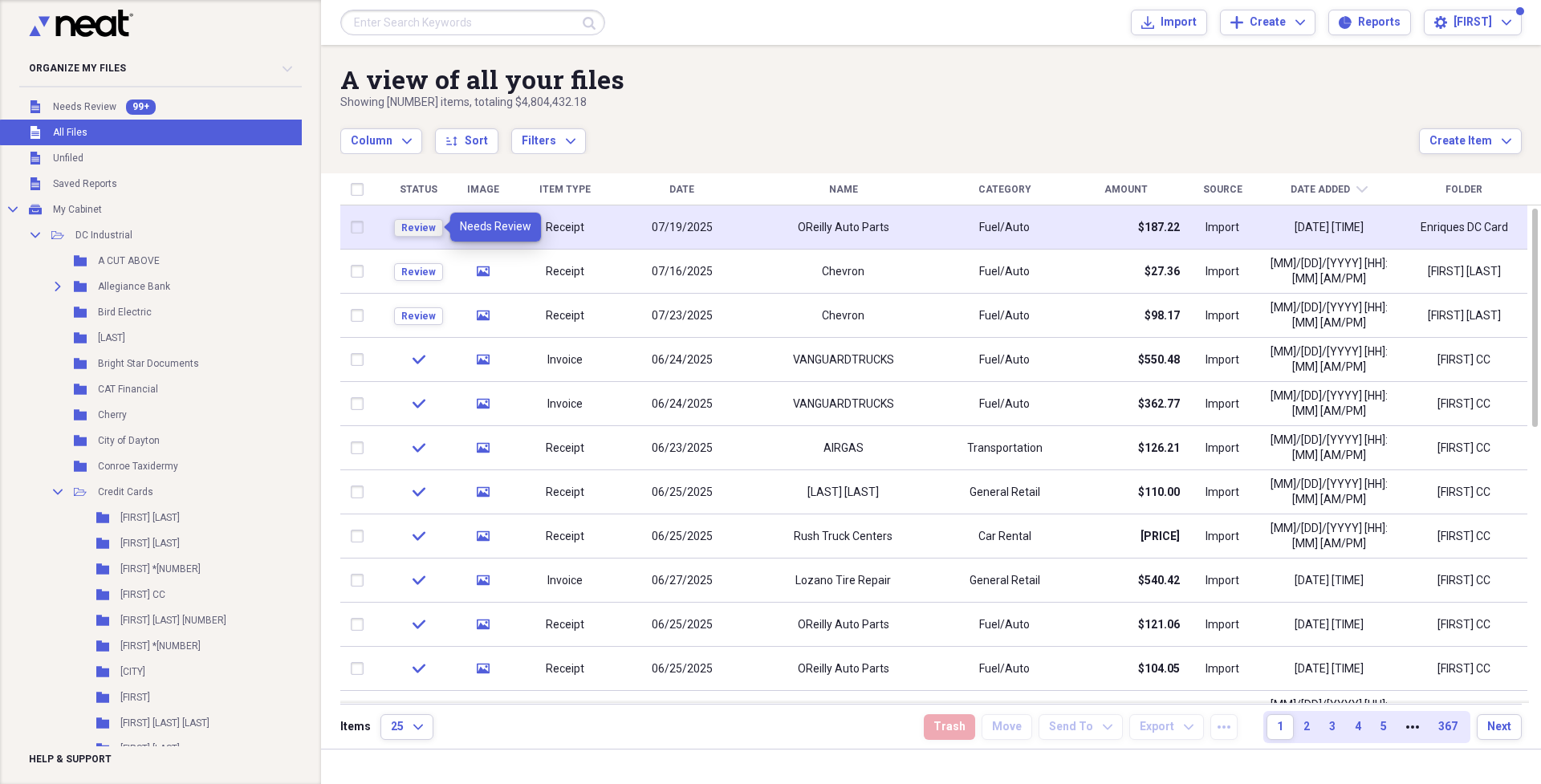 click on "Review" at bounding box center (418, 228) 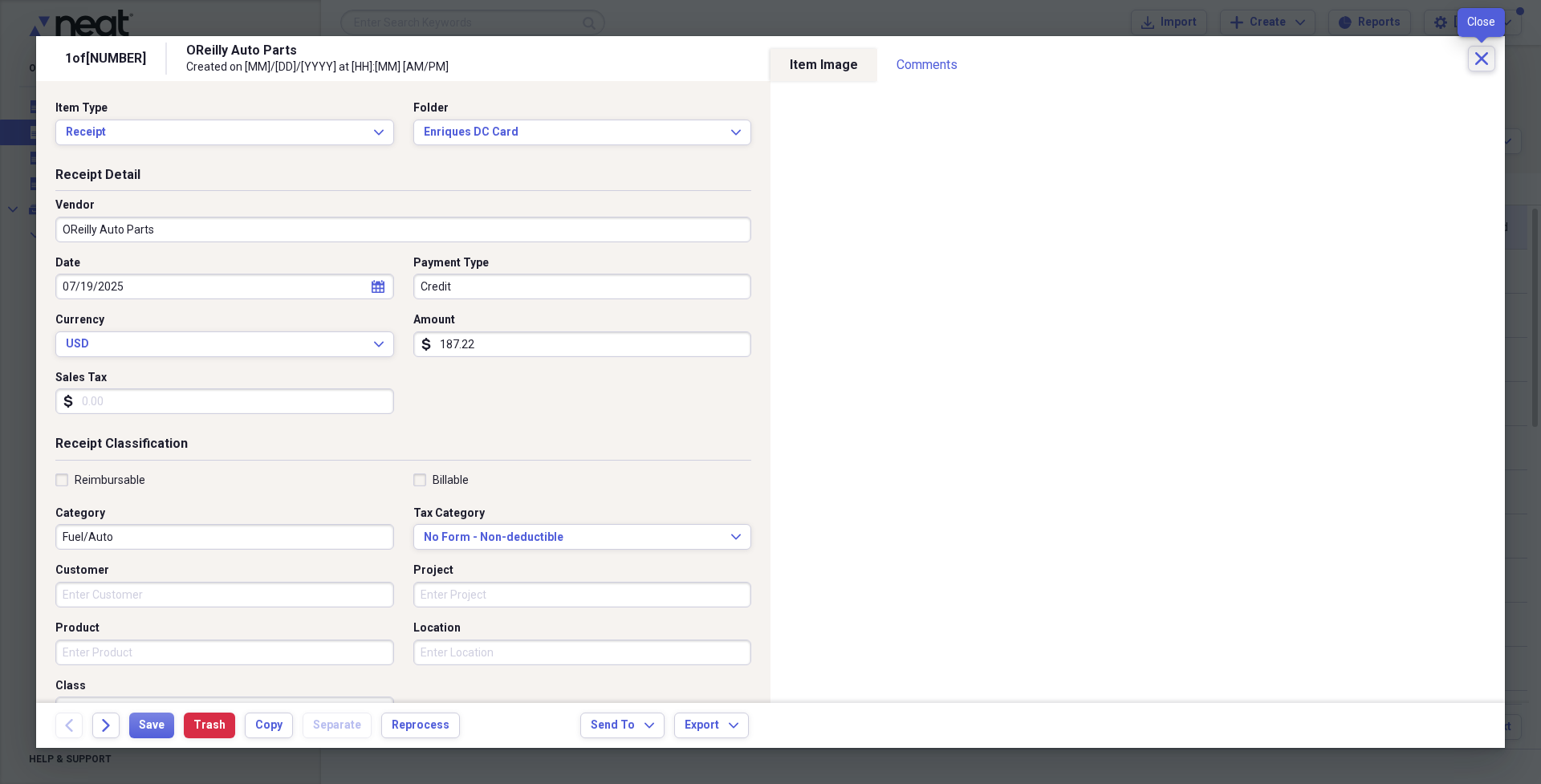 click on "Close" 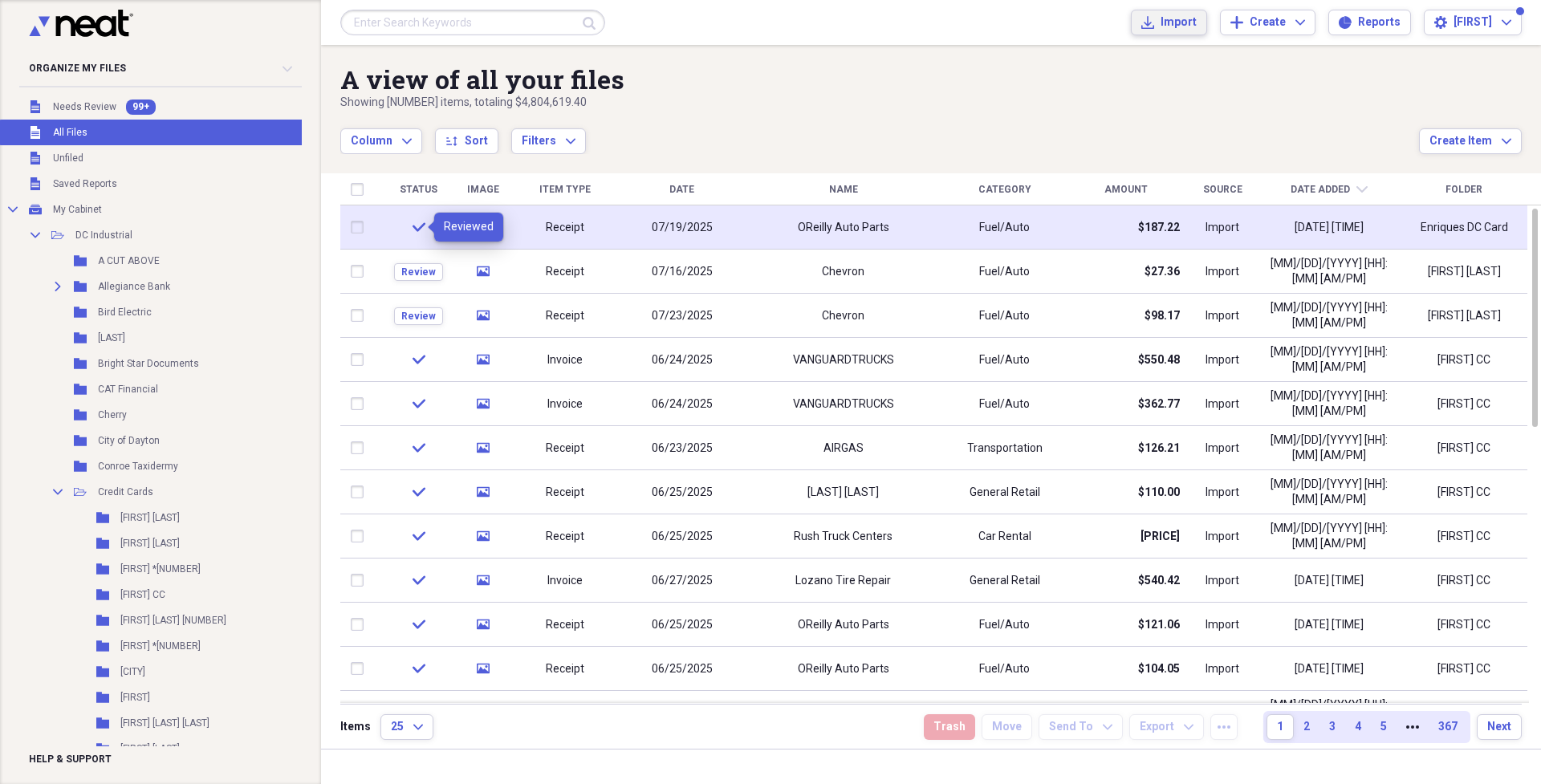 click on "Import" 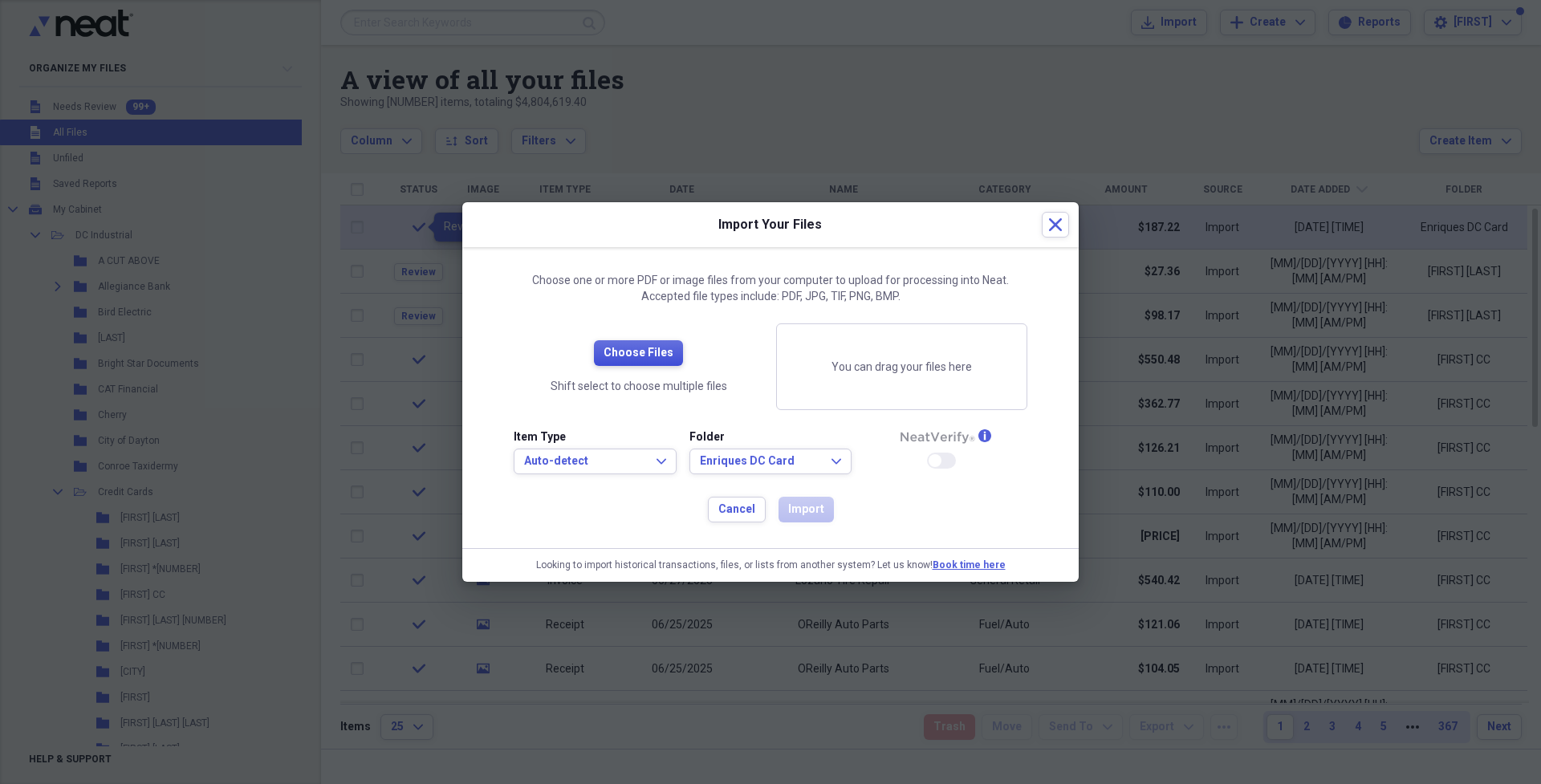 click on "Choose Files" at bounding box center (638, 353) 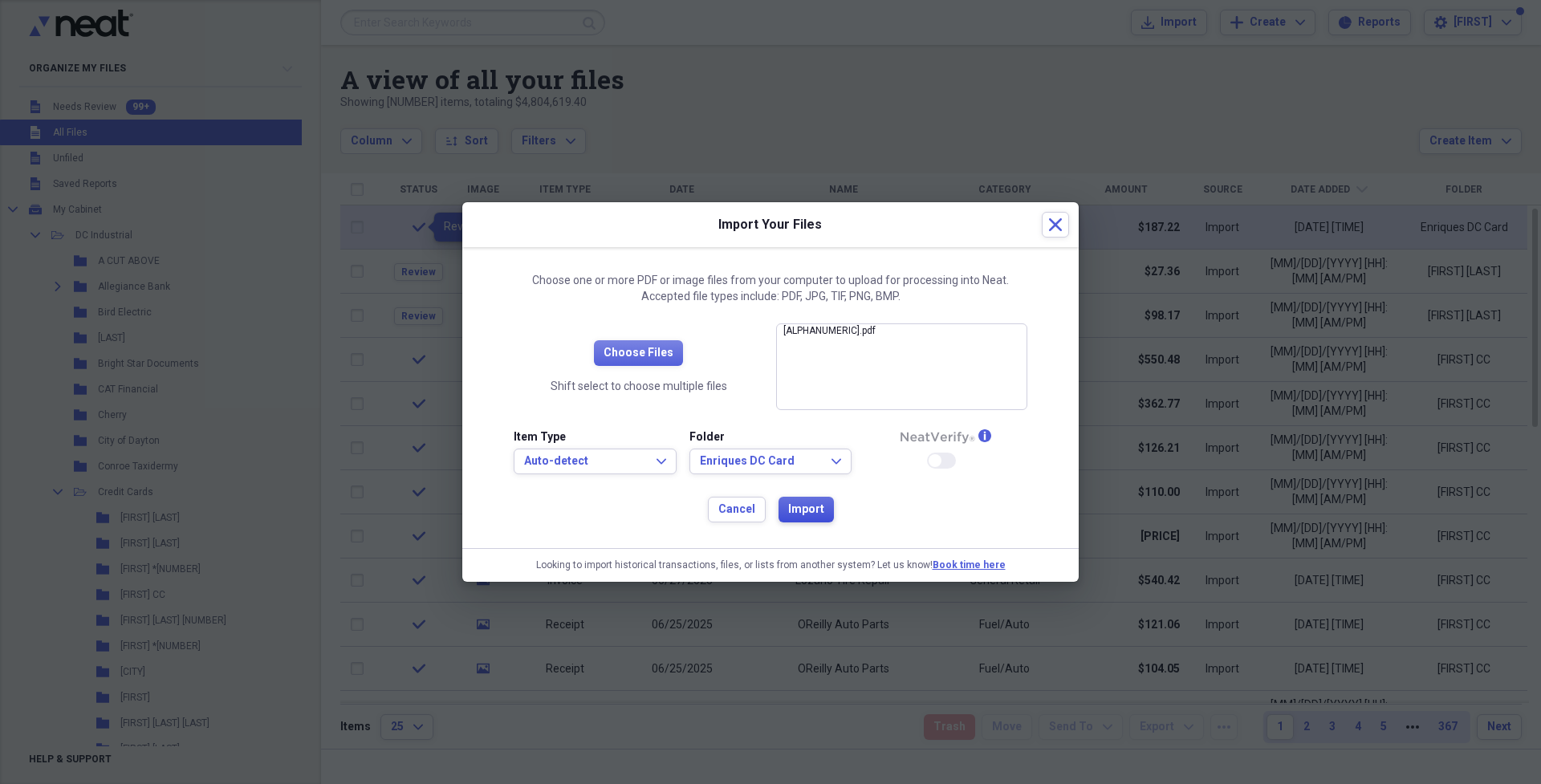 click on "Import" at bounding box center (806, 510) 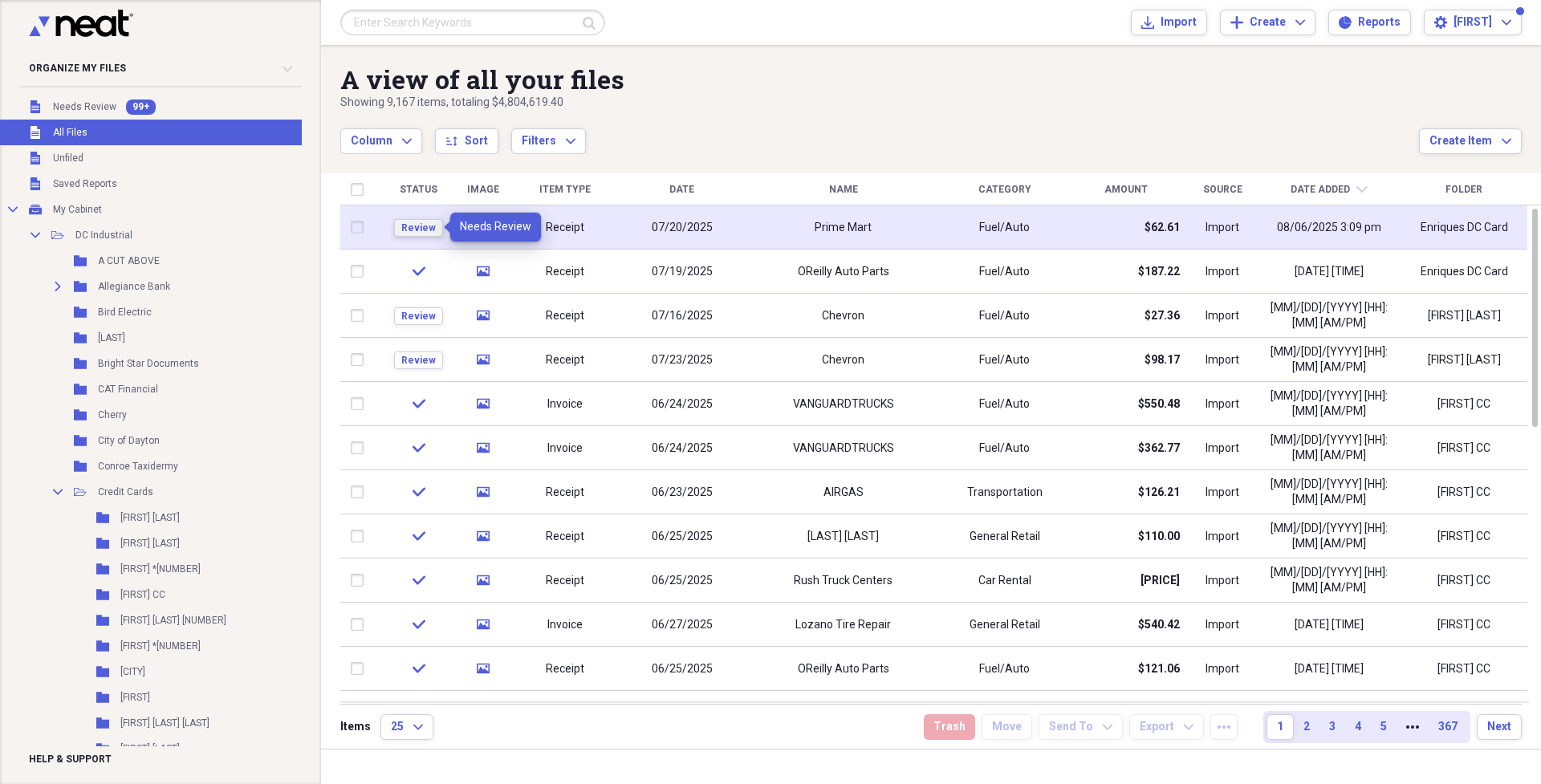 click on "Review" at bounding box center (418, 228) 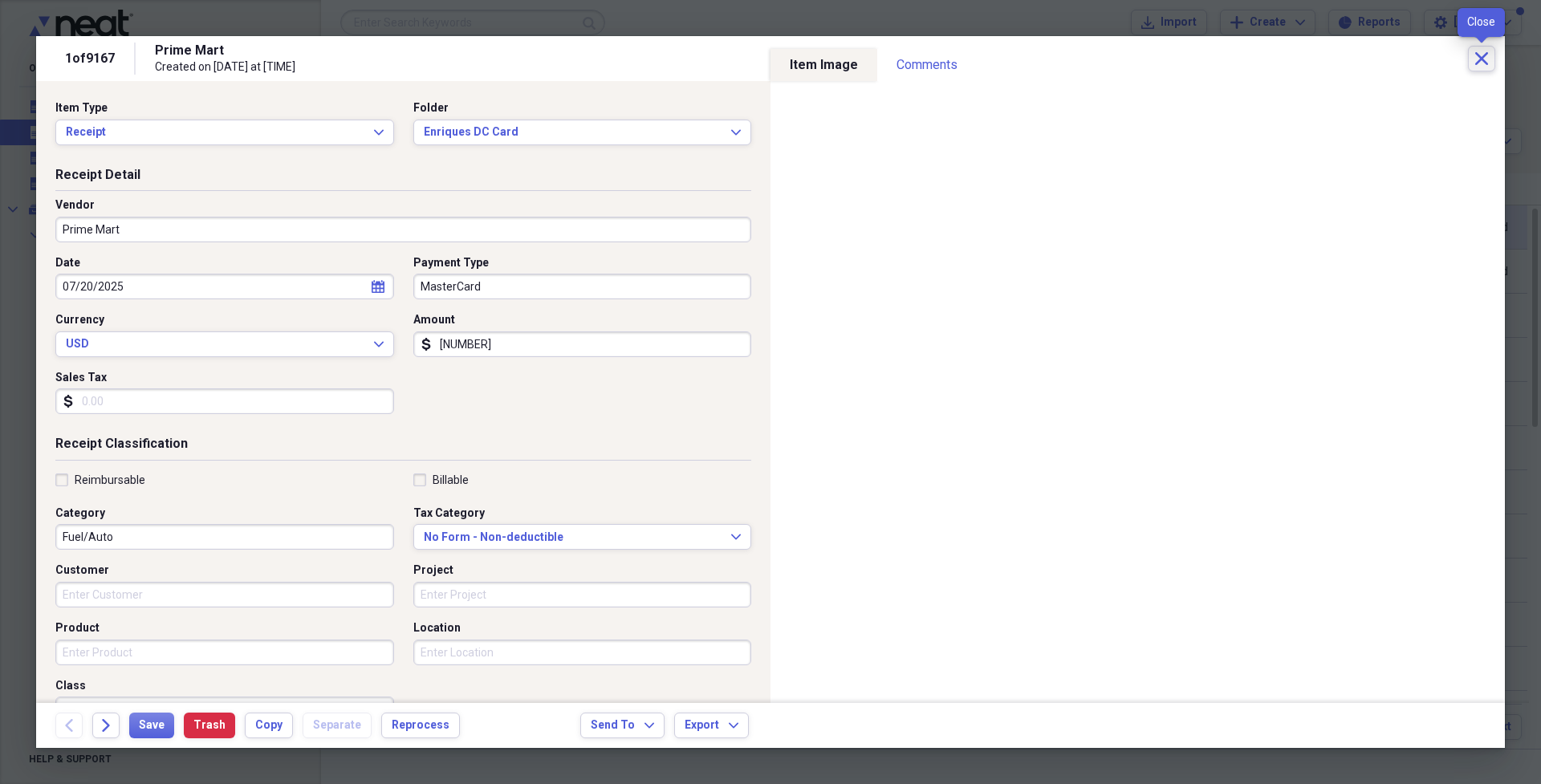 click 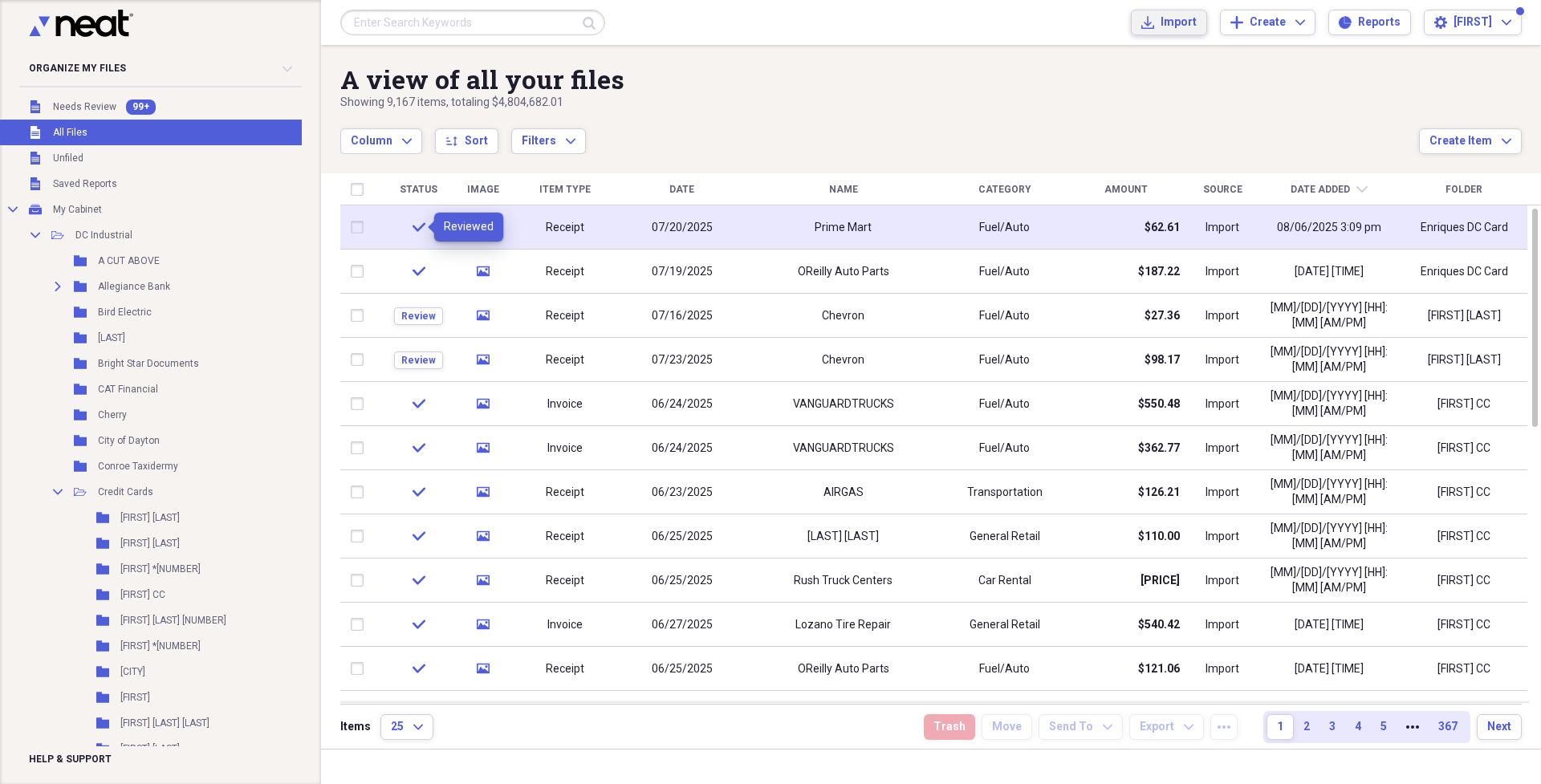 click on "Import Import" at bounding box center [1169, 22] 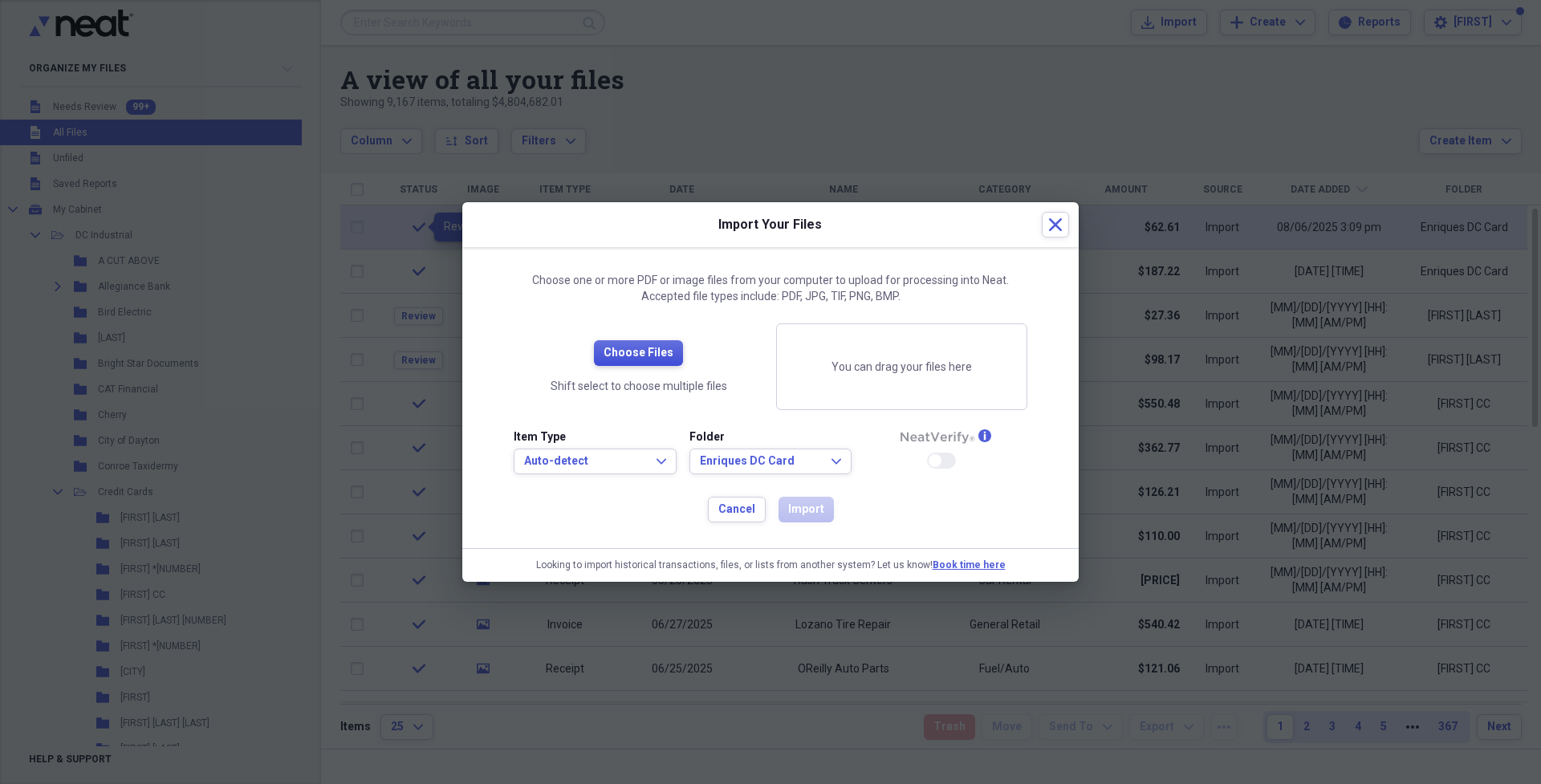 click on "Choose Files" at bounding box center [638, 353] 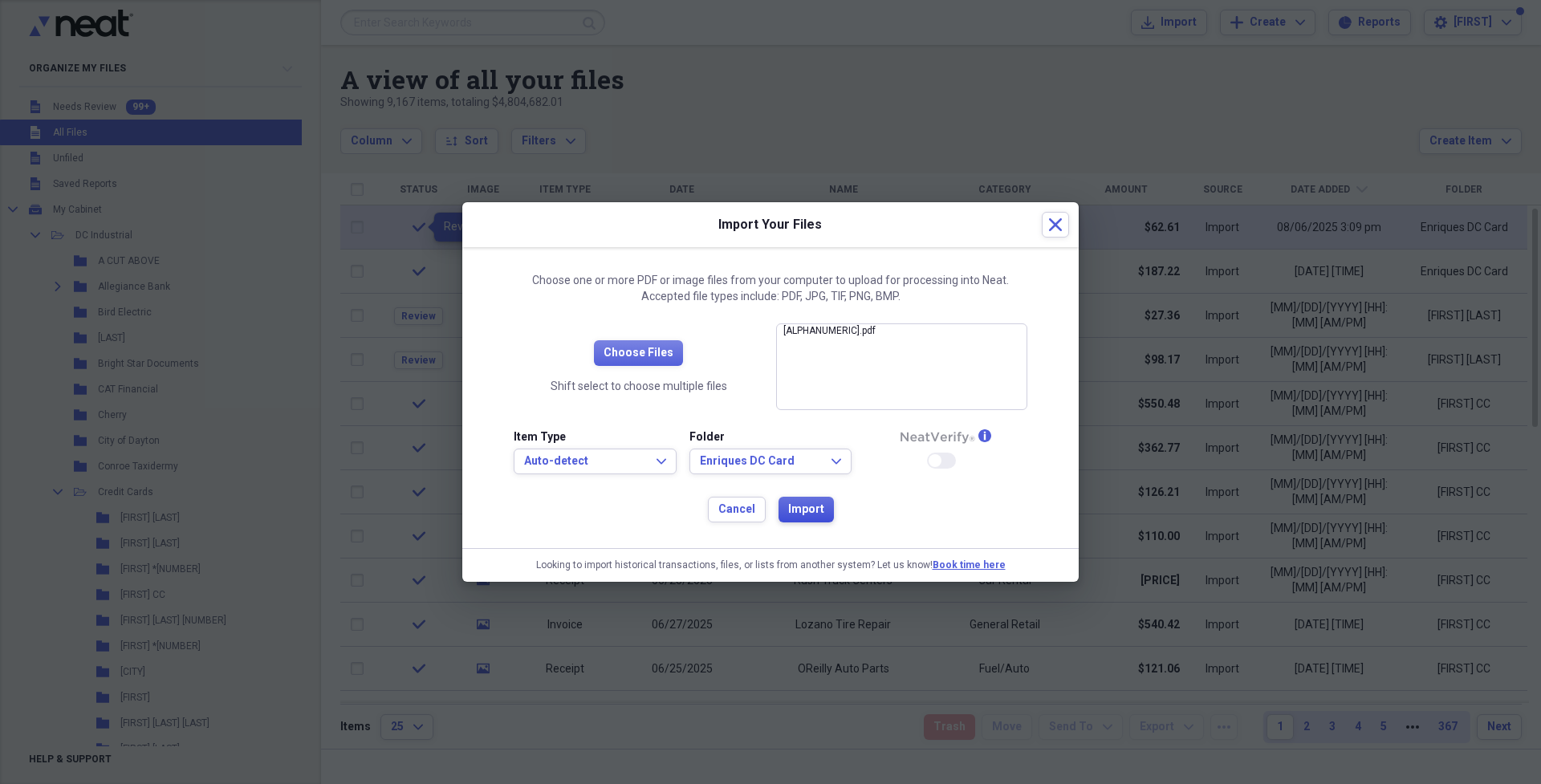 click on "Import" at bounding box center (806, 510) 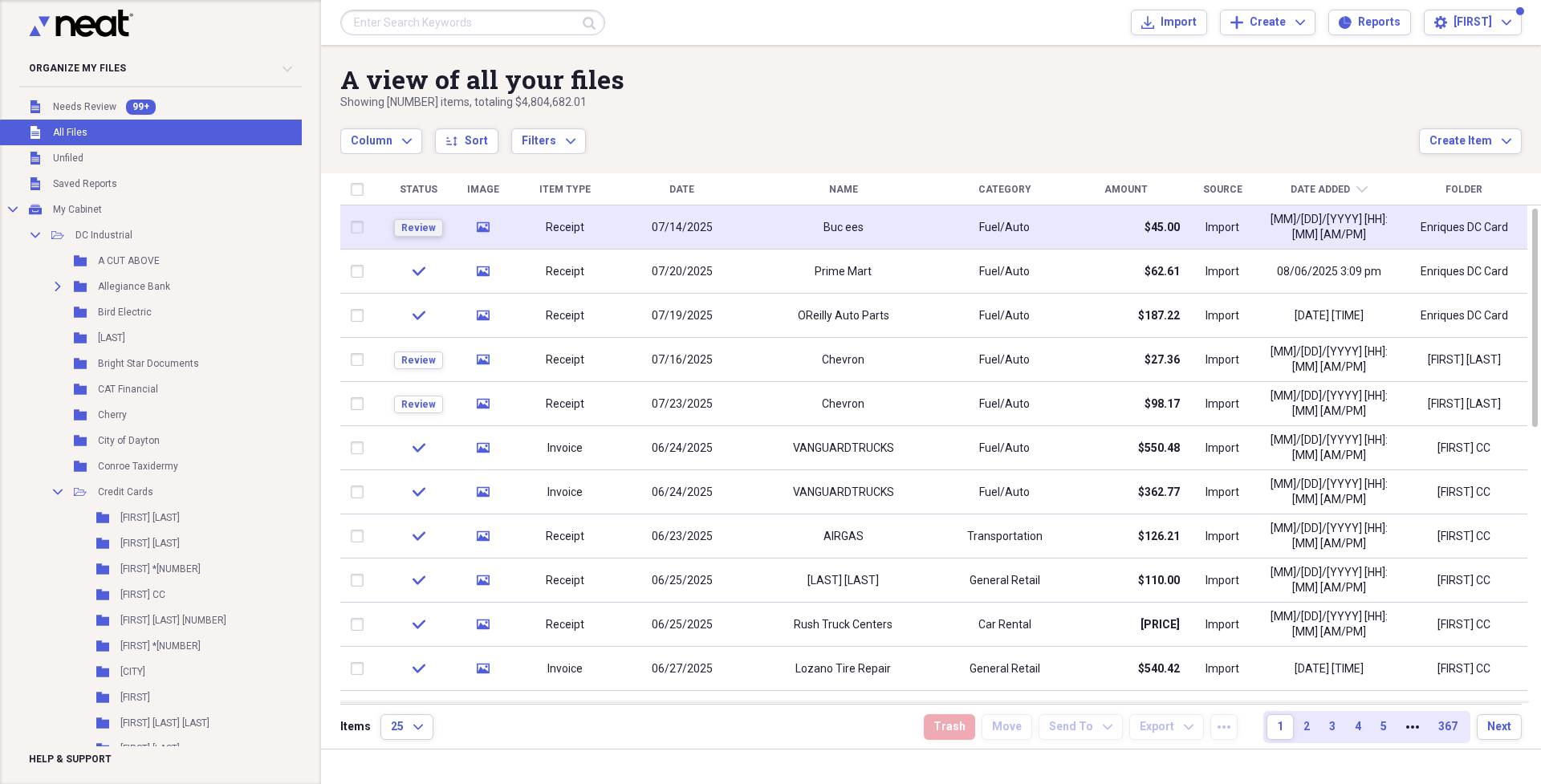 click on "Review" at bounding box center [418, 228] 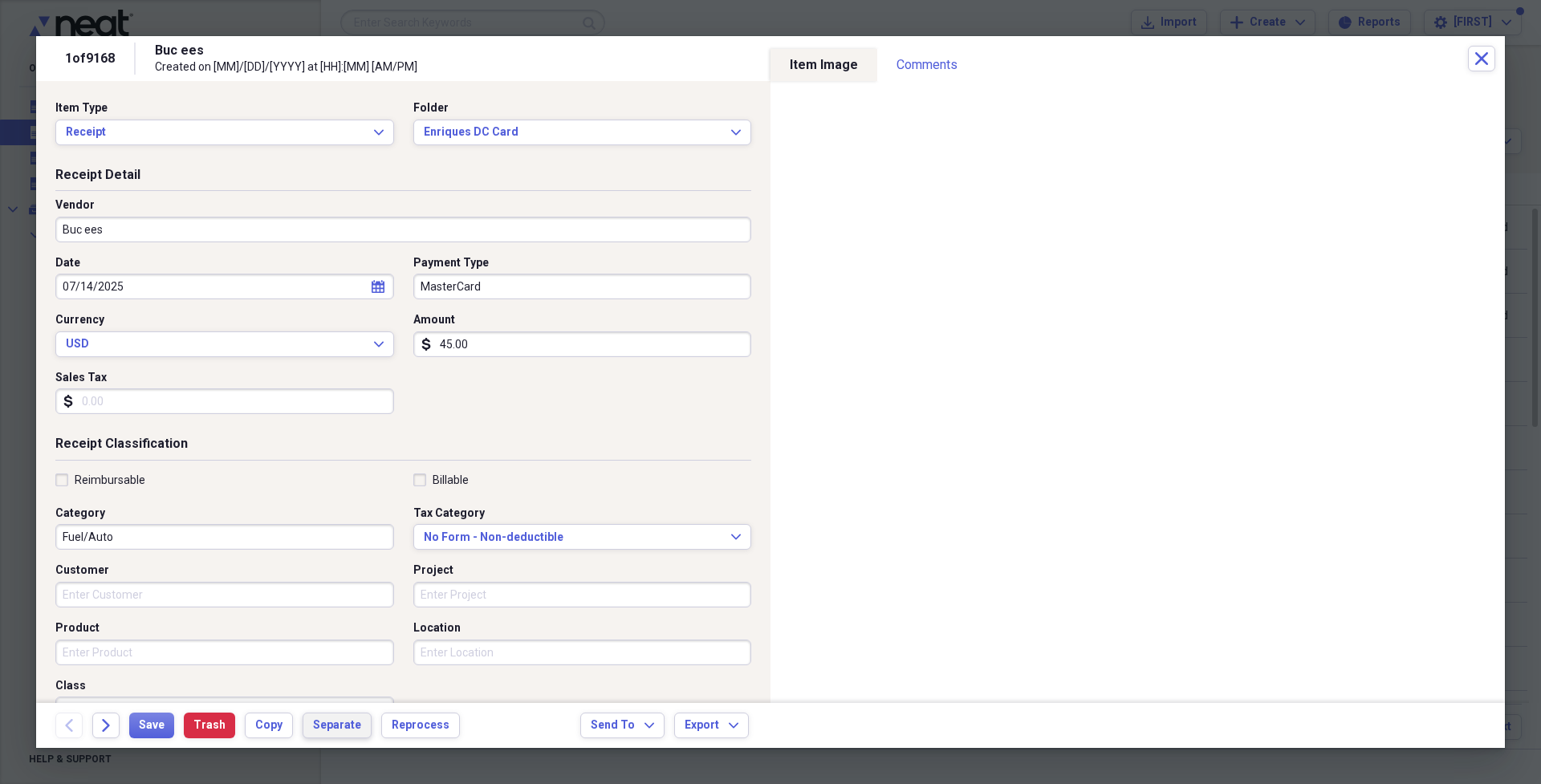 click on "Separate" at bounding box center (337, 725) 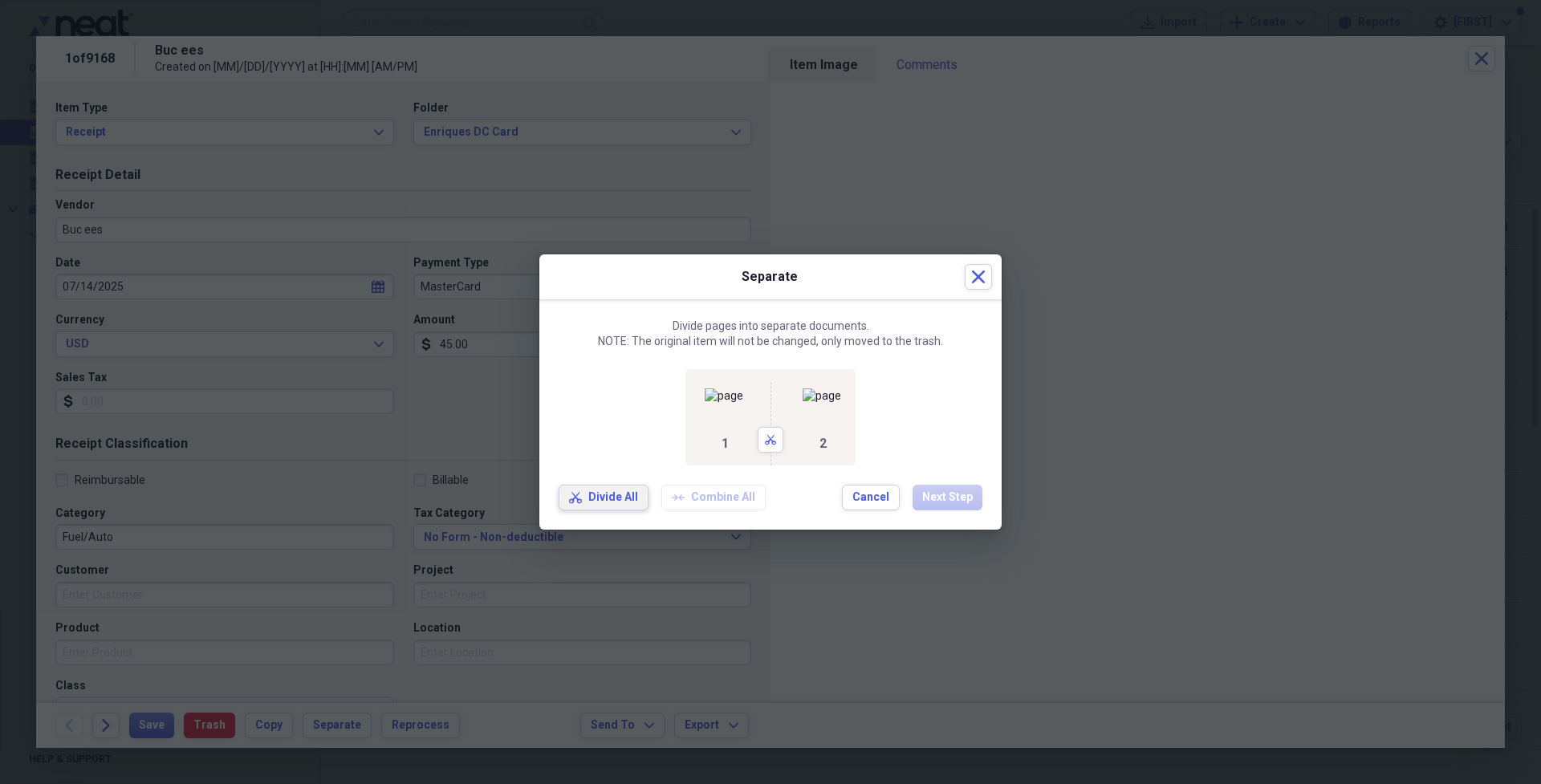 click 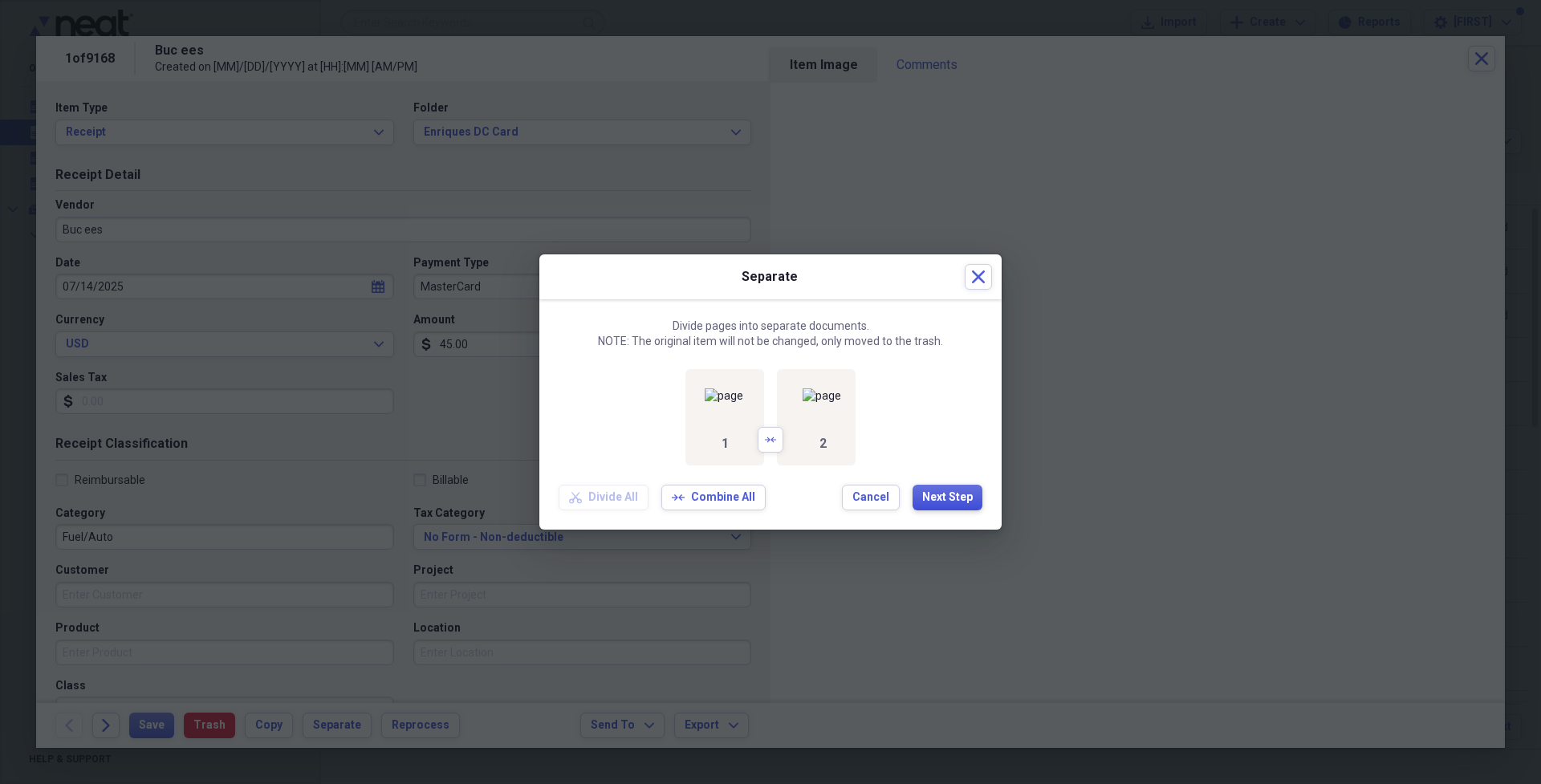 click on "Next Step" at bounding box center [947, 498] 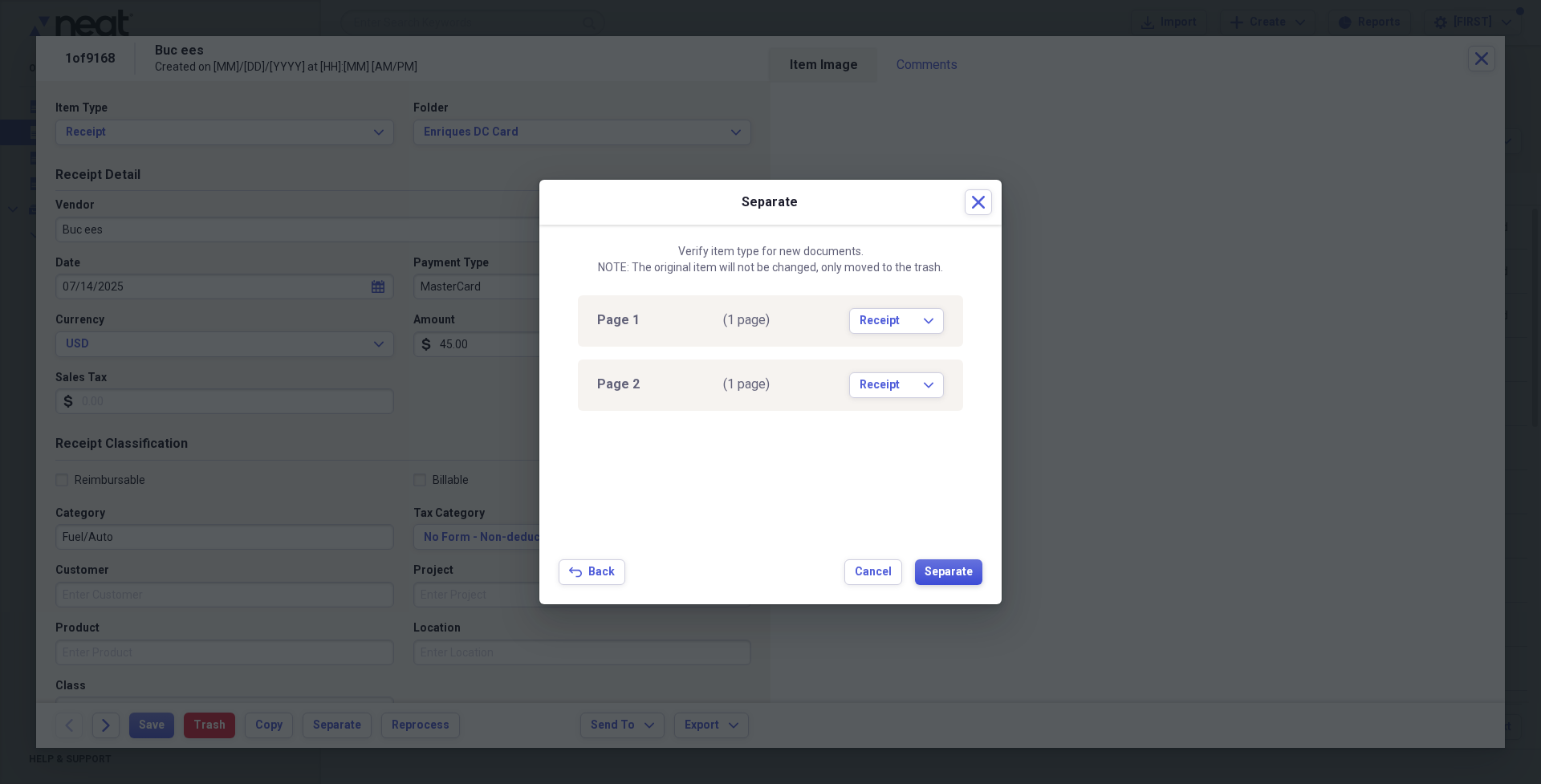 click on "Separate" at bounding box center (949, 572) 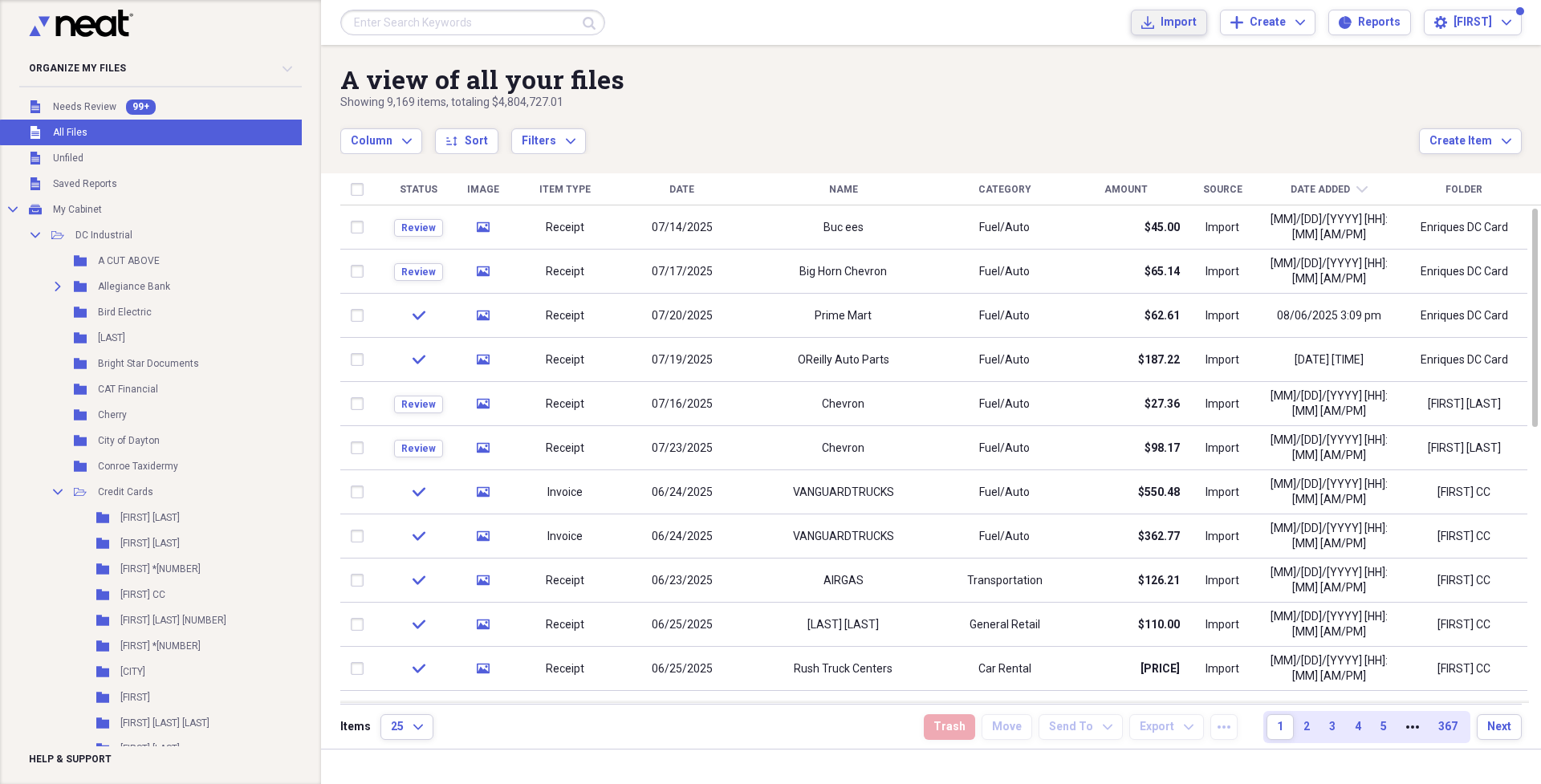click 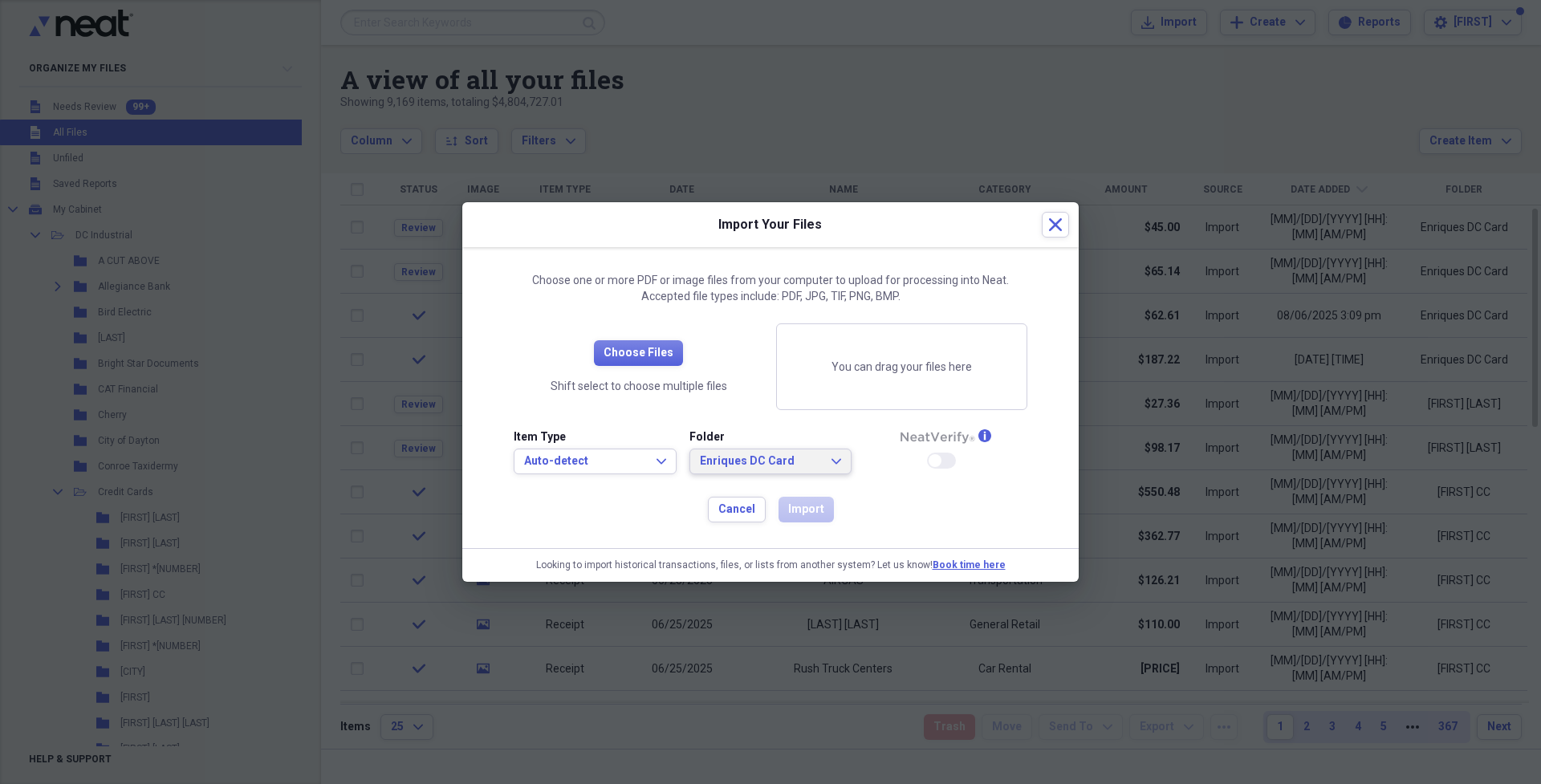 click on "Enriques DC Card" at bounding box center [761, 461] 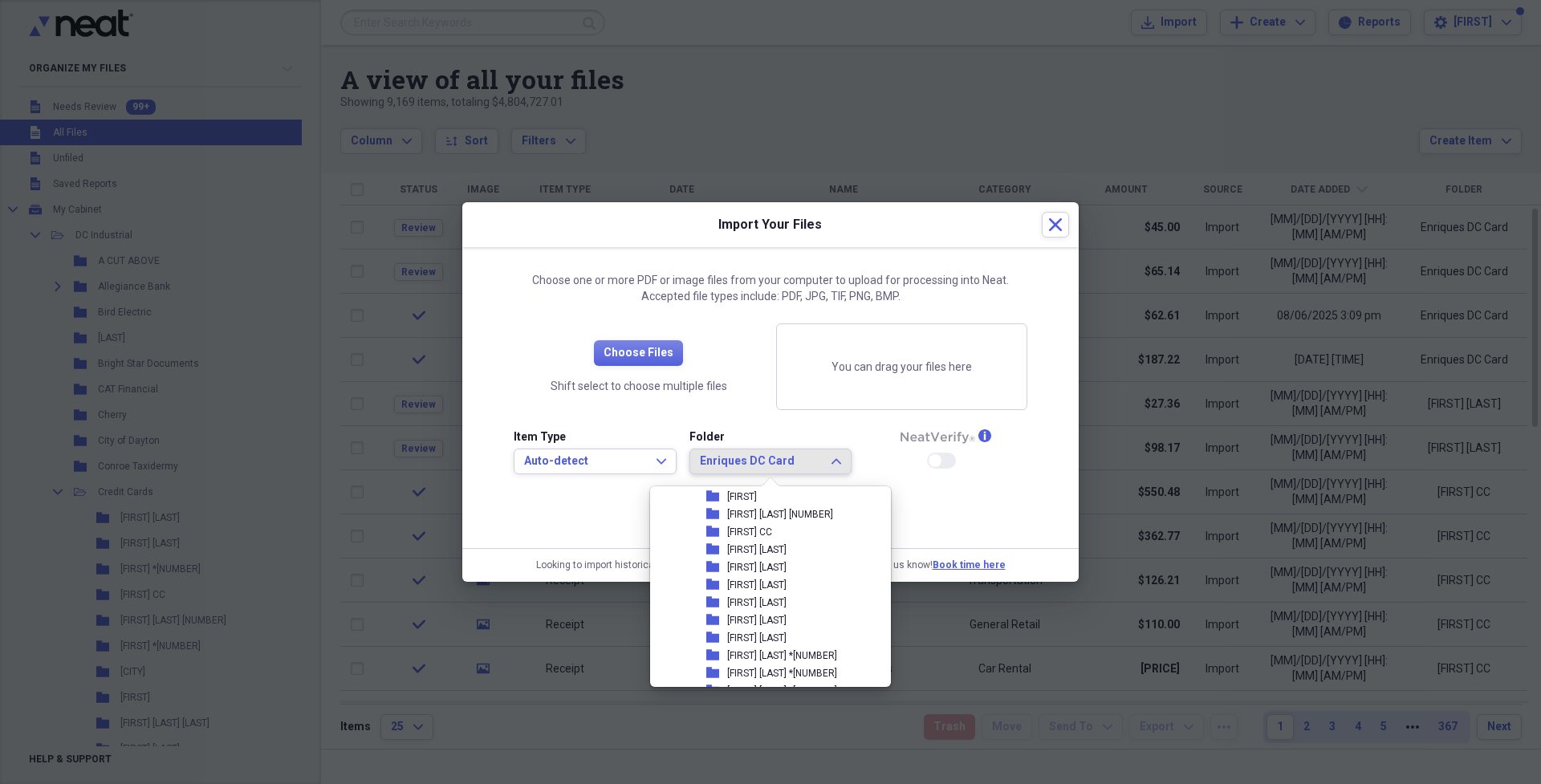 scroll, scrollTop: 601, scrollLeft: 0, axis: vertical 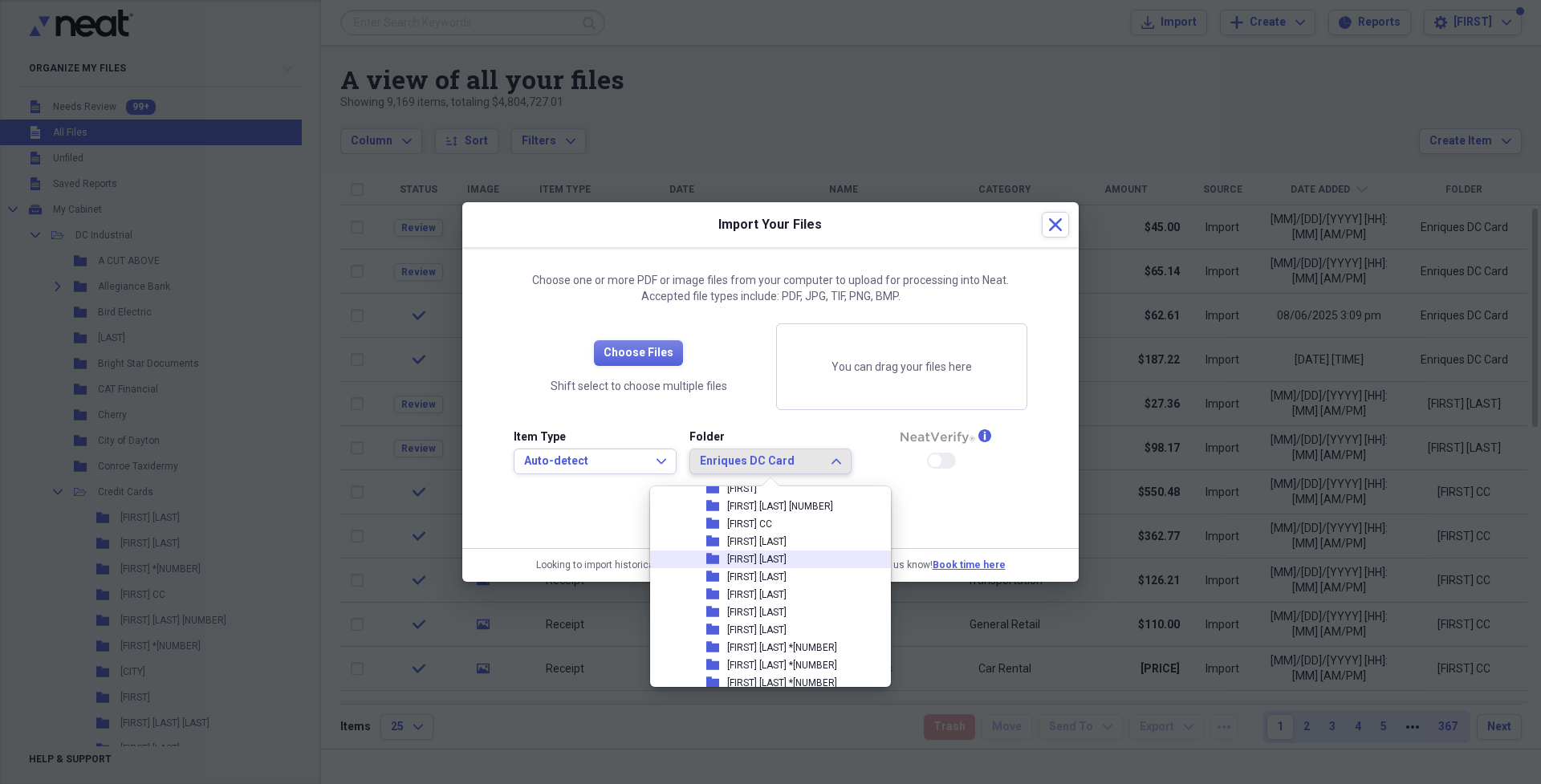 click on "[FIRST] [LAST]" at bounding box center (757, 559) 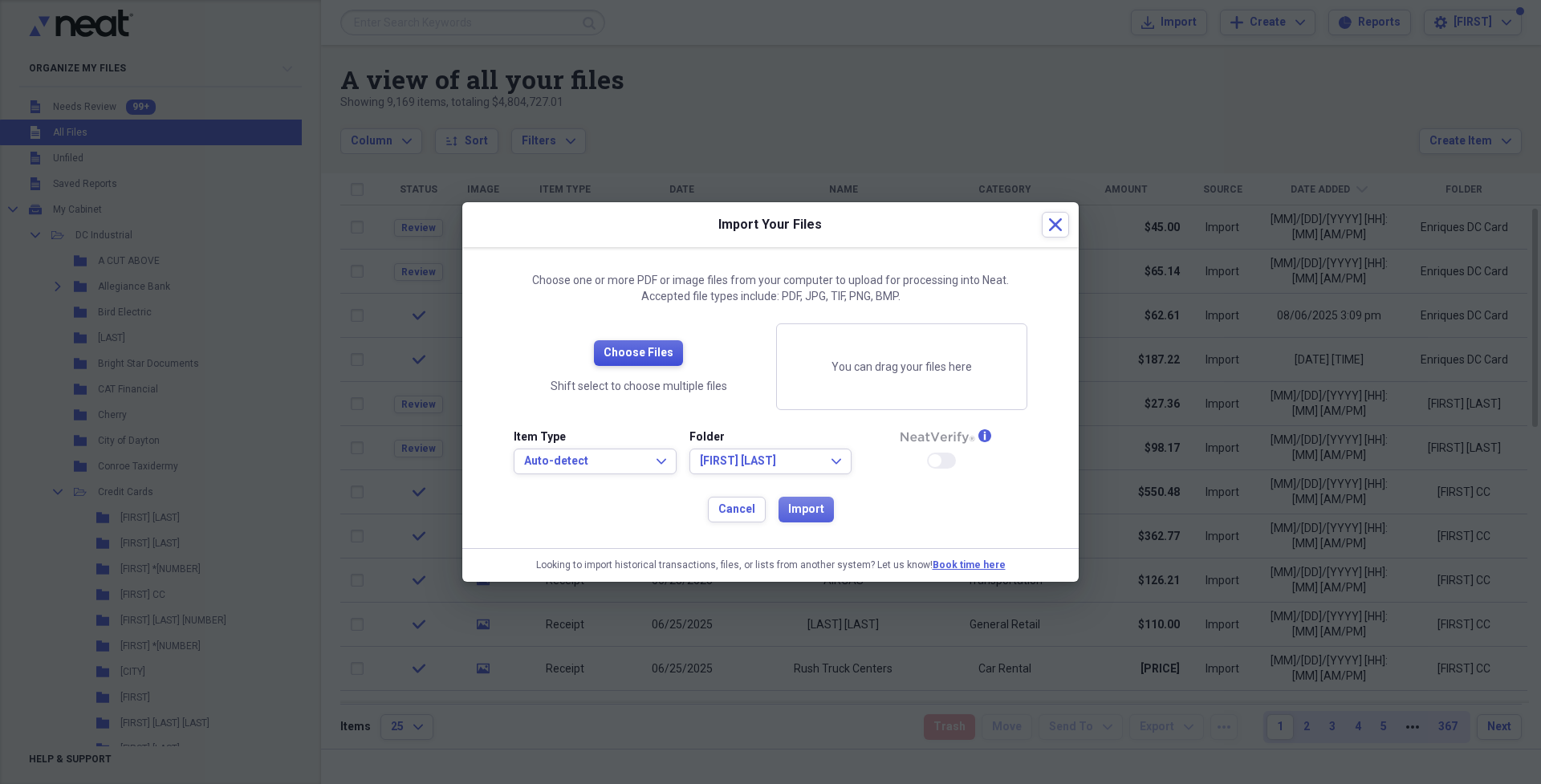 click on "Choose Files" at bounding box center (638, 353) 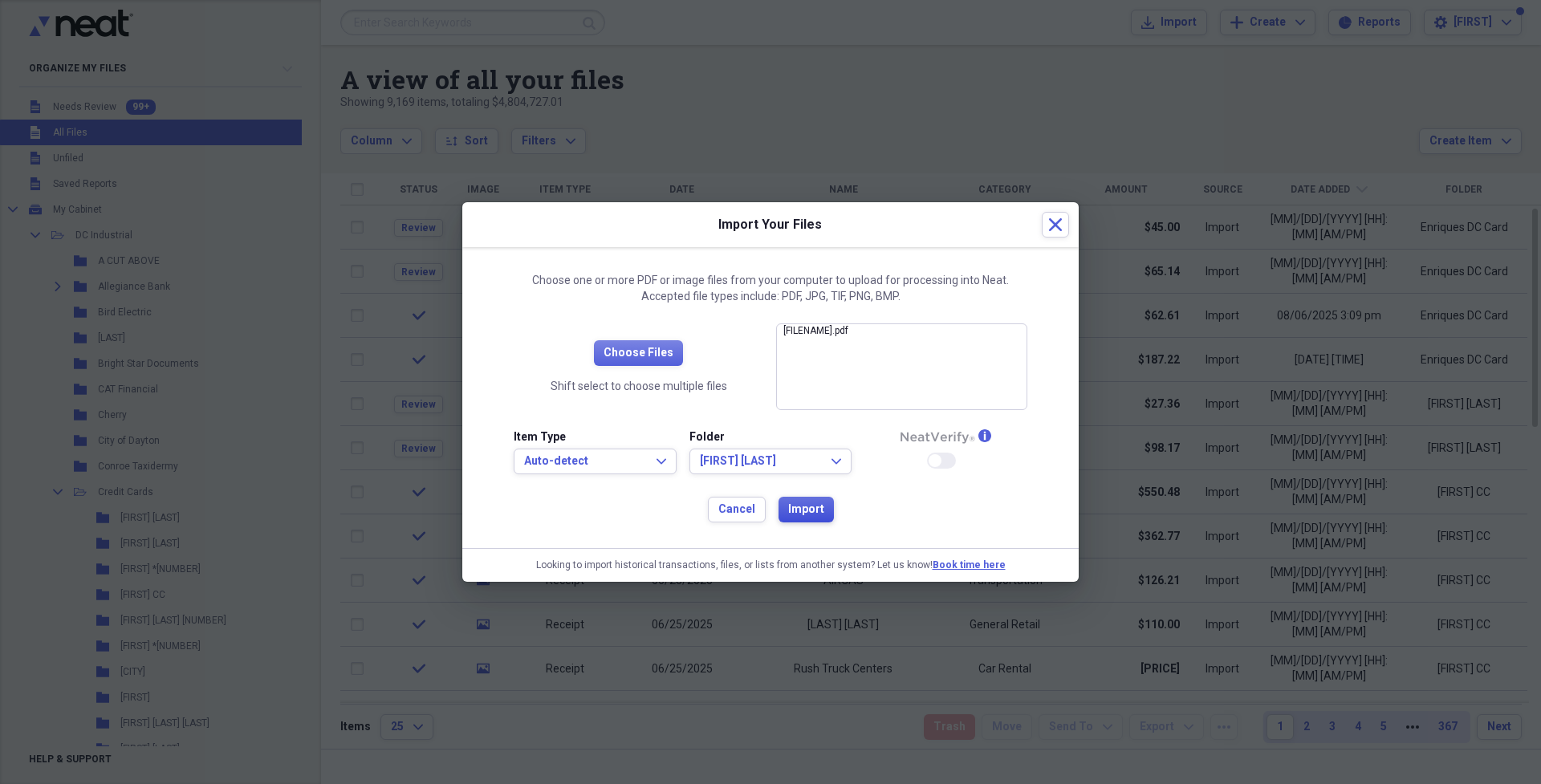click on "Import" at bounding box center (806, 510) 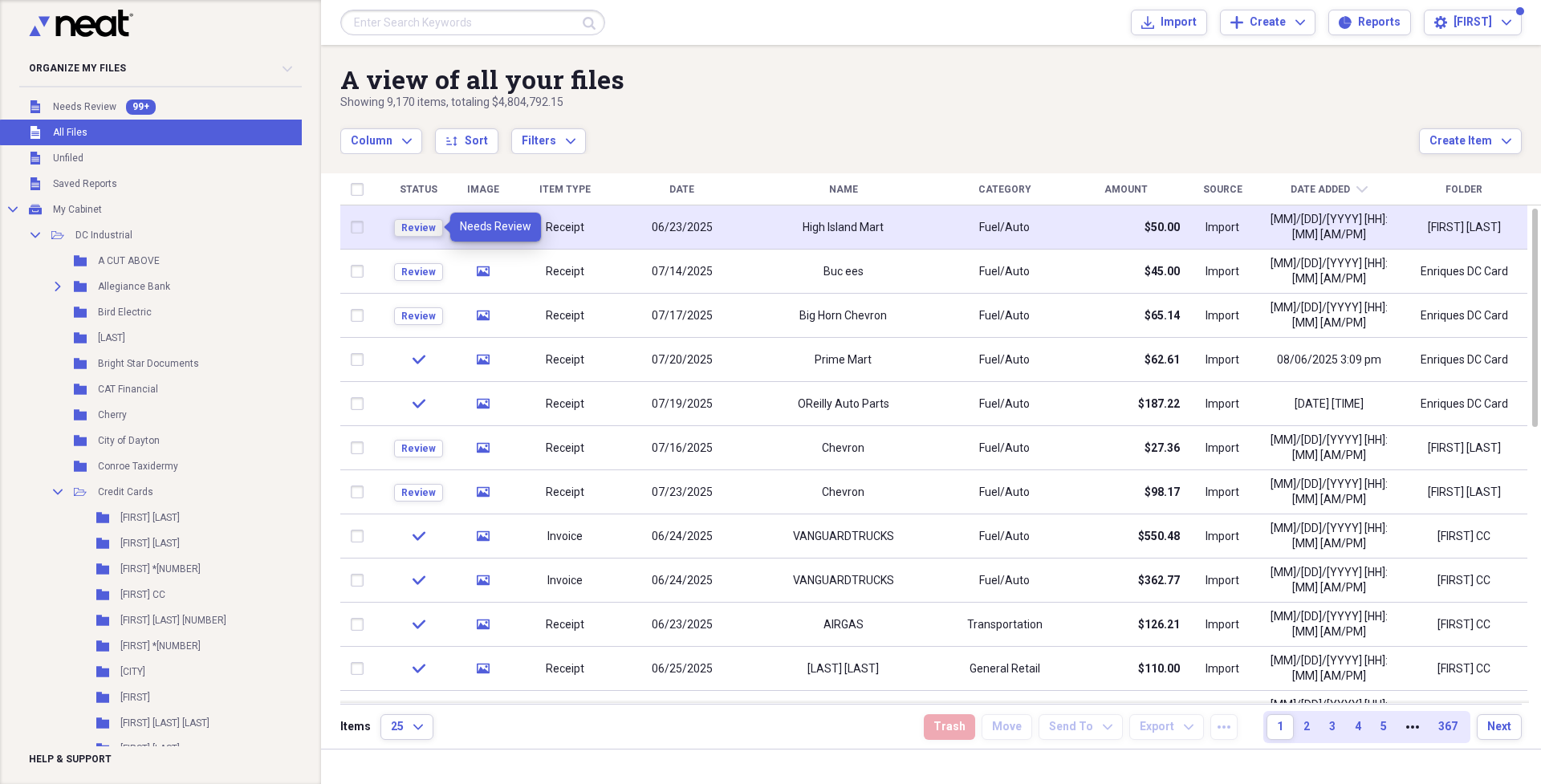 click on "Review" at bounding box center [418, 228] 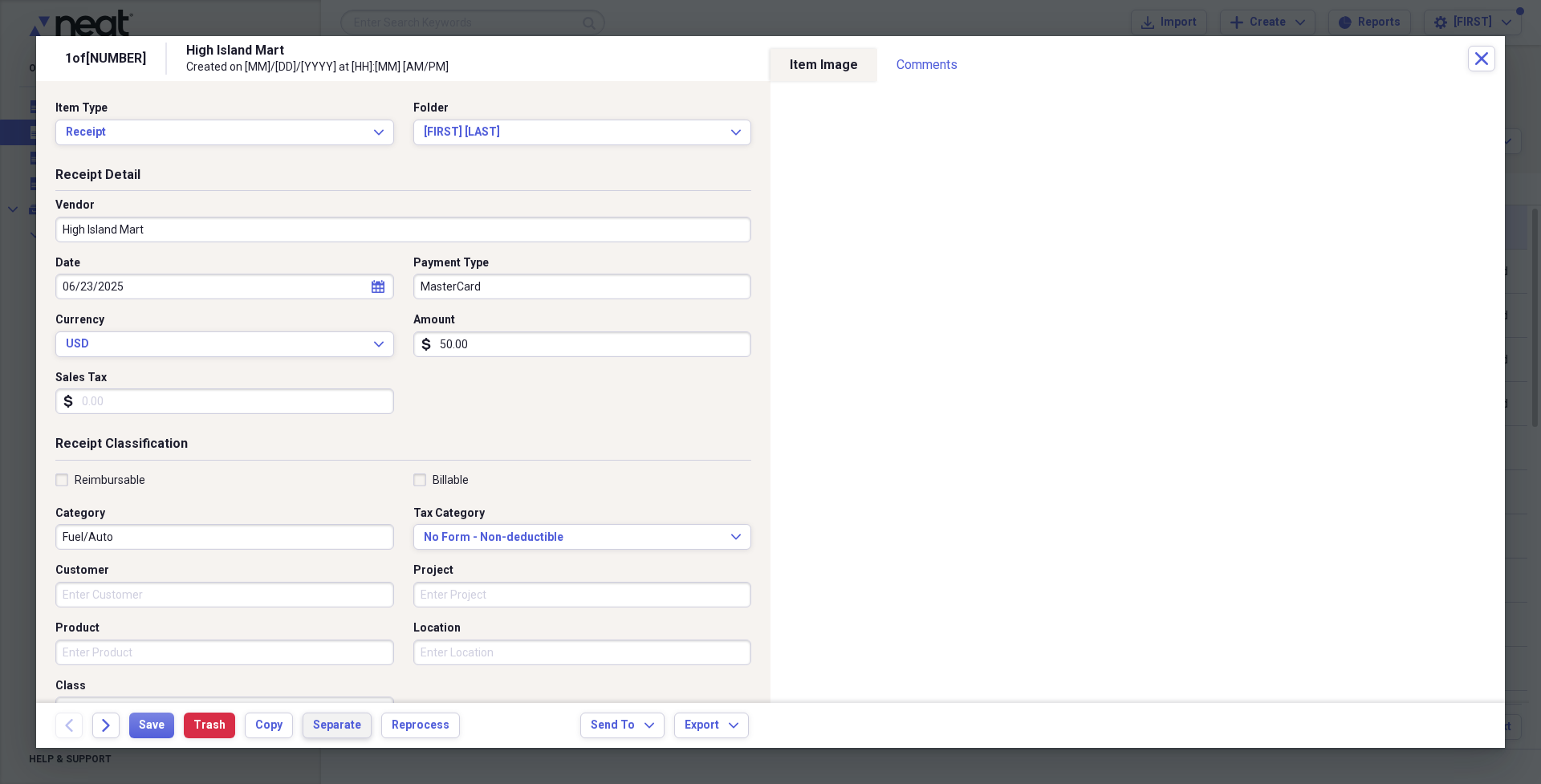 click on "Separate" at bounding box center (337, 725) 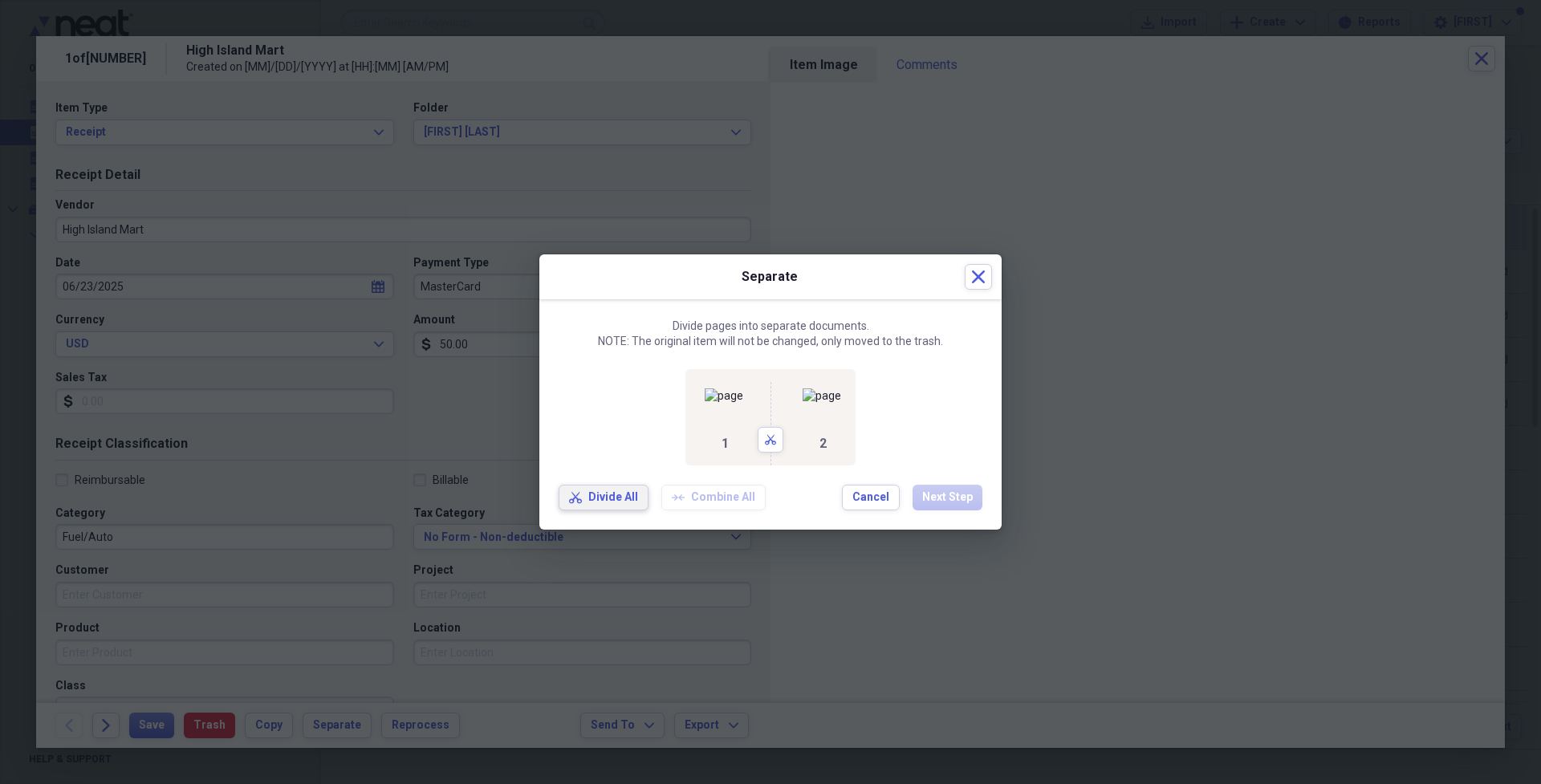 click on "Divide All" at bounding box center [613, 498] 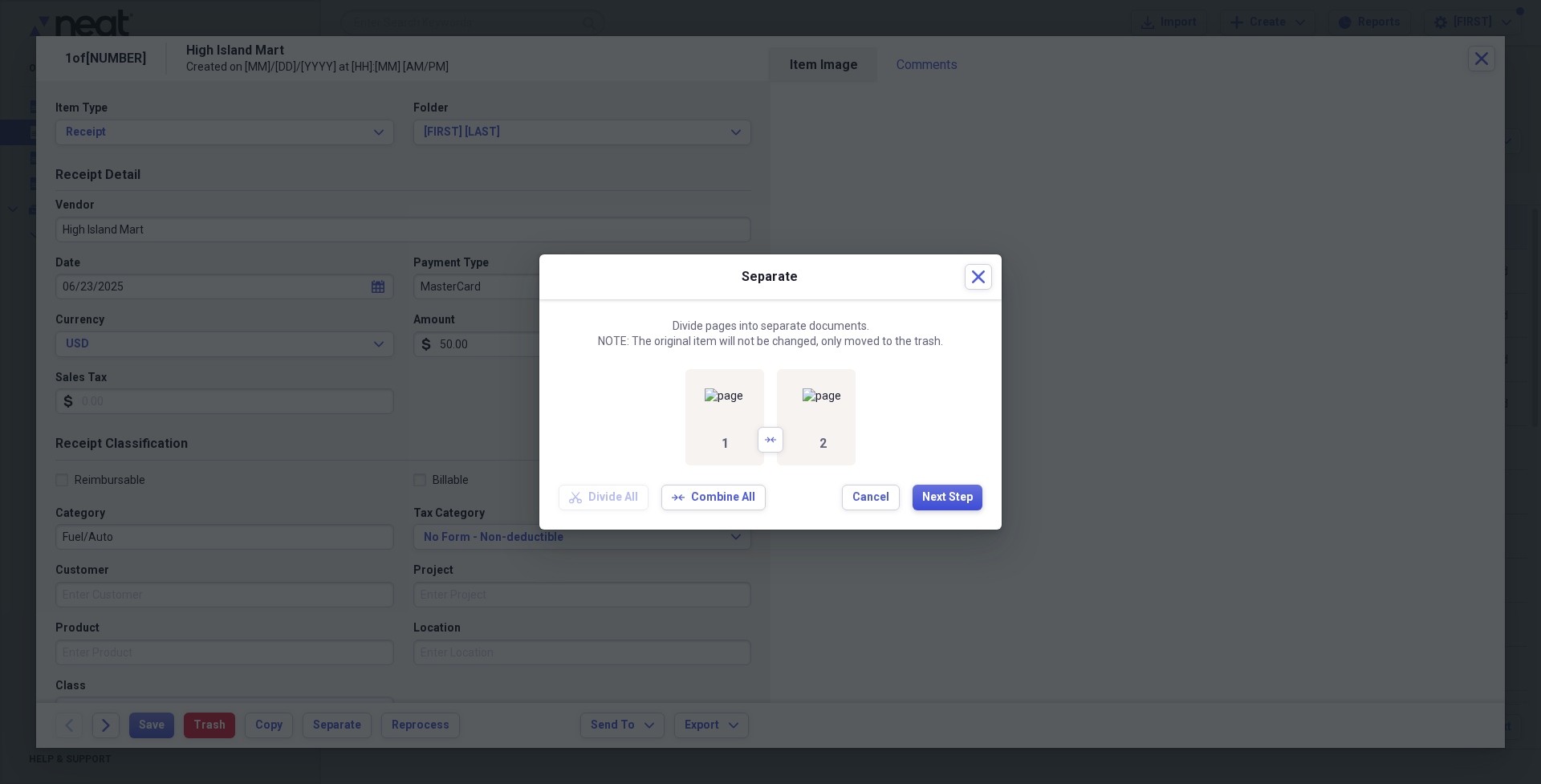click on "Next Step" at bounding box center [947, 498] 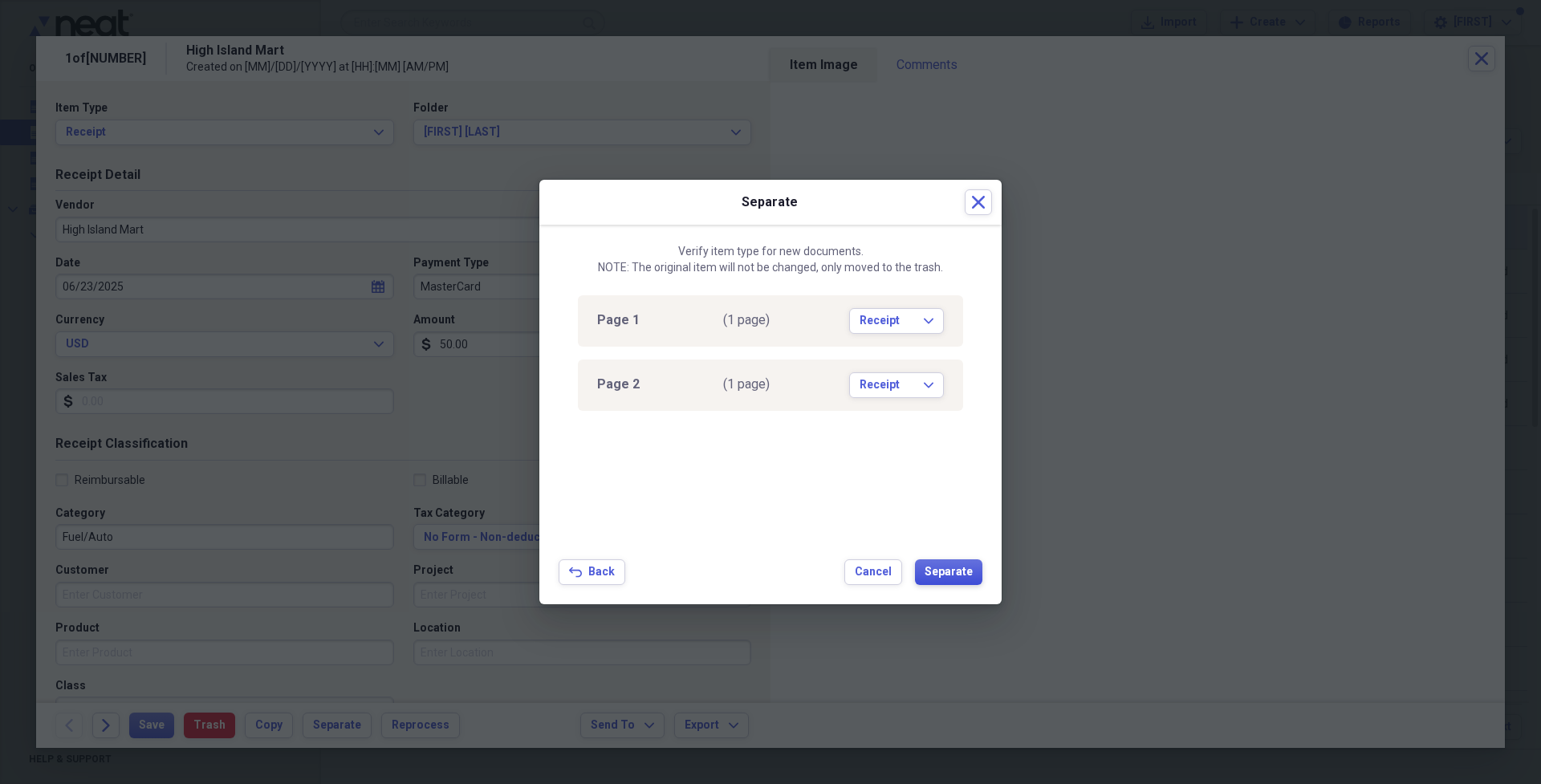 click on "Separate" at bounding box center [949, 572] 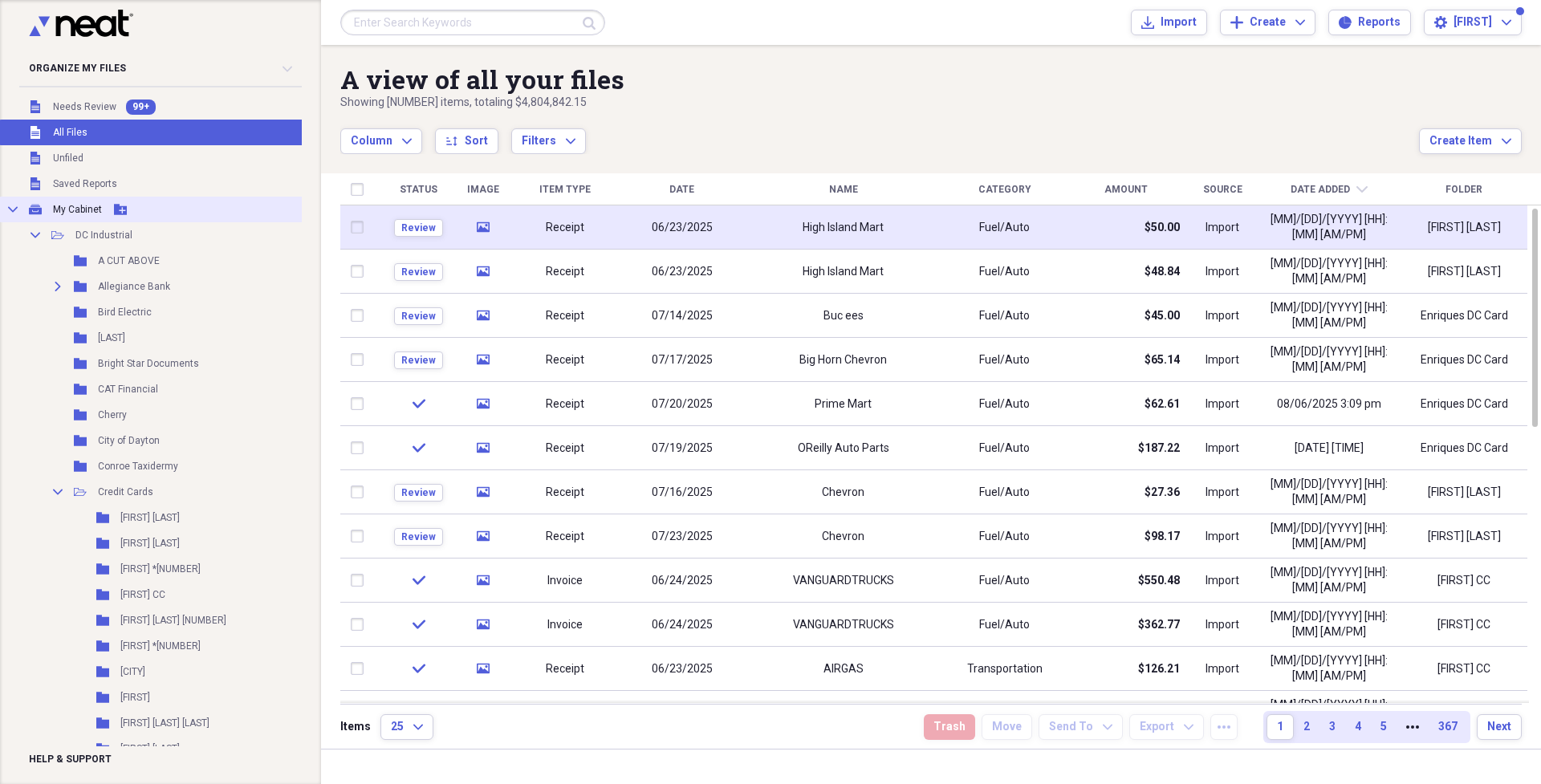 scroll, scrollTop: 4, scrollLeft: 0, axis: vertical 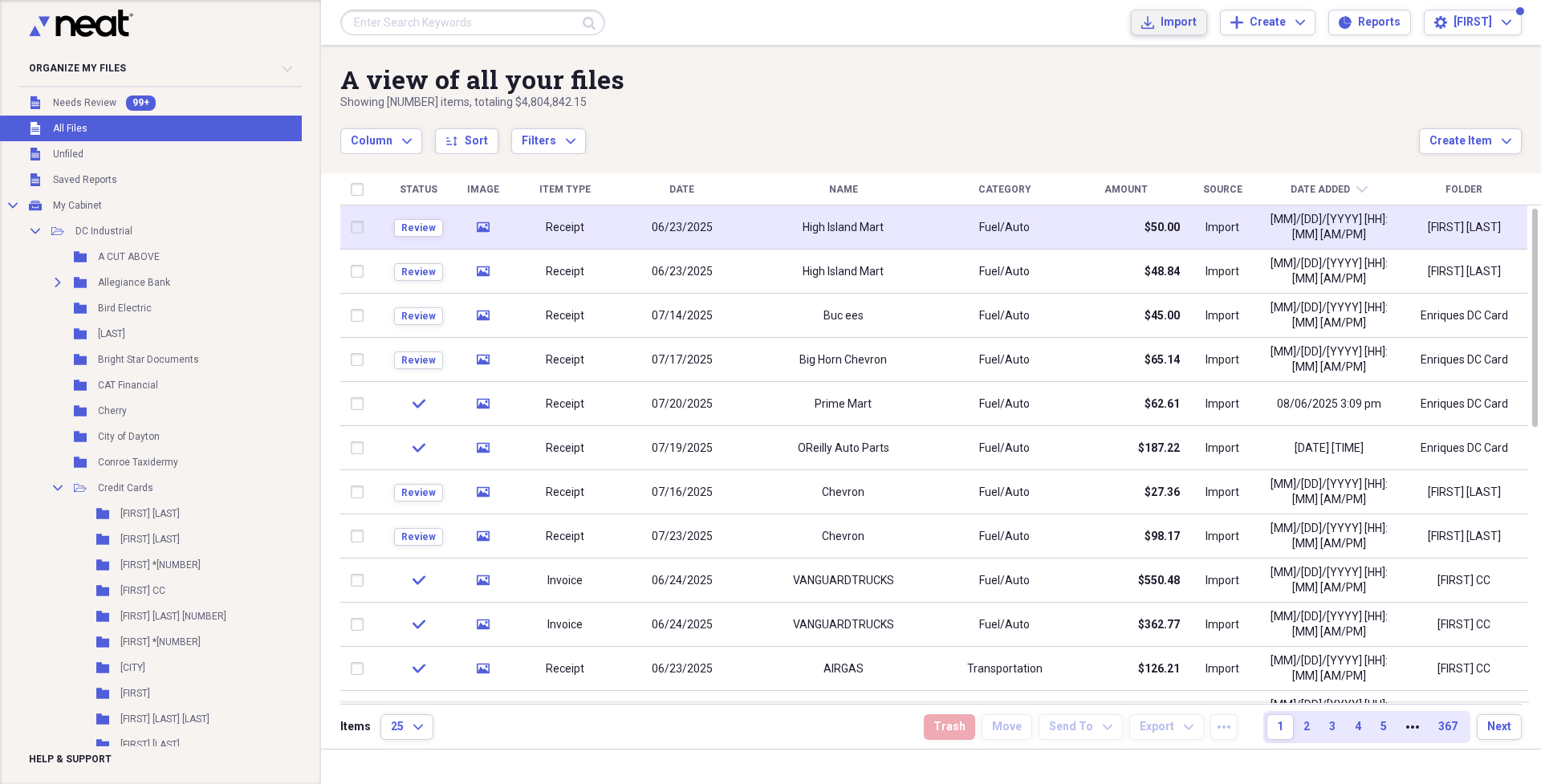 click on "Import" 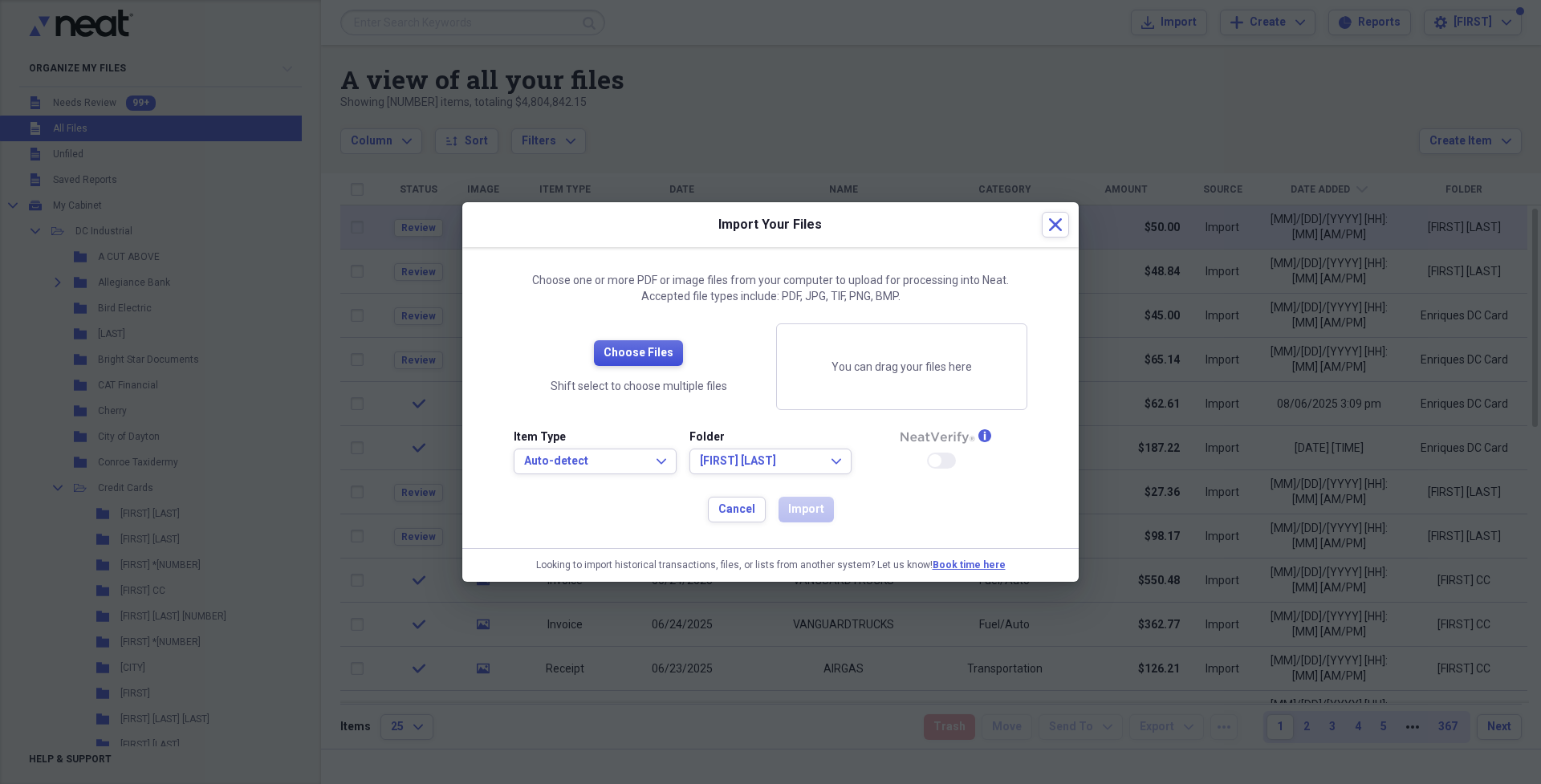 click on "Choose Files" at bounding box center [638, 353] 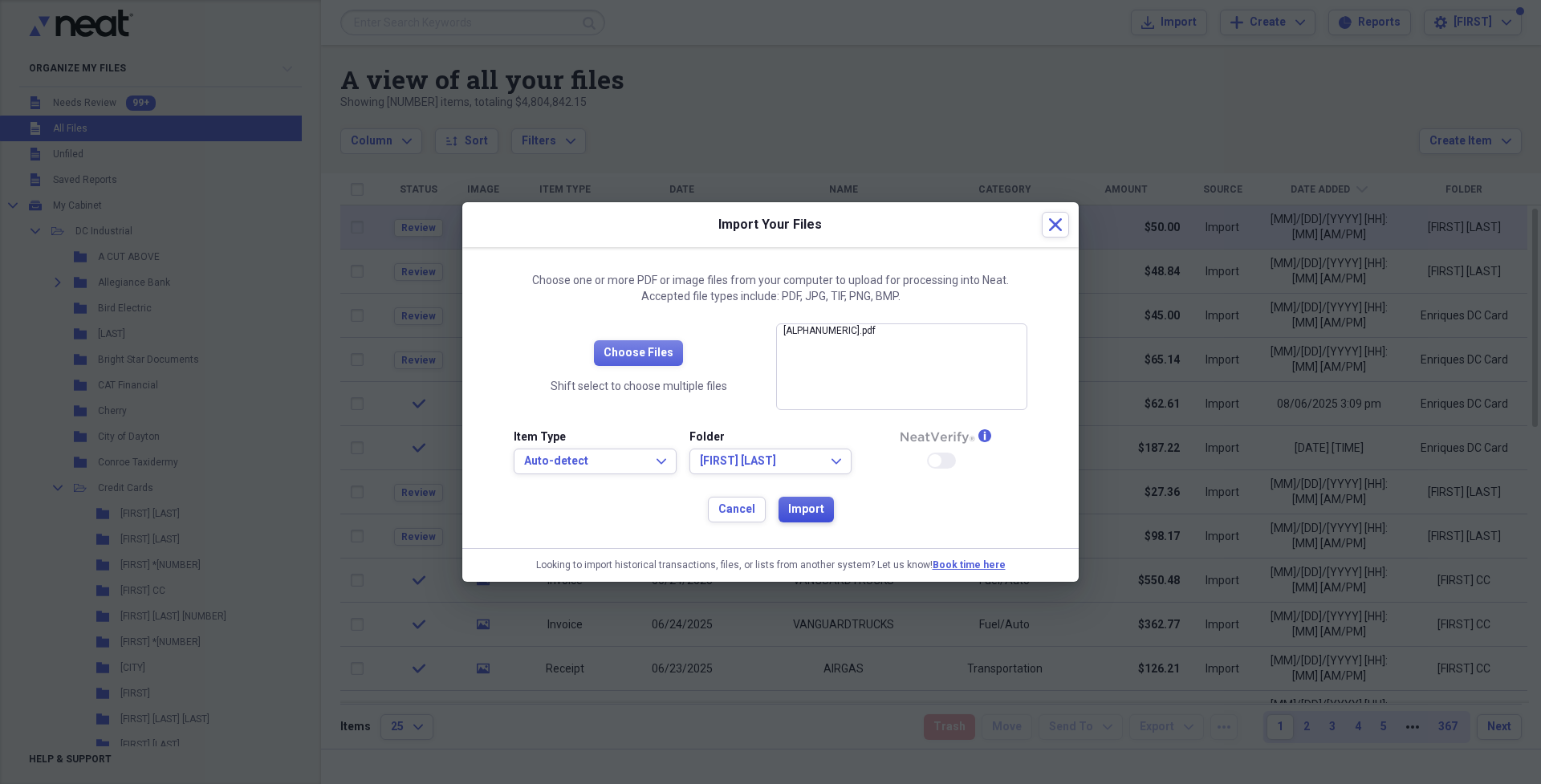 click on "Import" at bounding box center (806, 510) 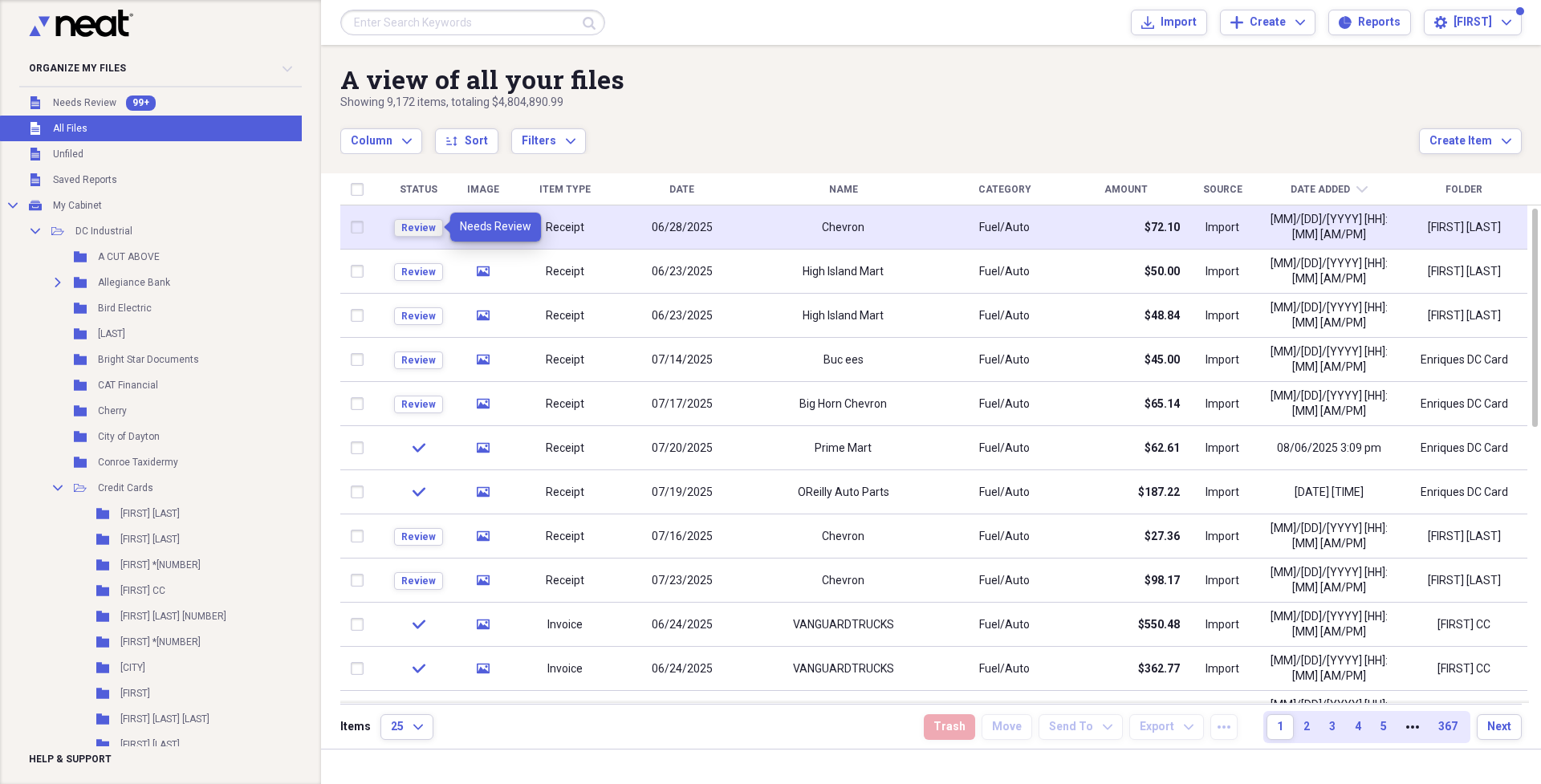 click on "Review" at bounding box center (418, 228) 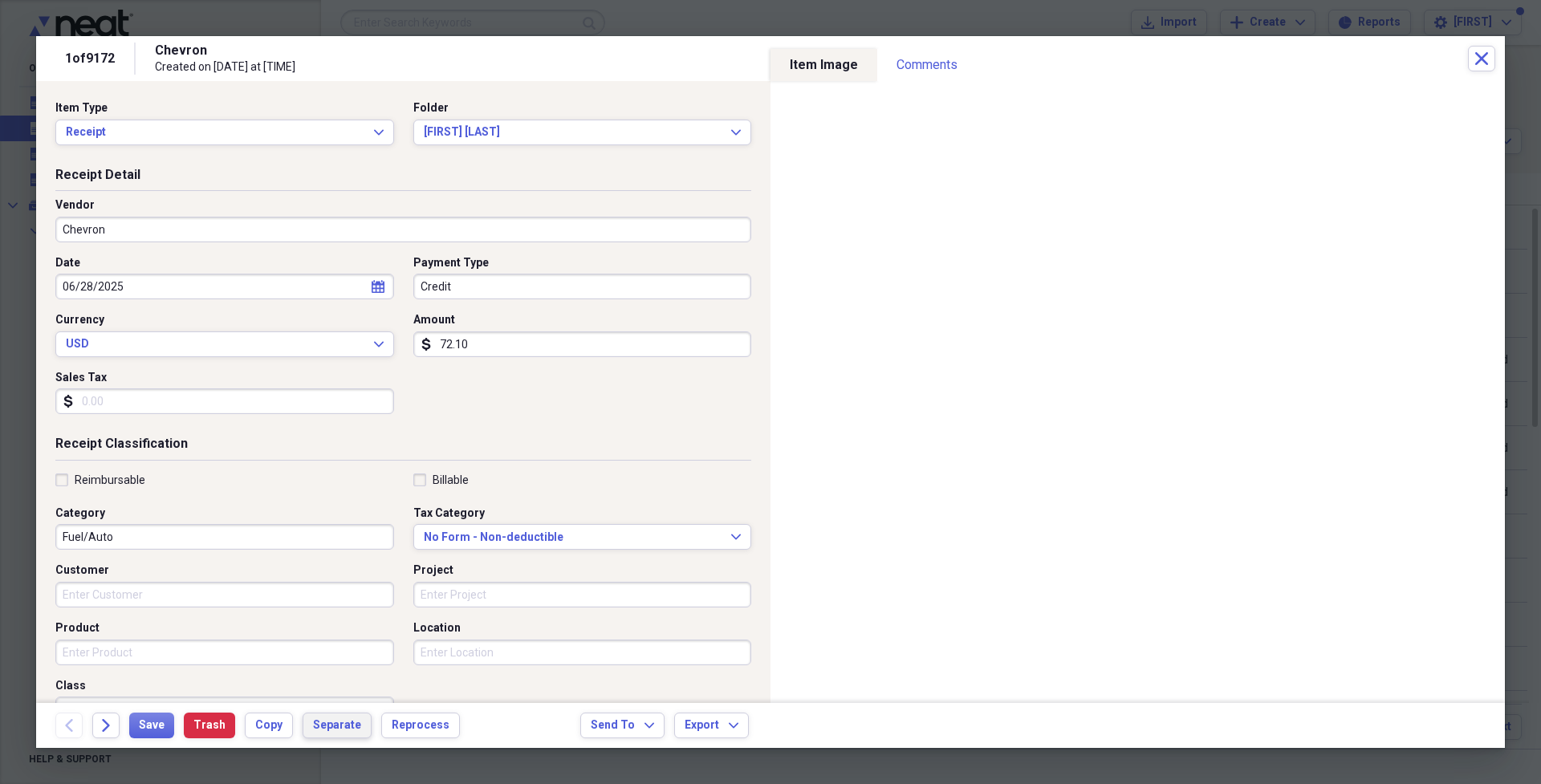 click on "Separate" at bounding box center (337, 725) 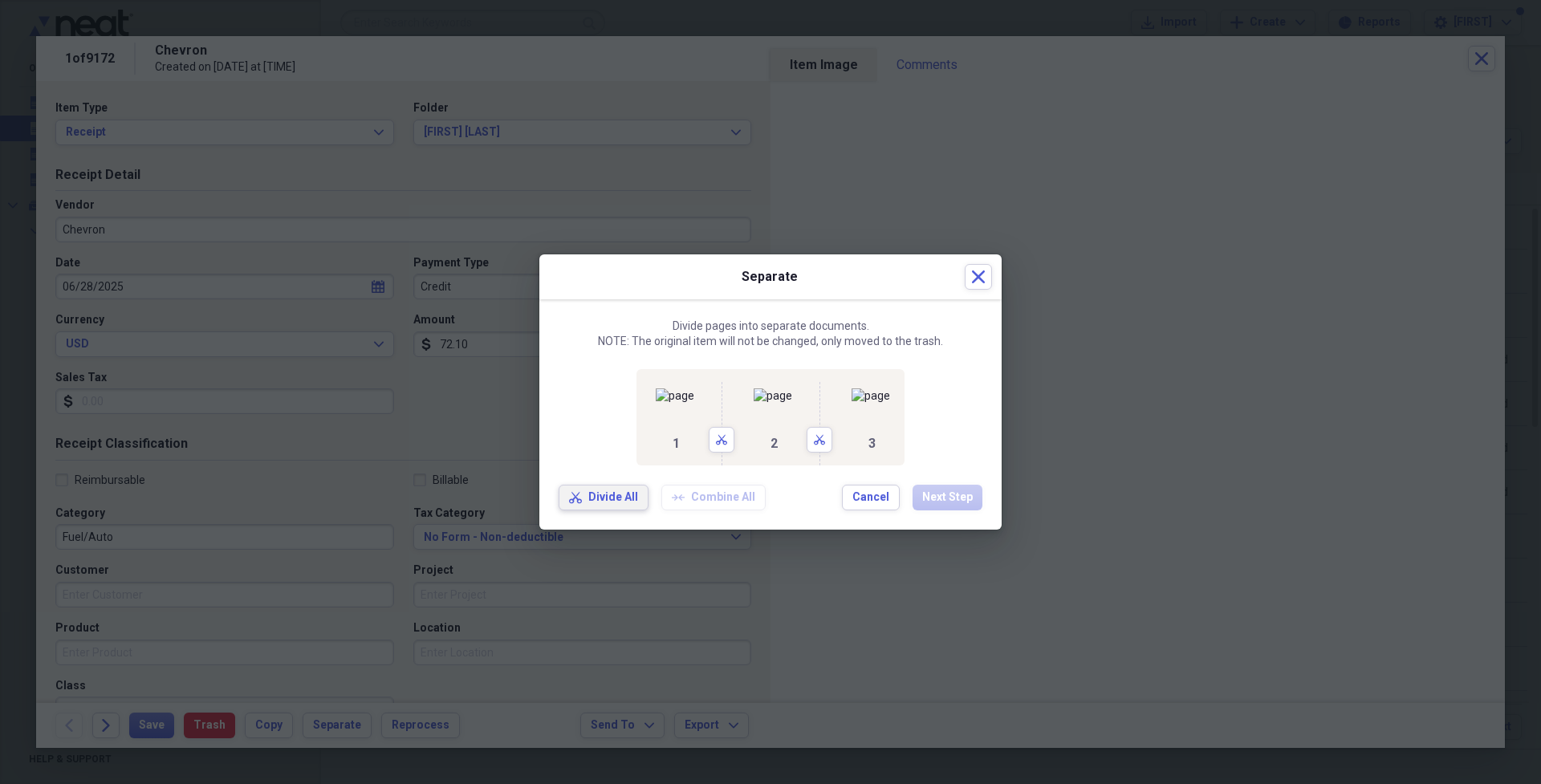 click on "Divide All" at bounding box center [613, 498] 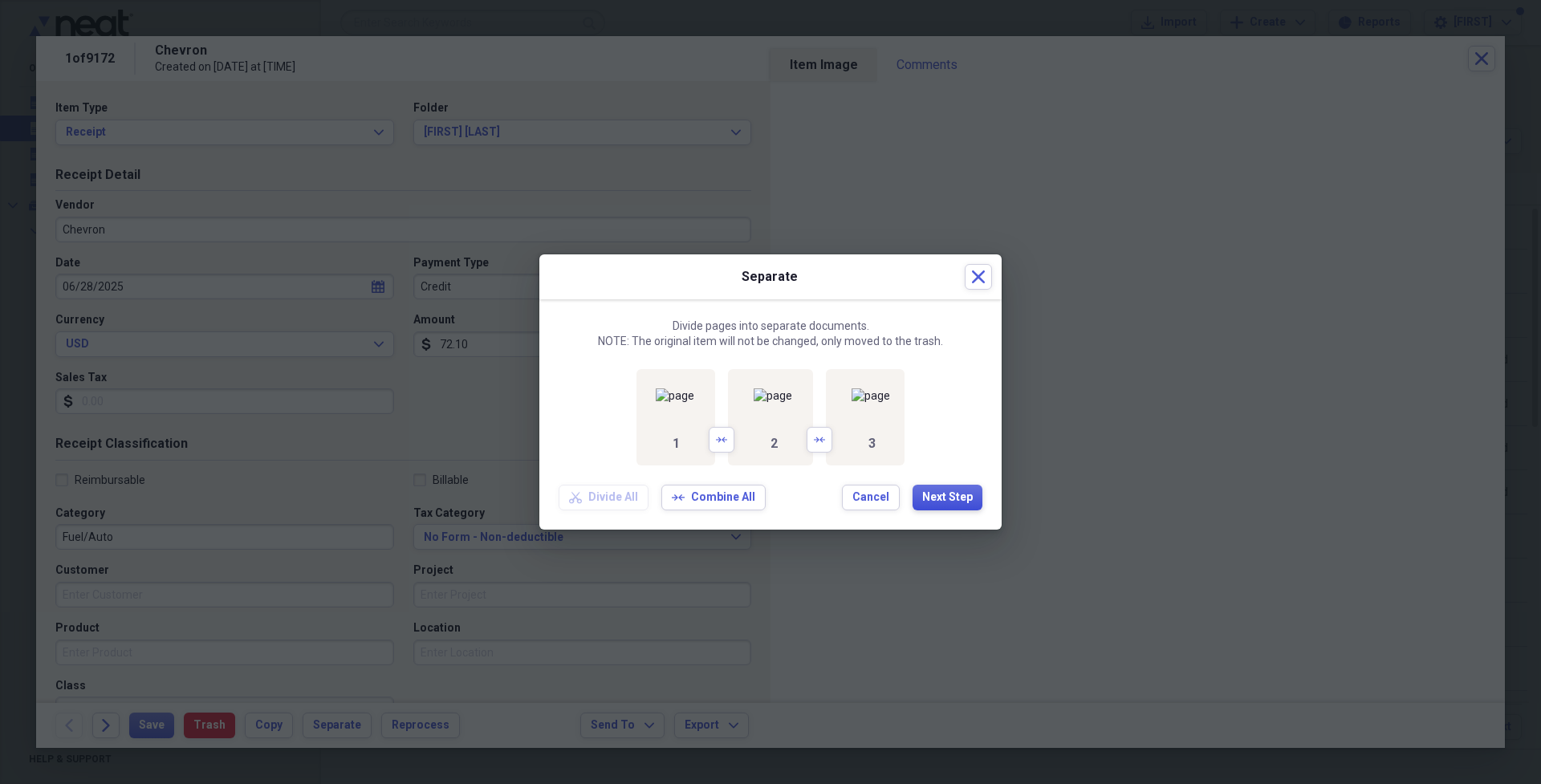 click on "Next Step" at bounding box center (947, 498) 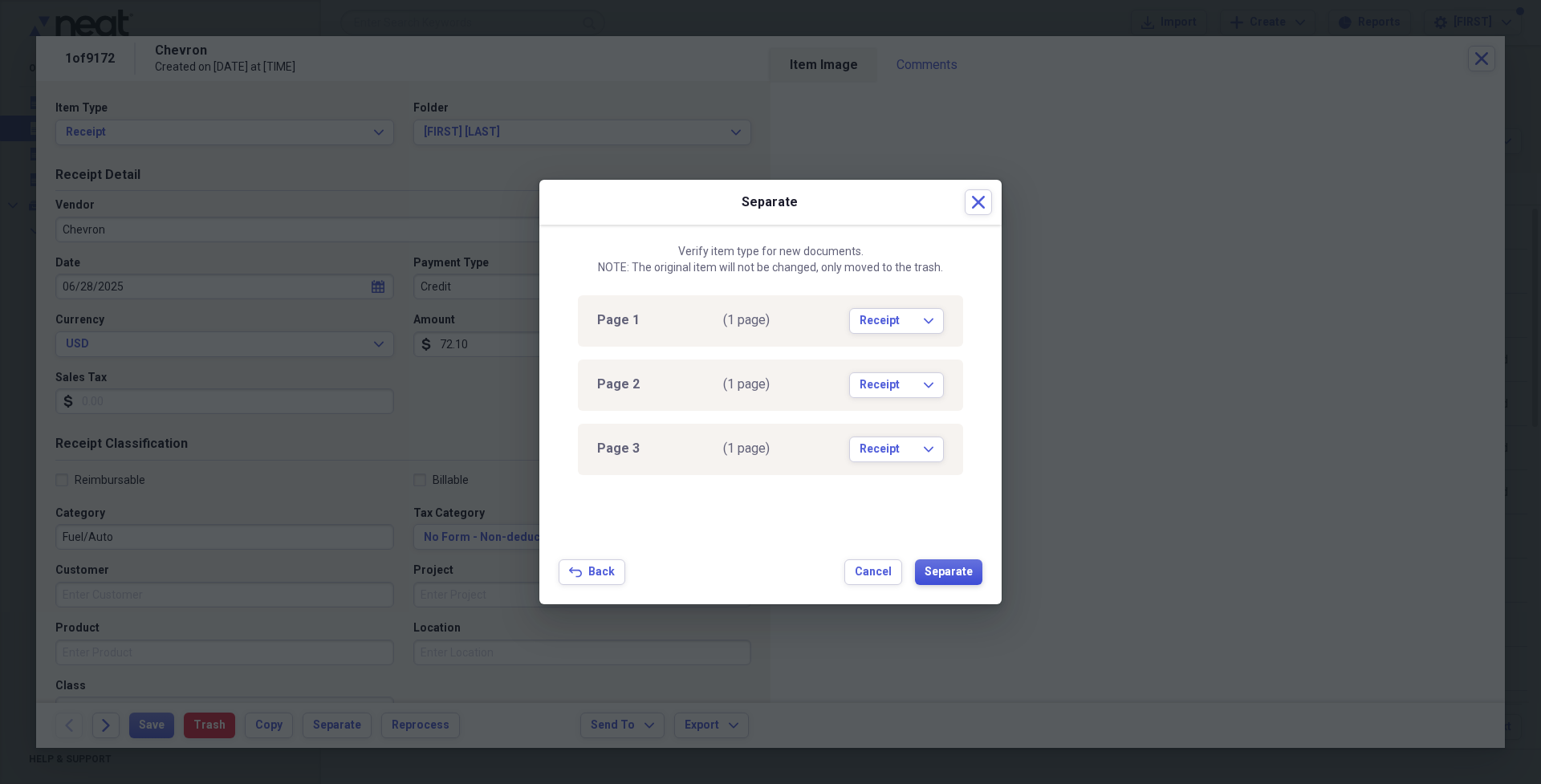 click on "Separate" at bounding box center (949, 572) 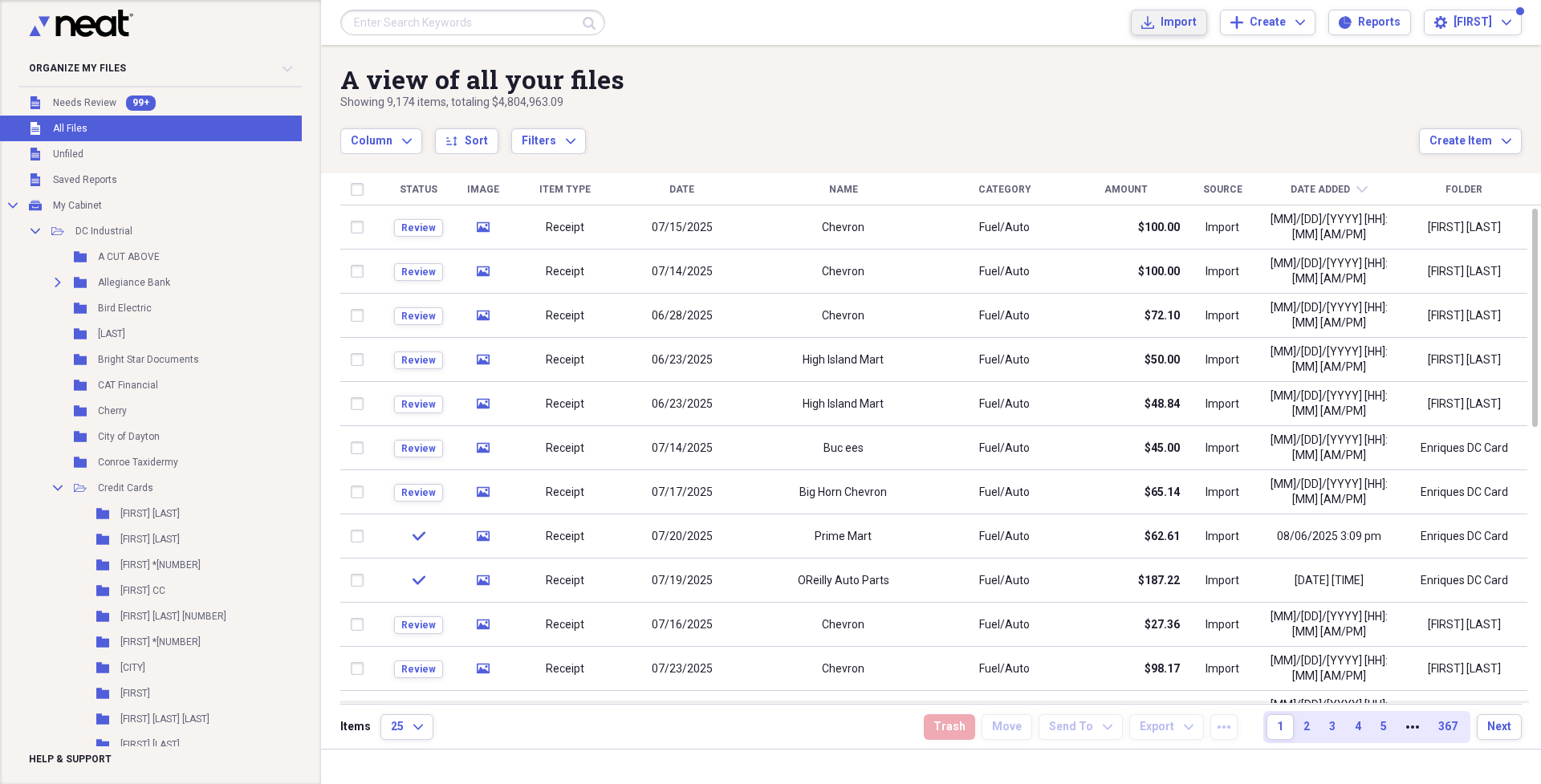 click on "Import" at bounding box center (1178, 22) 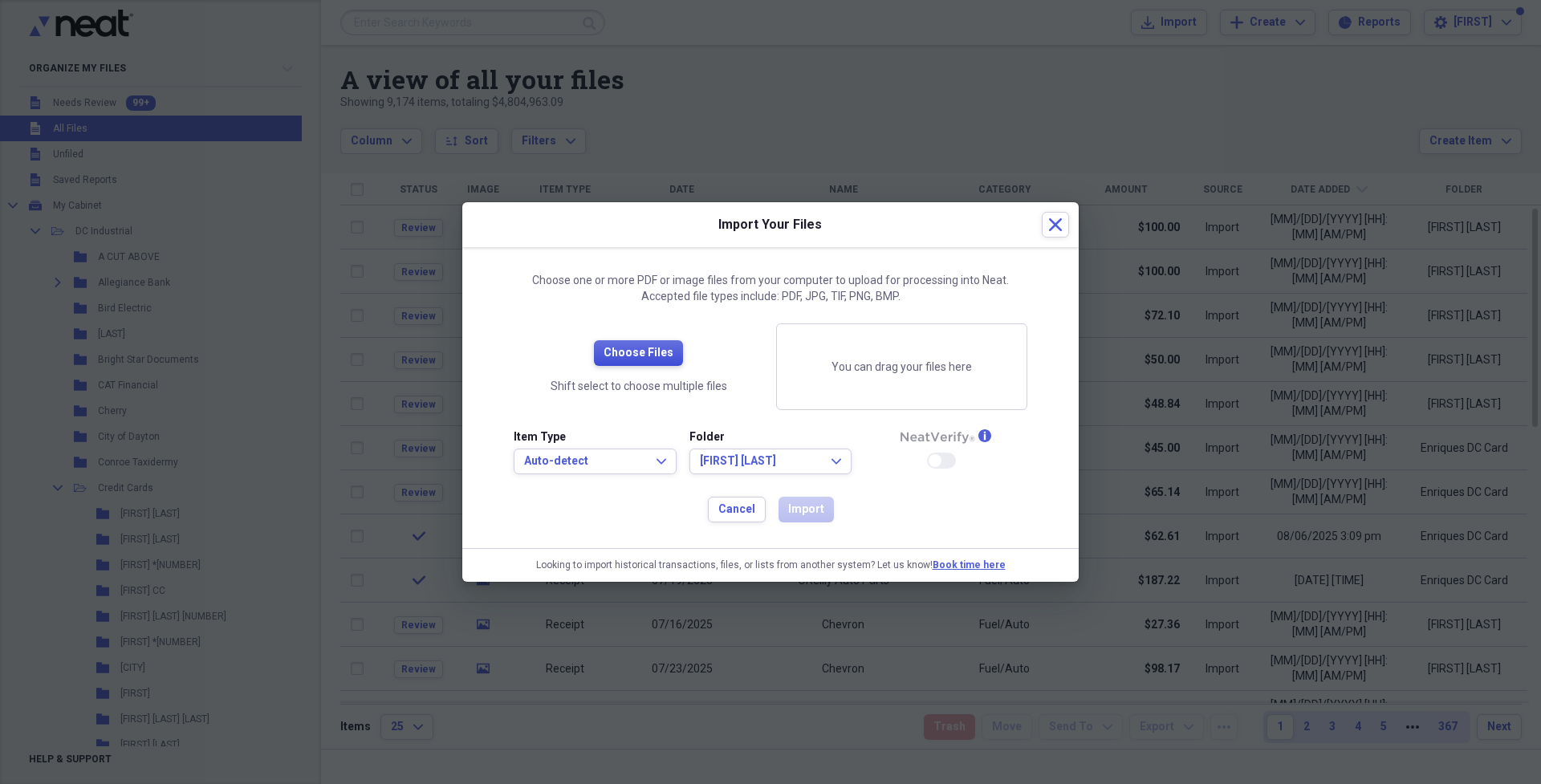 click on "Choose Files" at bounding box center [638, 353] 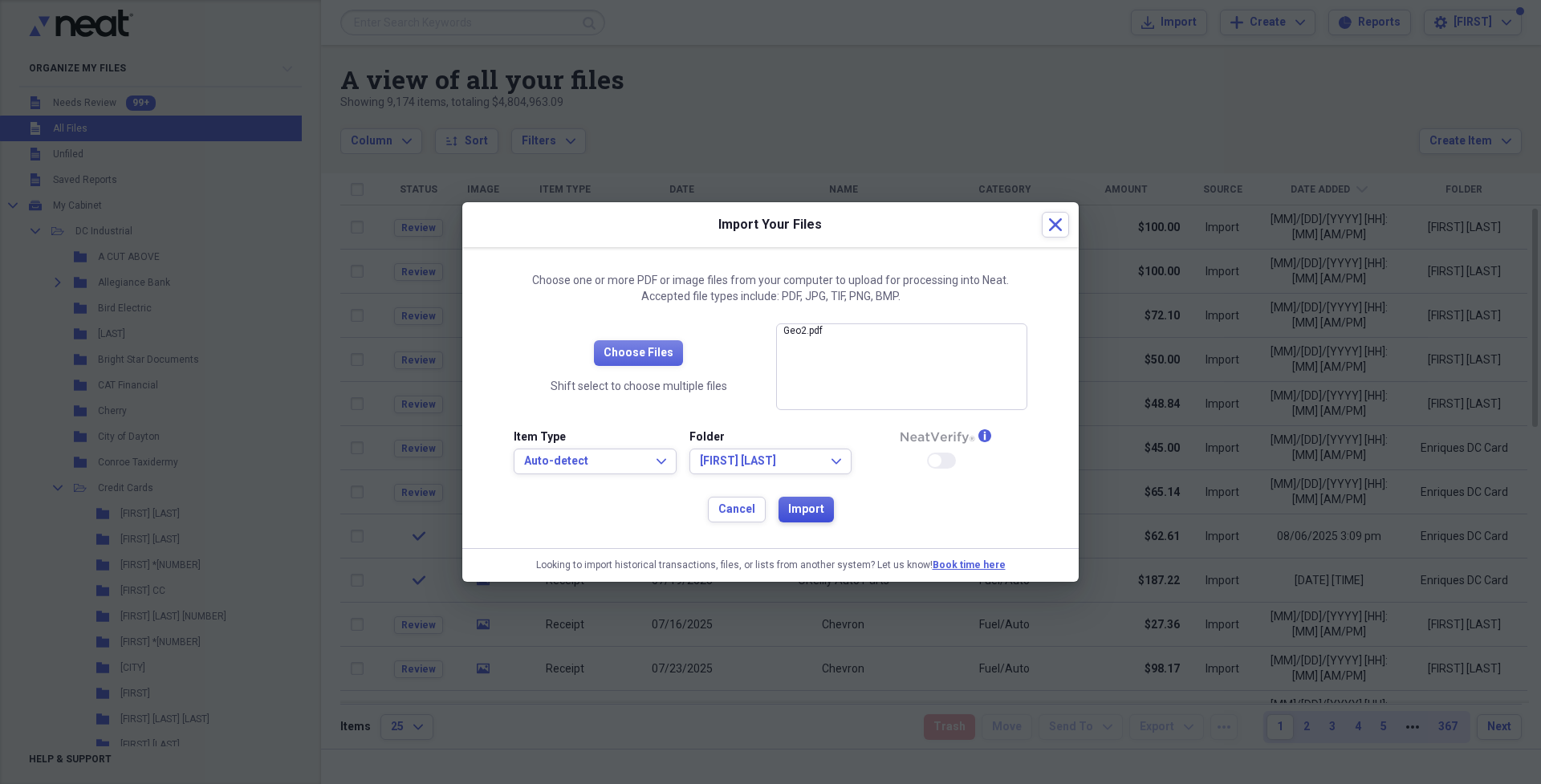 click on "Import" at bounding box center (806, 510) 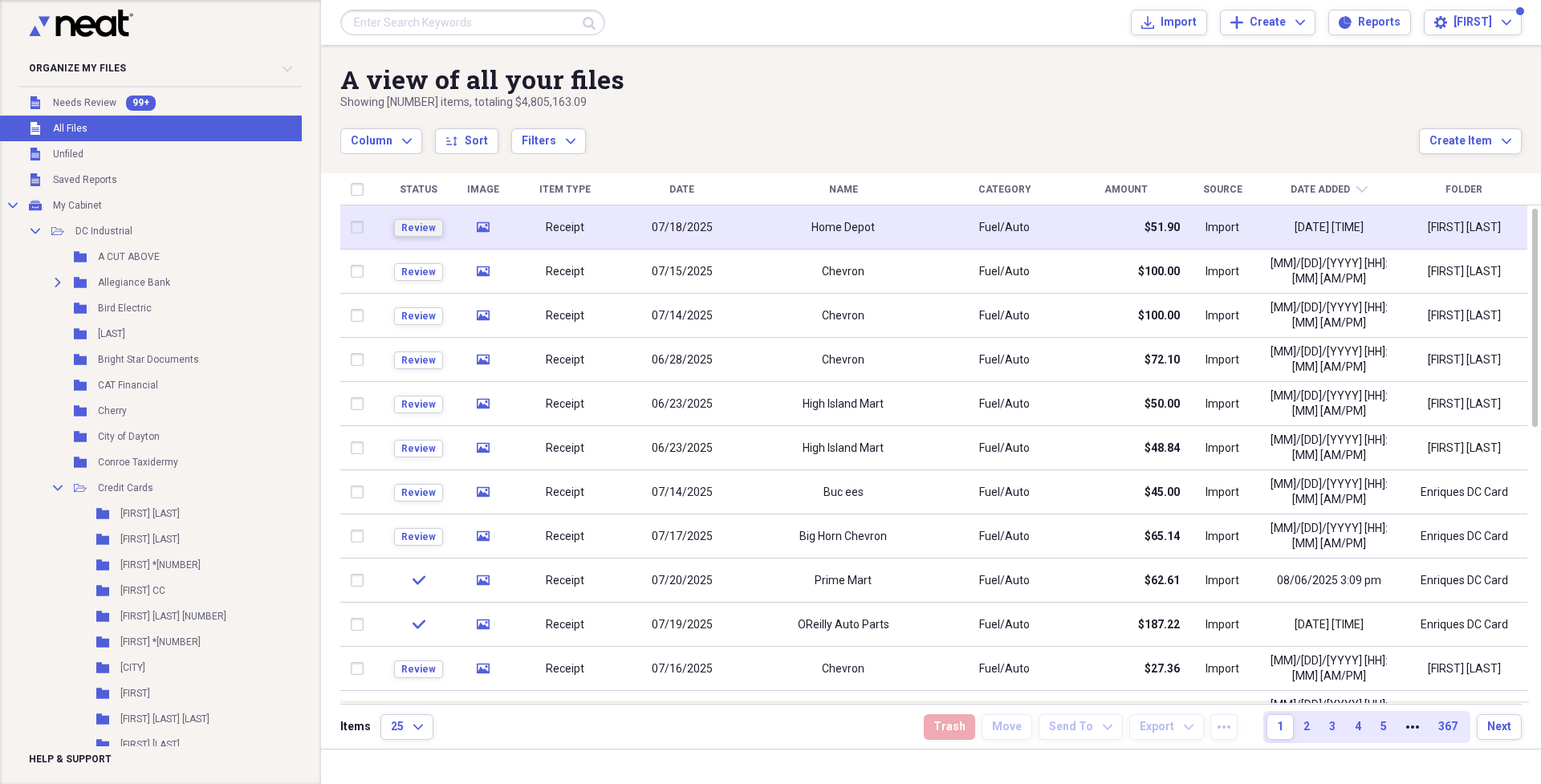 click on "Review" at bounding box center (418, 228) 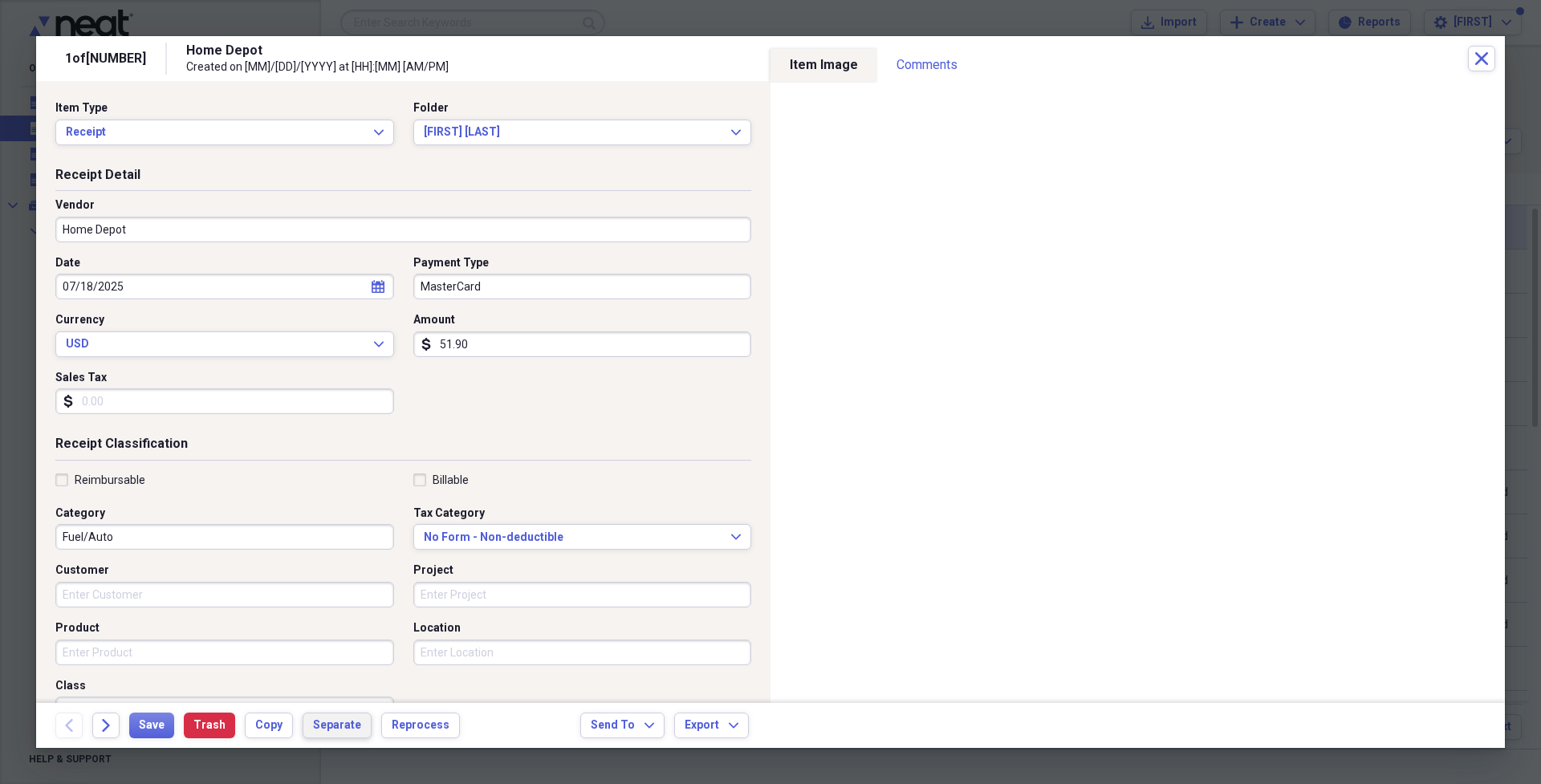 click on "Separate" at bounding box center (337, 725) 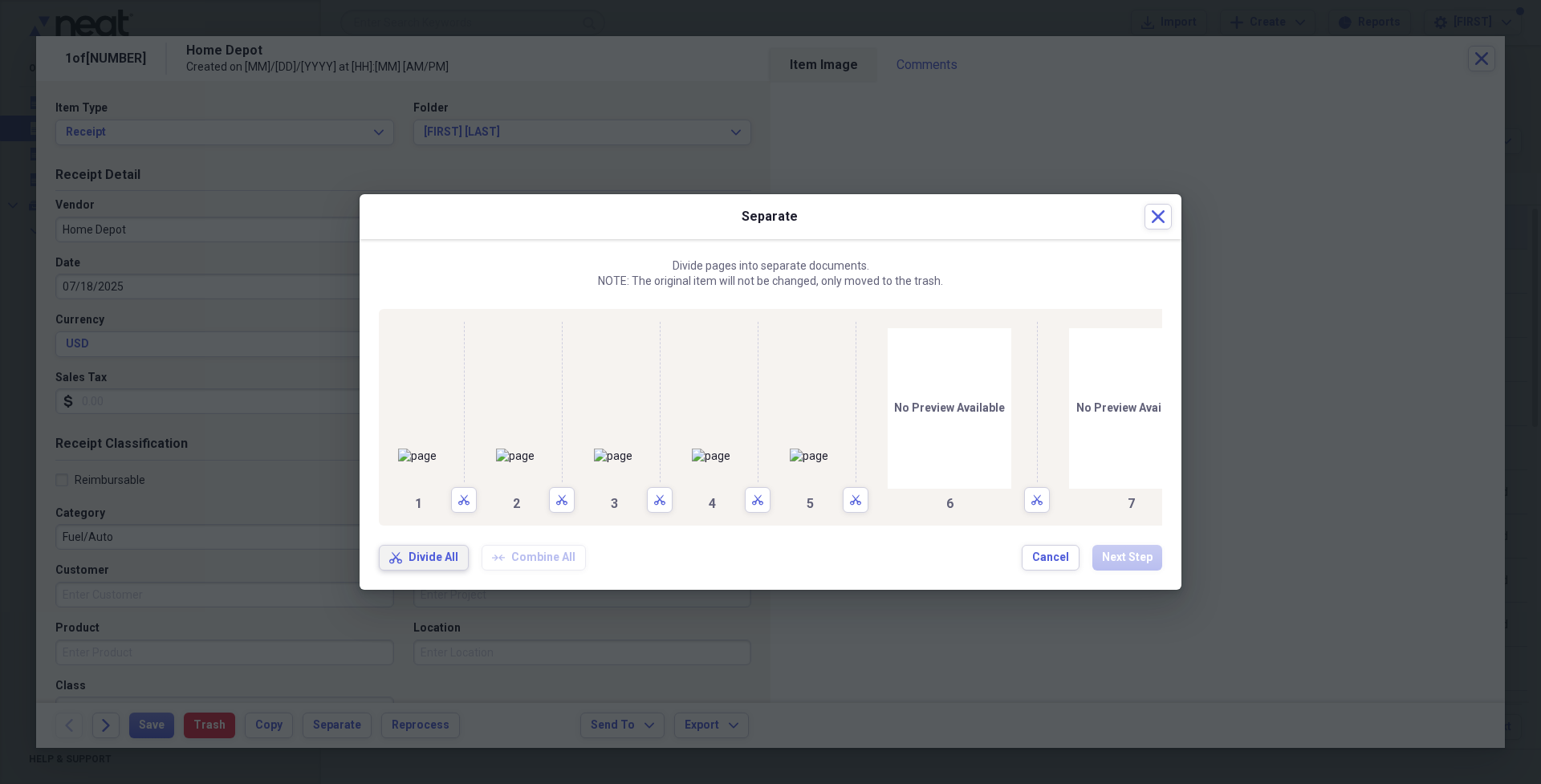 click on "Divide All" at bounding box center (433, 558) 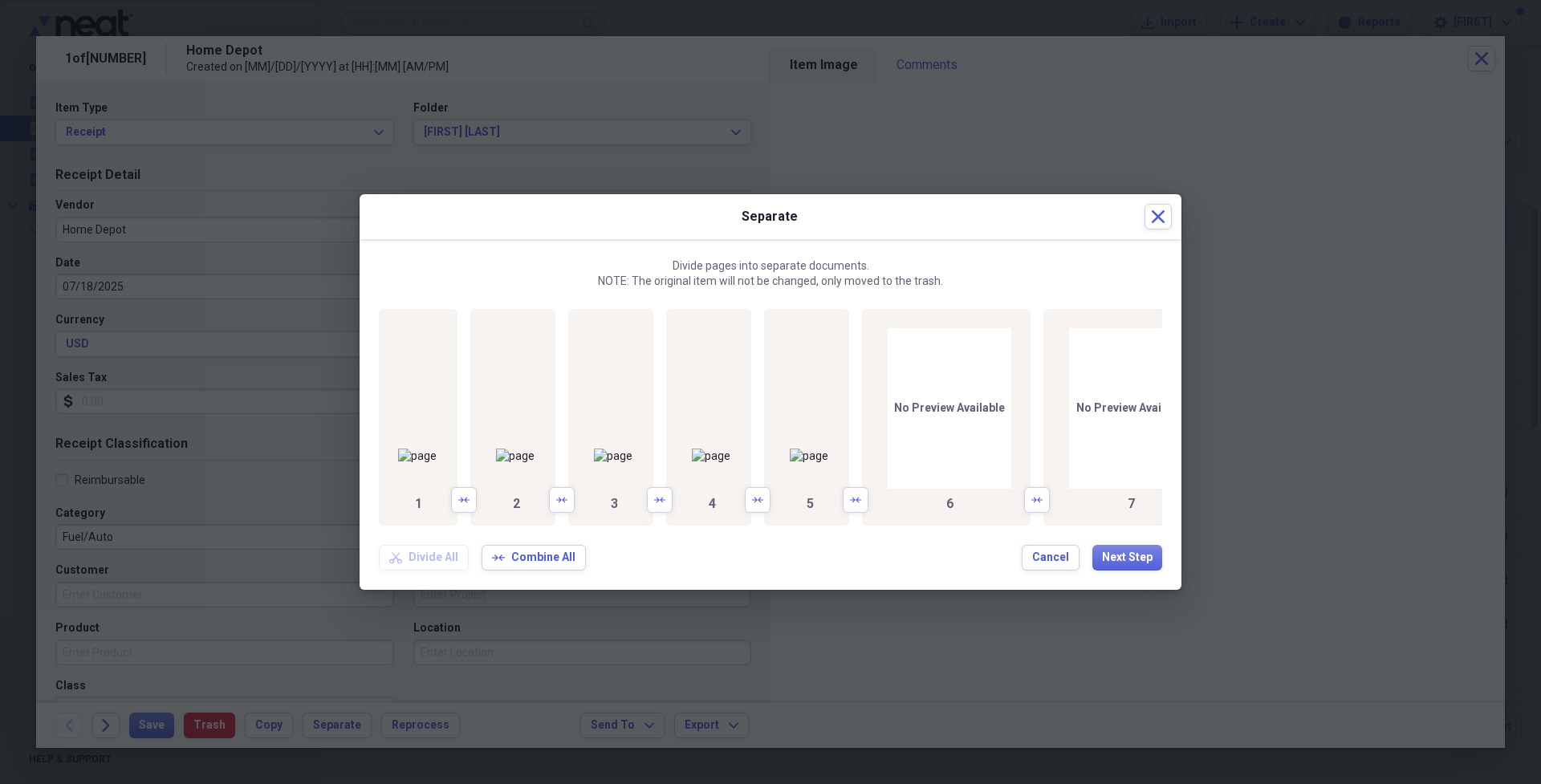 click on "Next Step" at bounding box center (1127, 558) 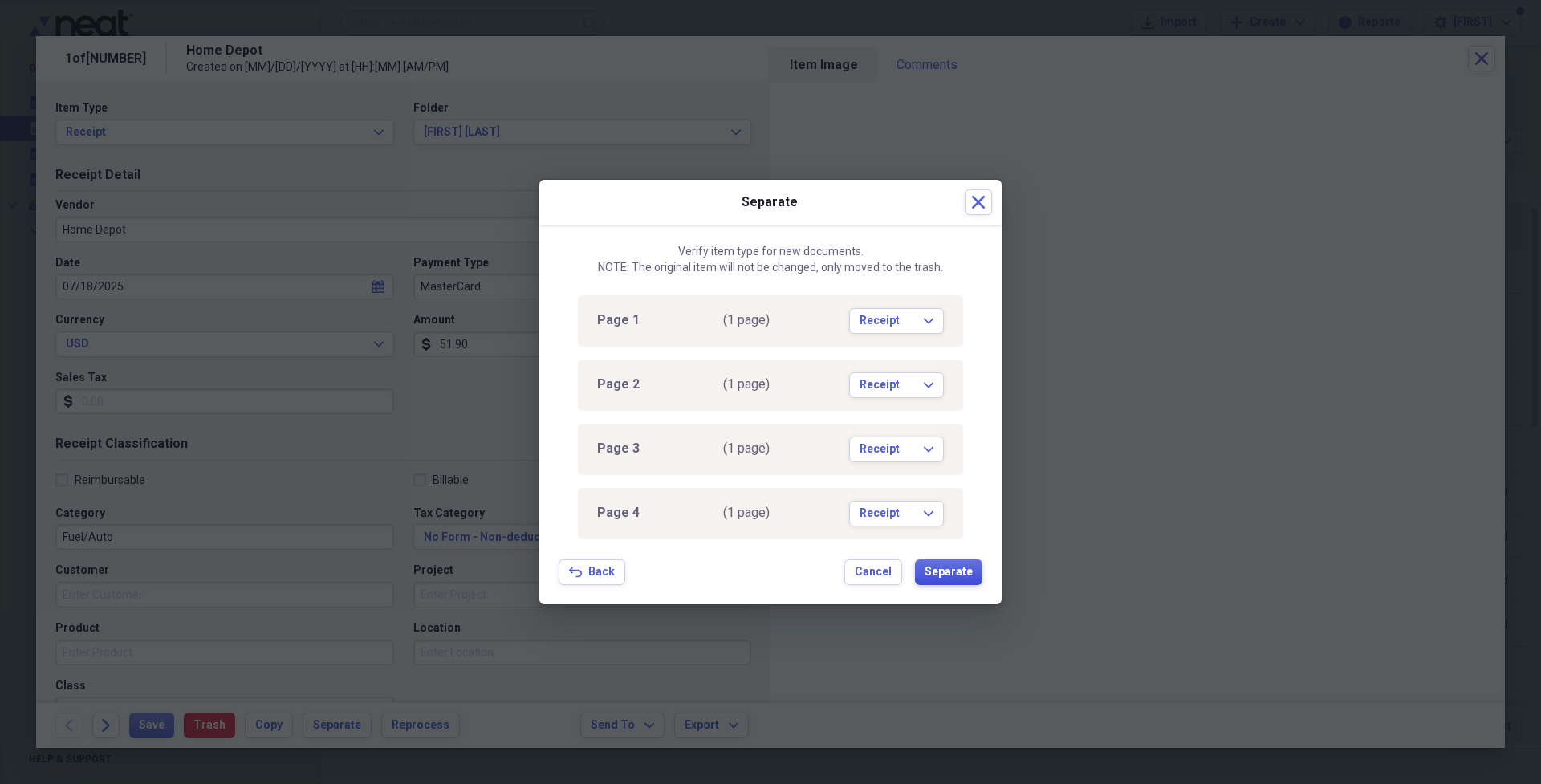 click on "Separate" at bounding box center (949, 572) 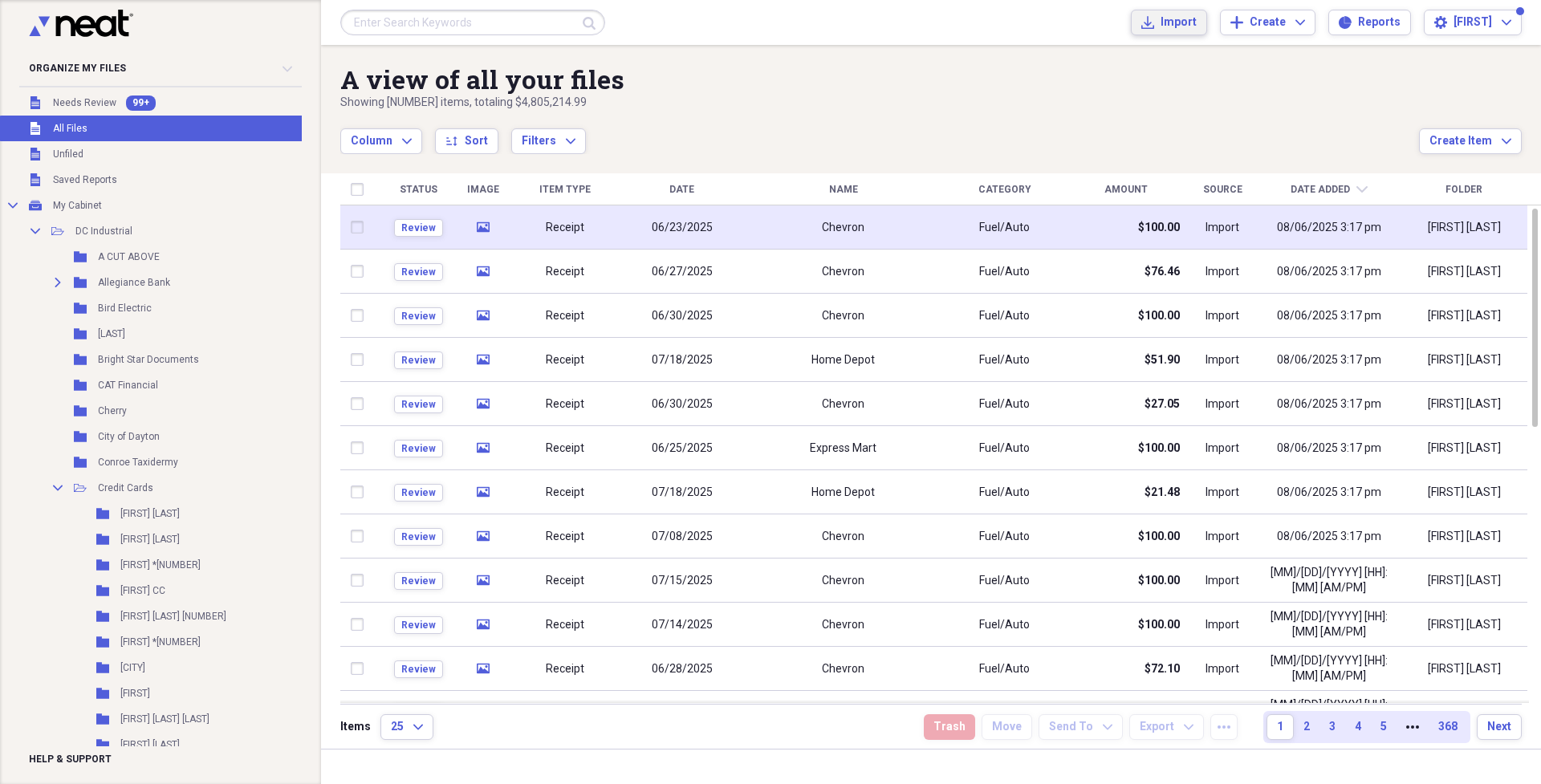 click on "Import Import" at bounding box center [1169, 22] 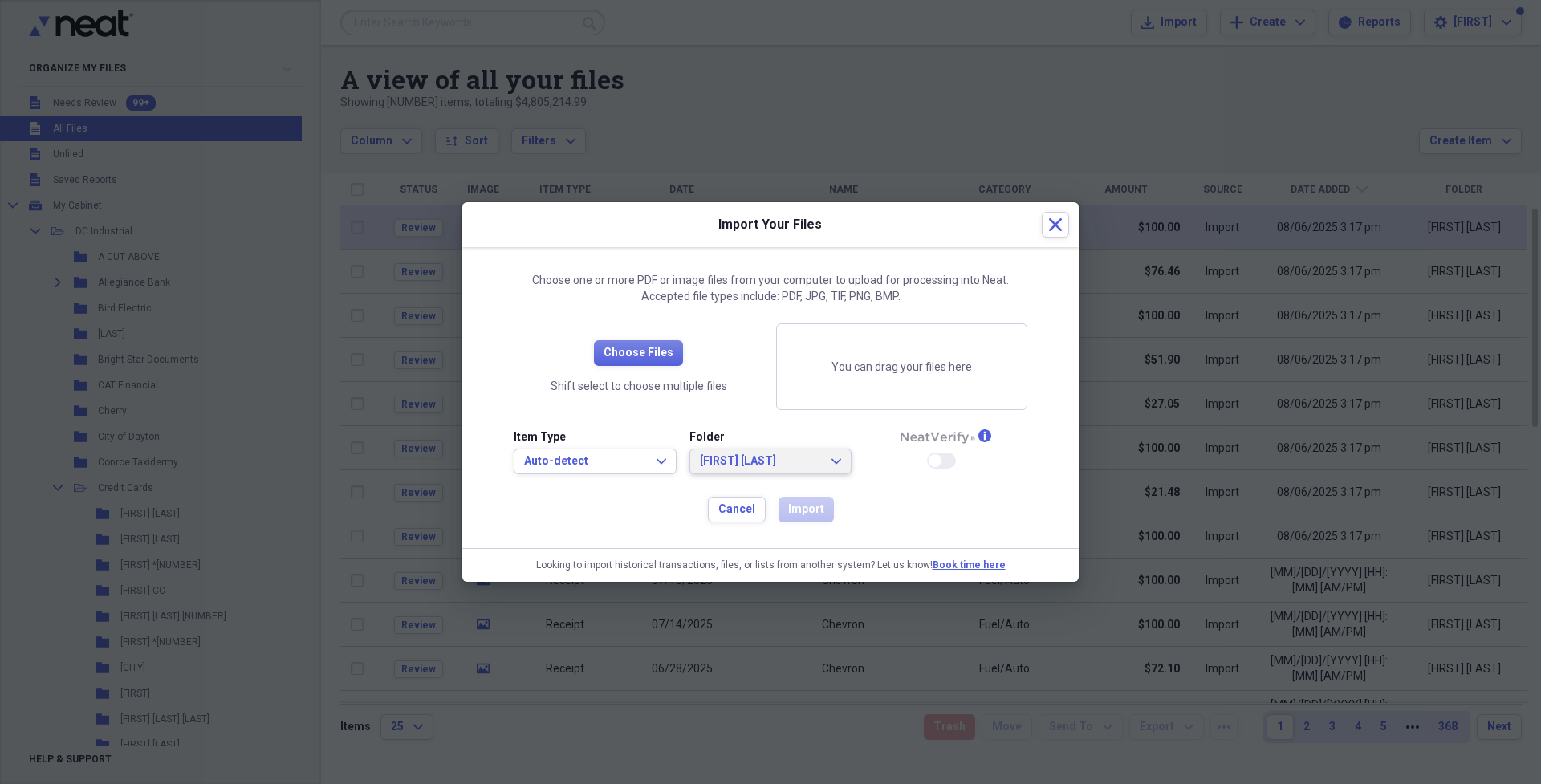 click on "[FIRST] [LAST]" at bounding box center (761, 461) 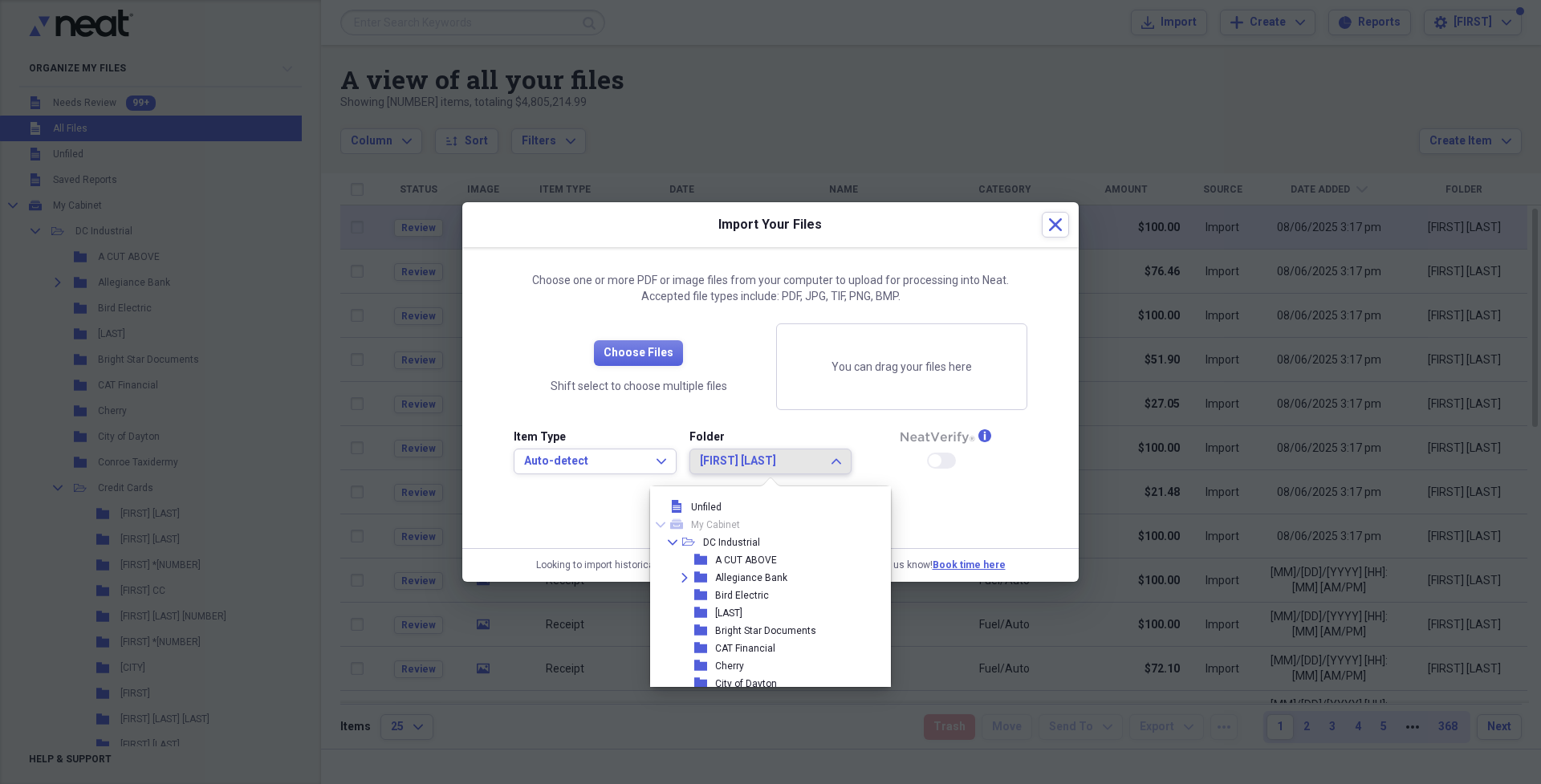 scroll, scrollTop: 574, scrollLeft: 0, axis: vertical 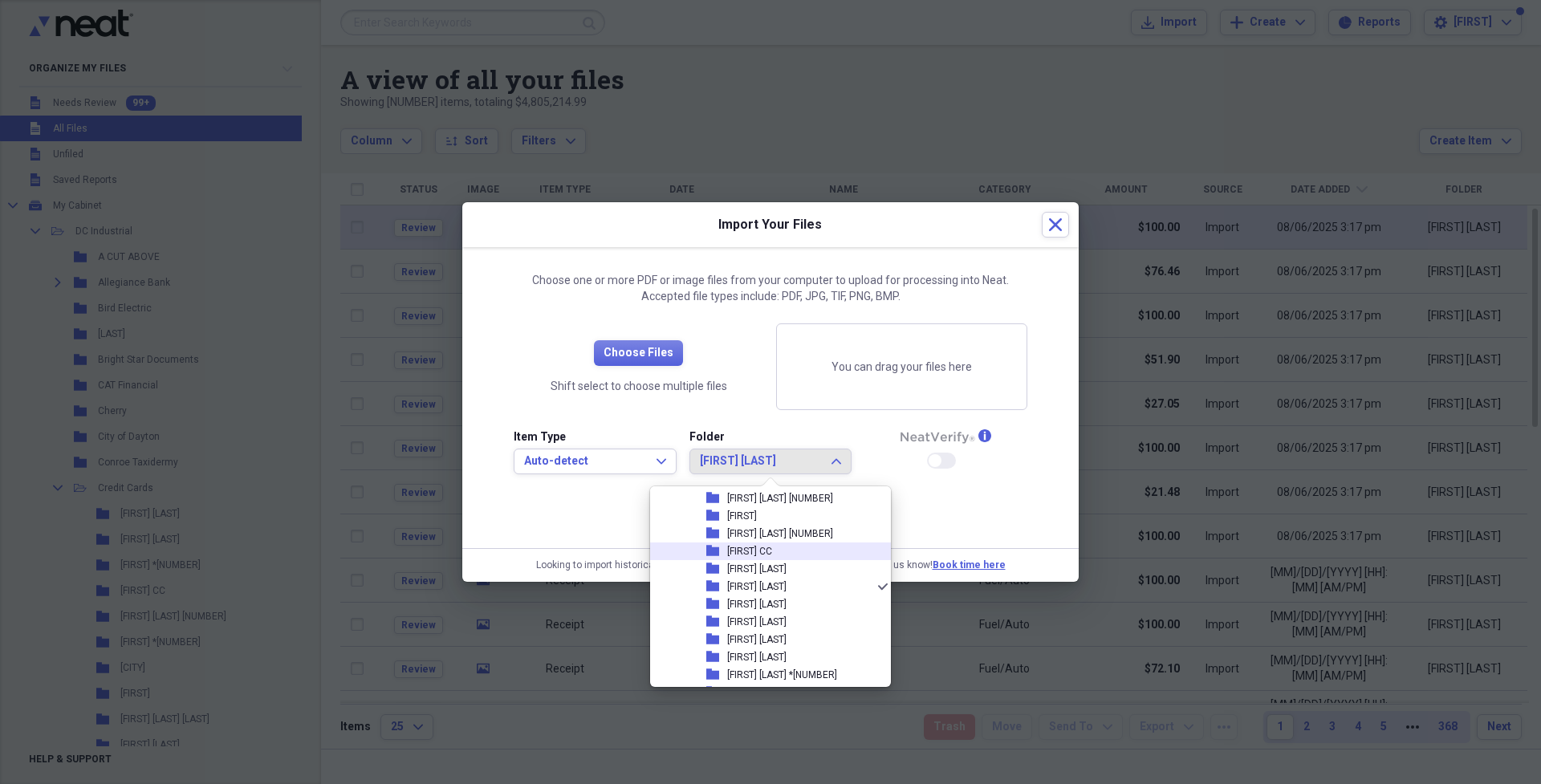 drag, startPoint x: 1057, startPoint y: 221, endPoint x: 220, endPoint y: 71, distance: 850.3346 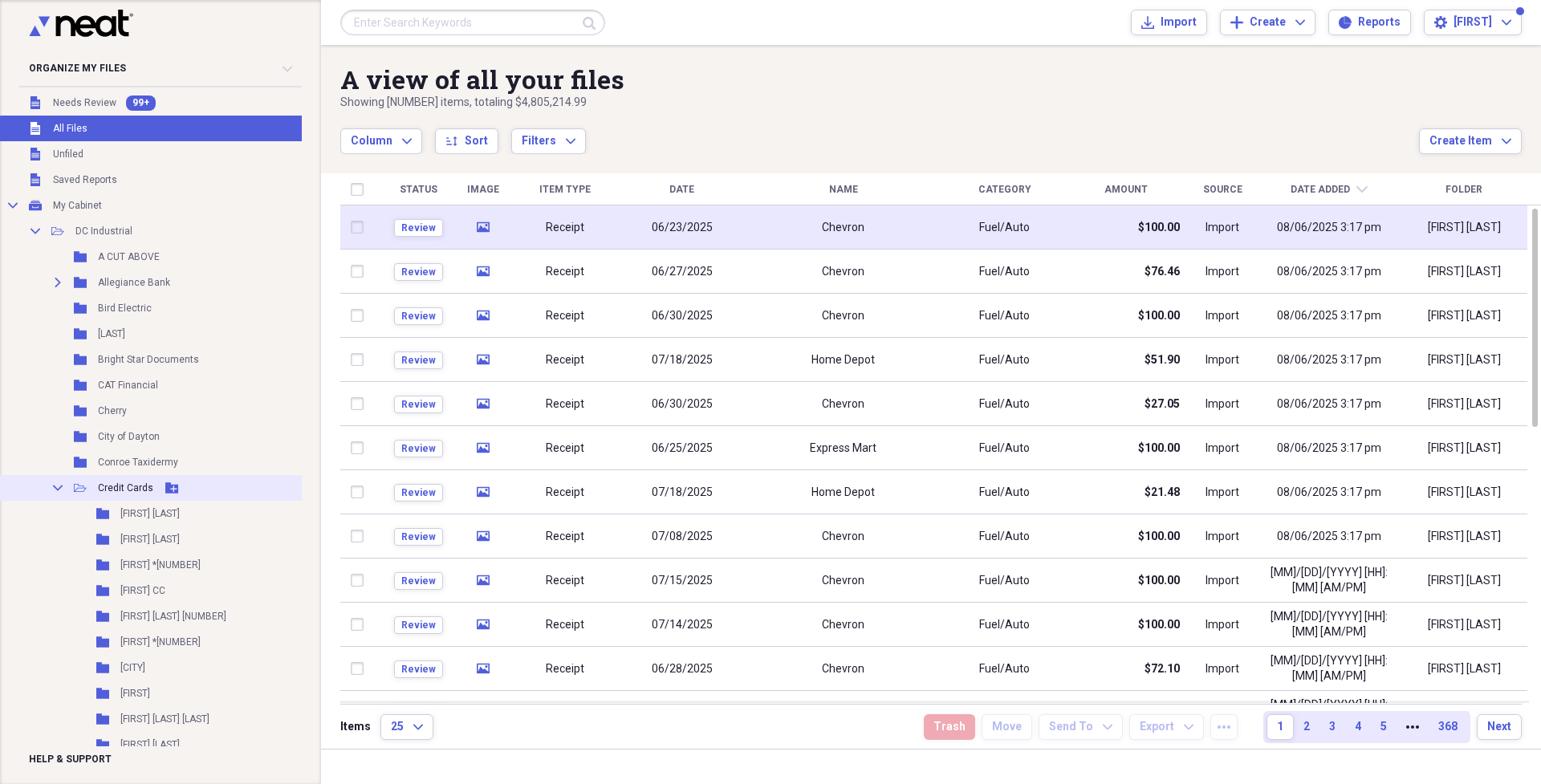 click 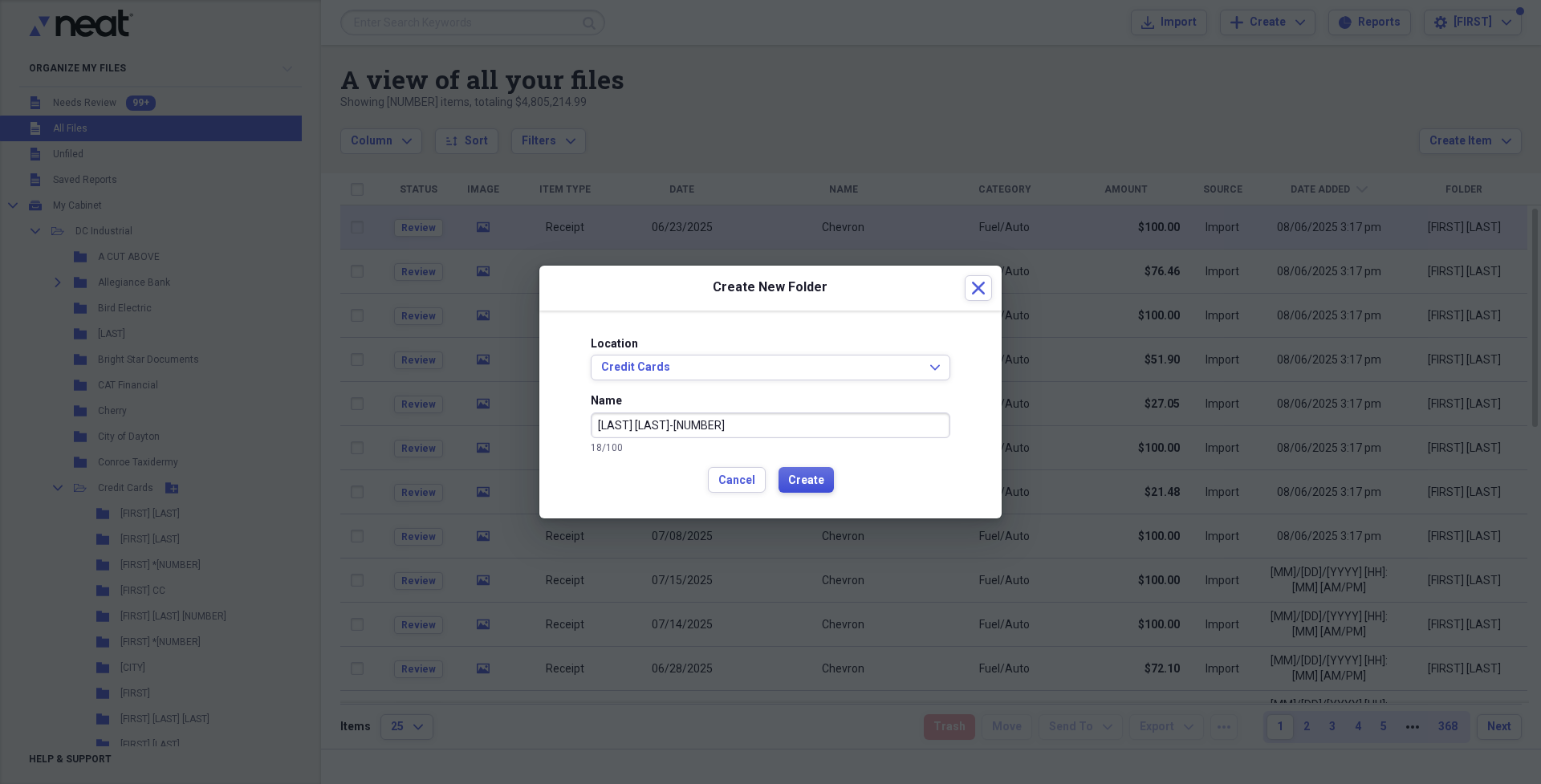 type on "[LAST] [LAST]-[NUMBER]" 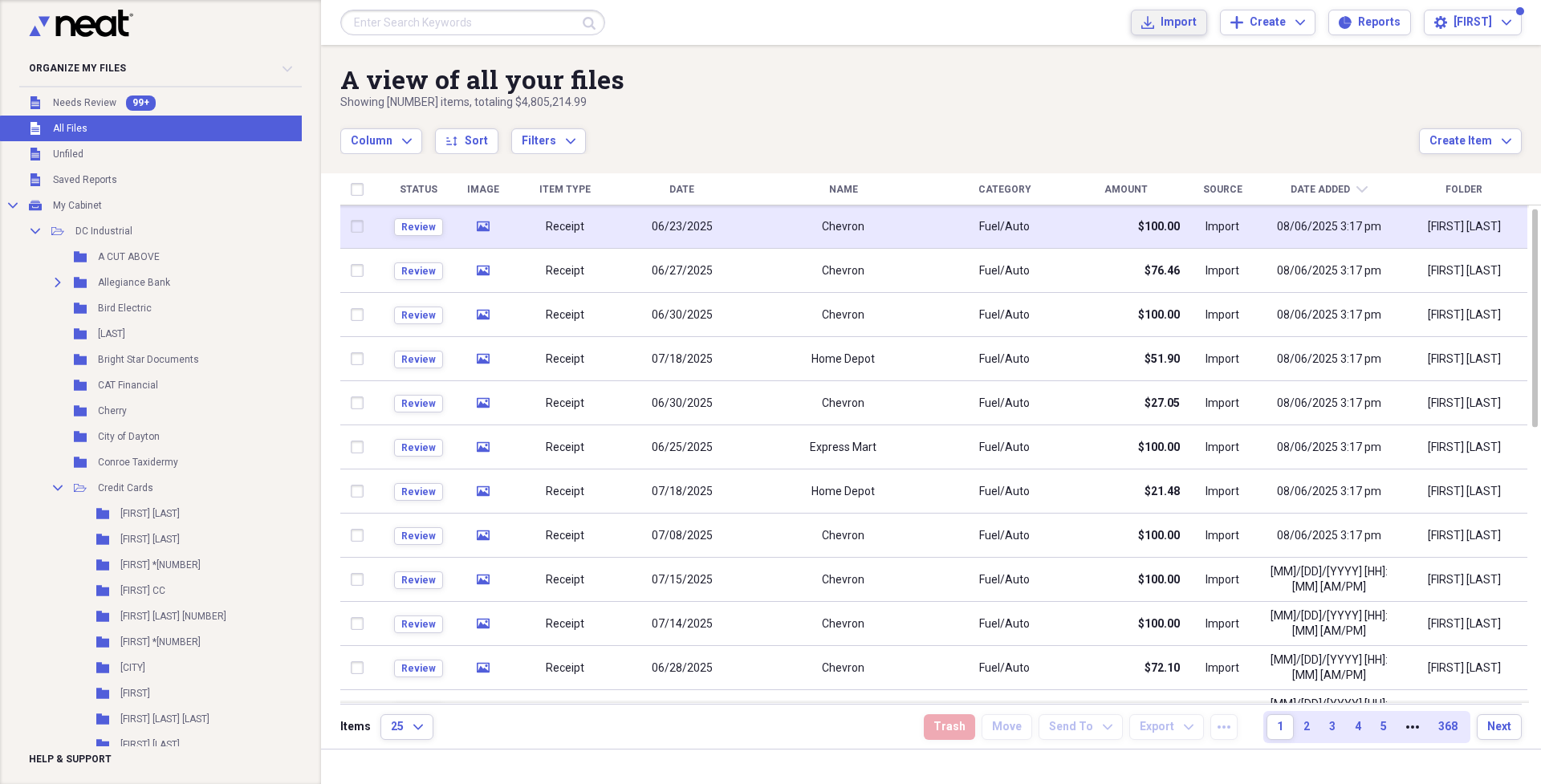 click on "Import Import" at bounding box center [1169, 22] 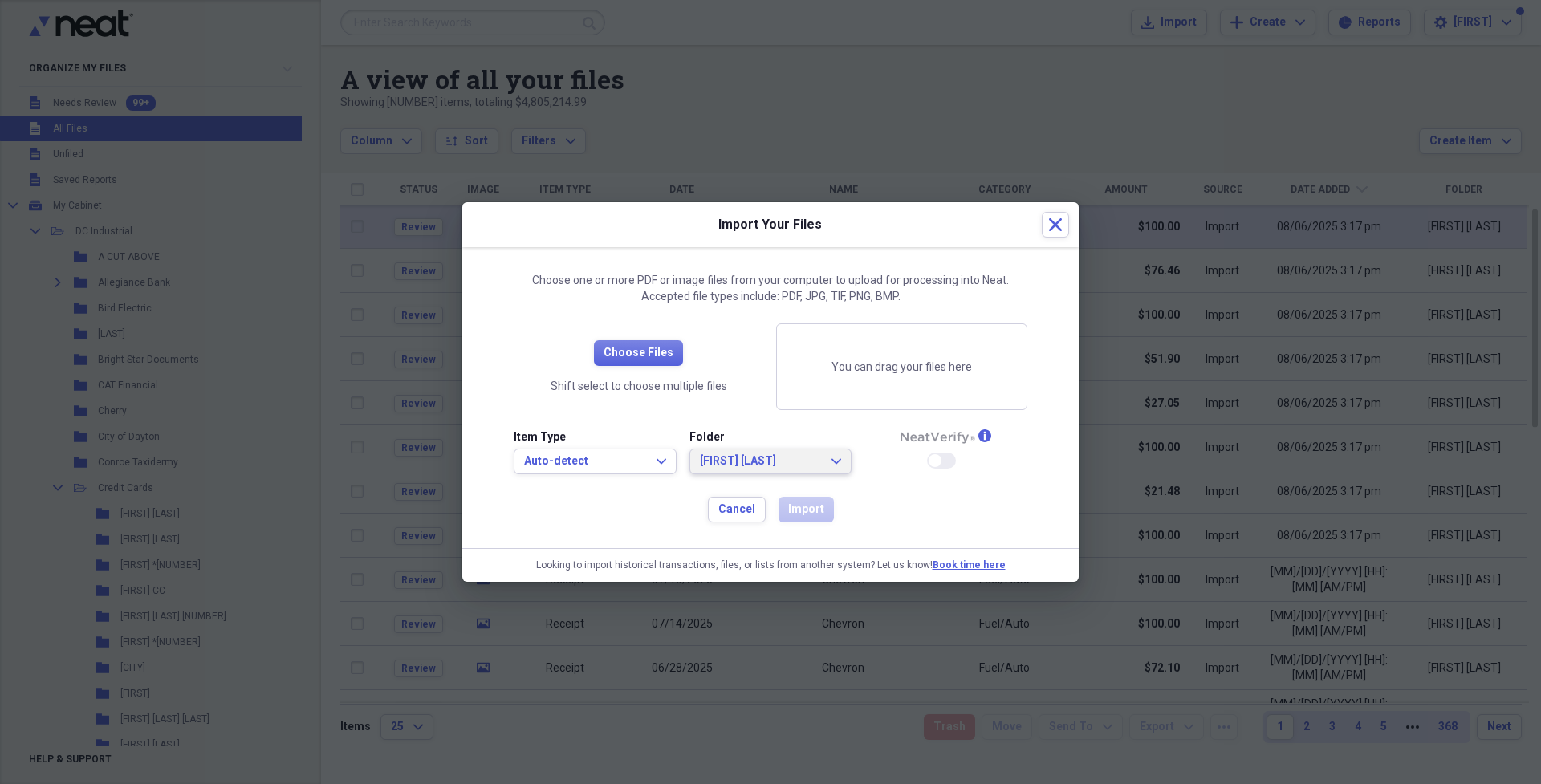 click on "[FIRST] [LAST]" at bounding box center (761, 461) 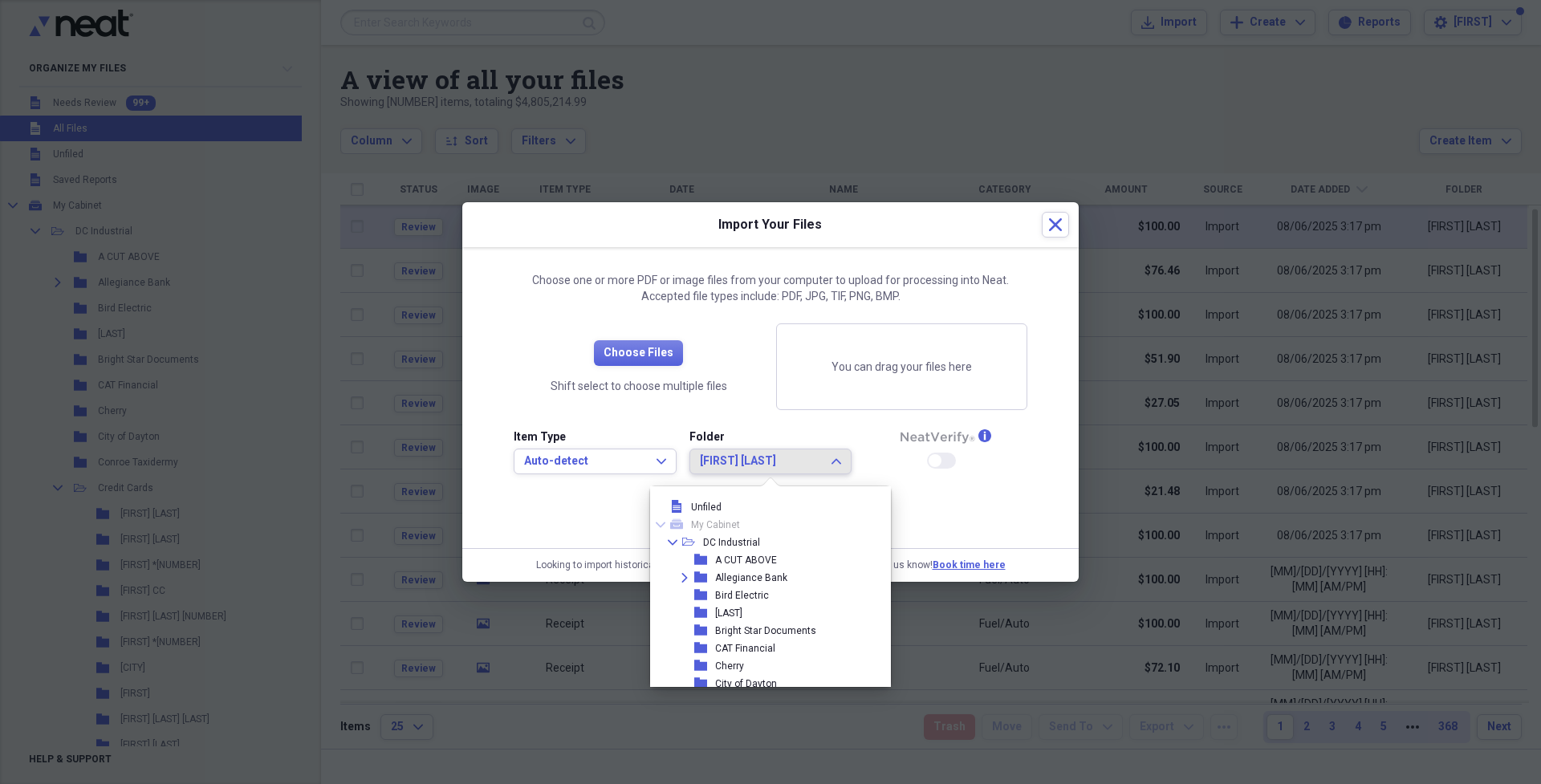 scroll, scrollTop: 591, scrollLeft: 0, axis: vertical 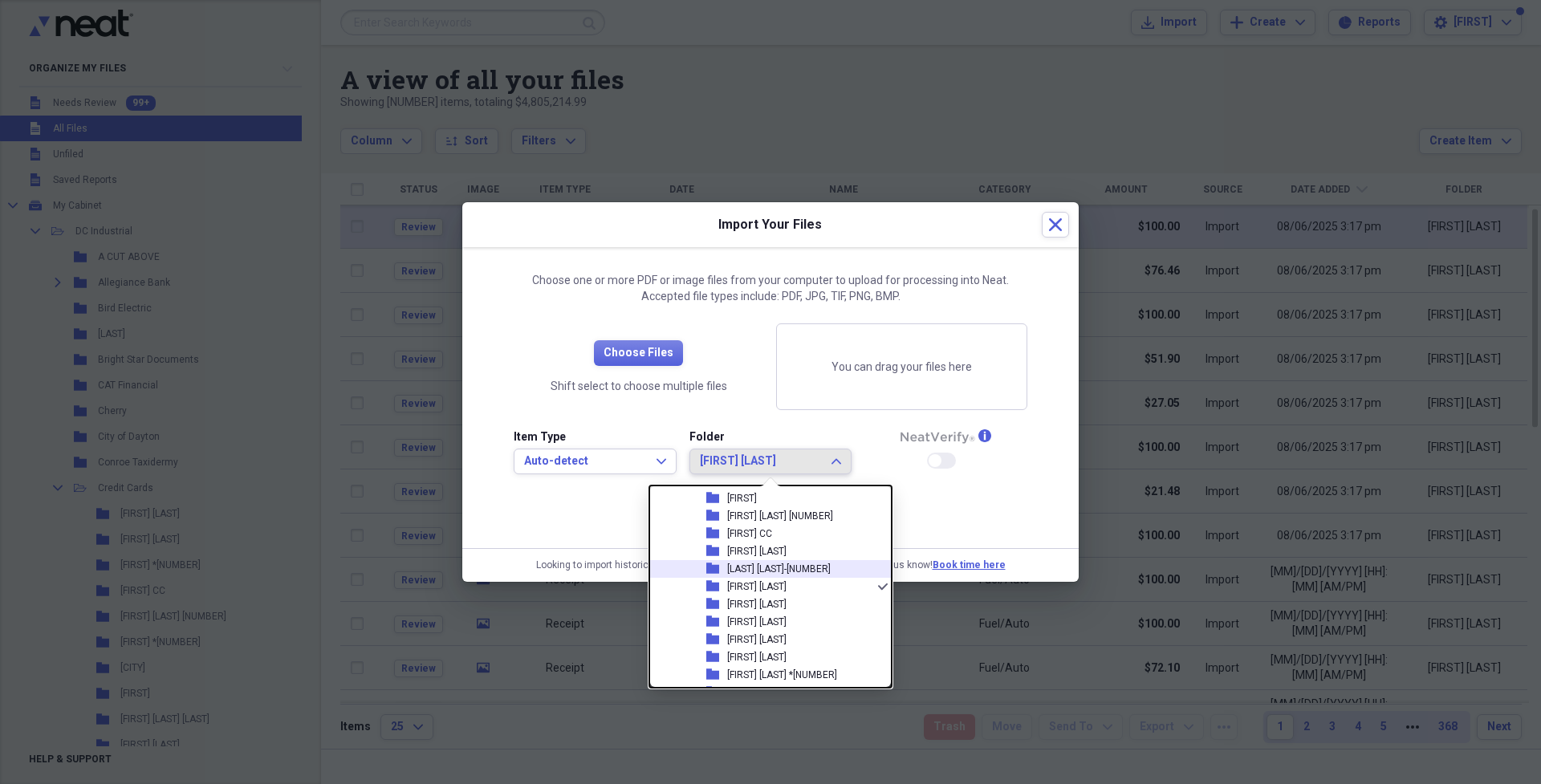 click on "[LAST] [LAST]-[NUMBER]" at bounding box center [779, 569] 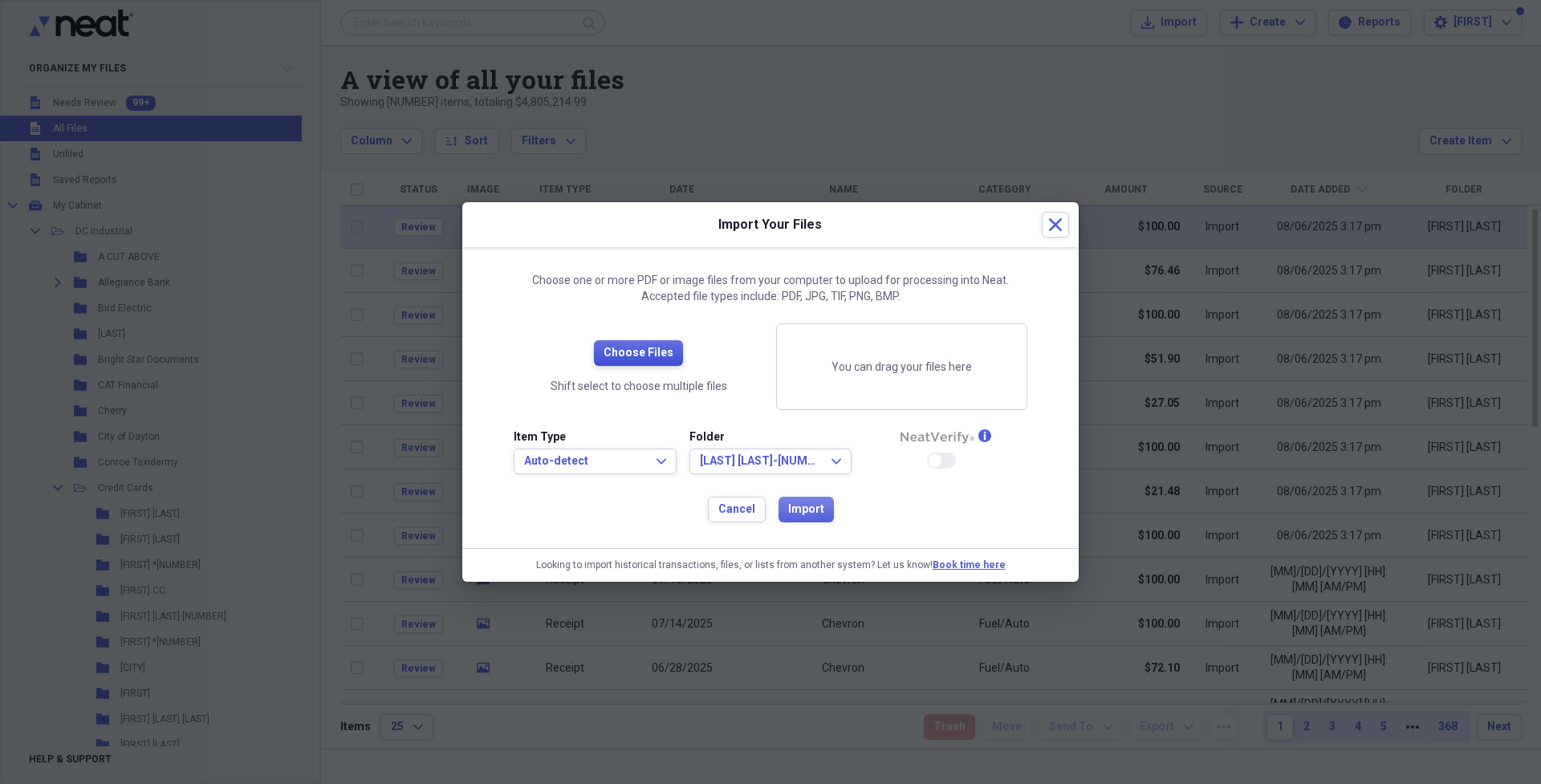 click on "Choose Files" at bounding box center [638, 353] 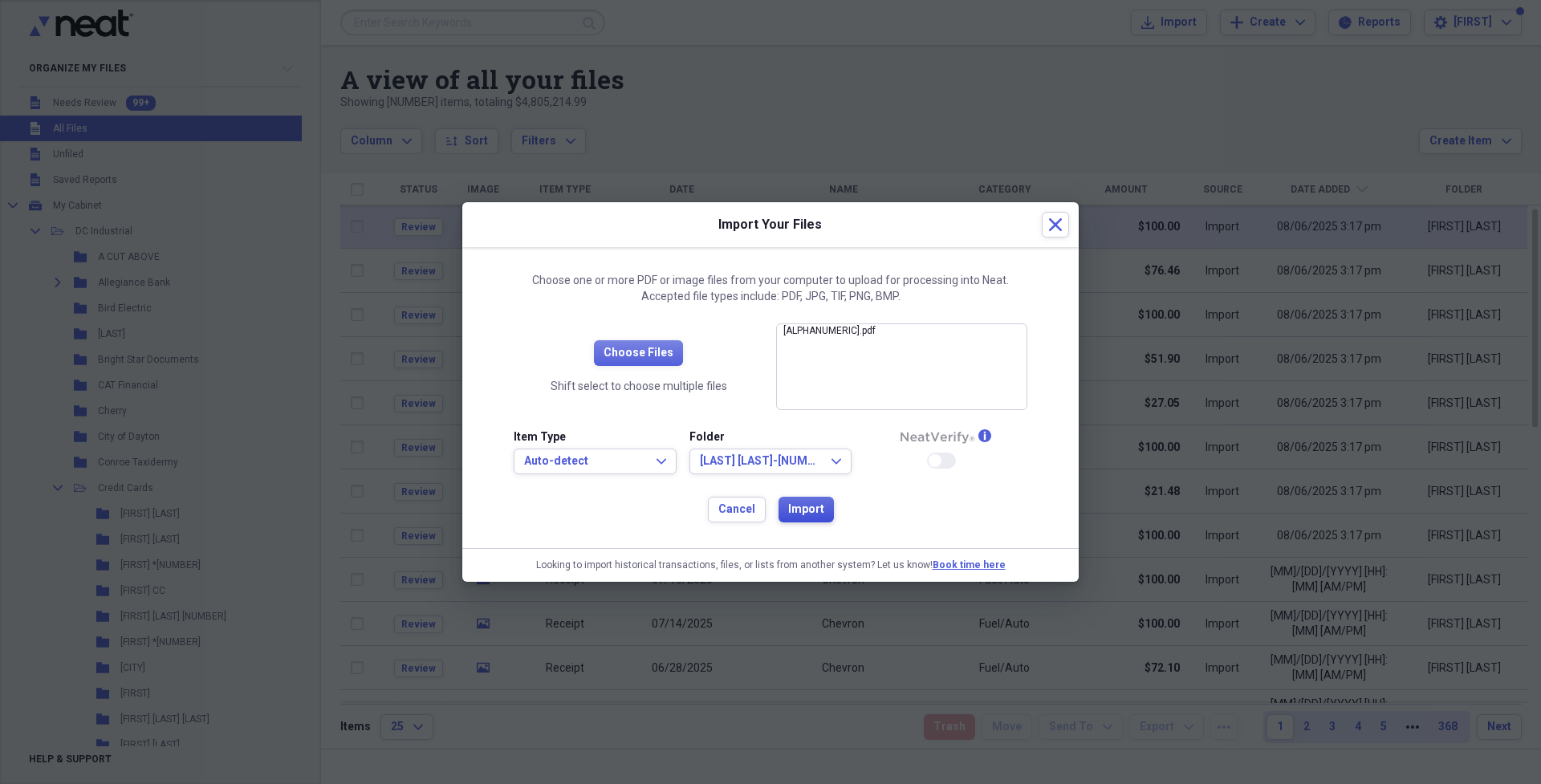 click on "Import" at bounding box center (806, 510) 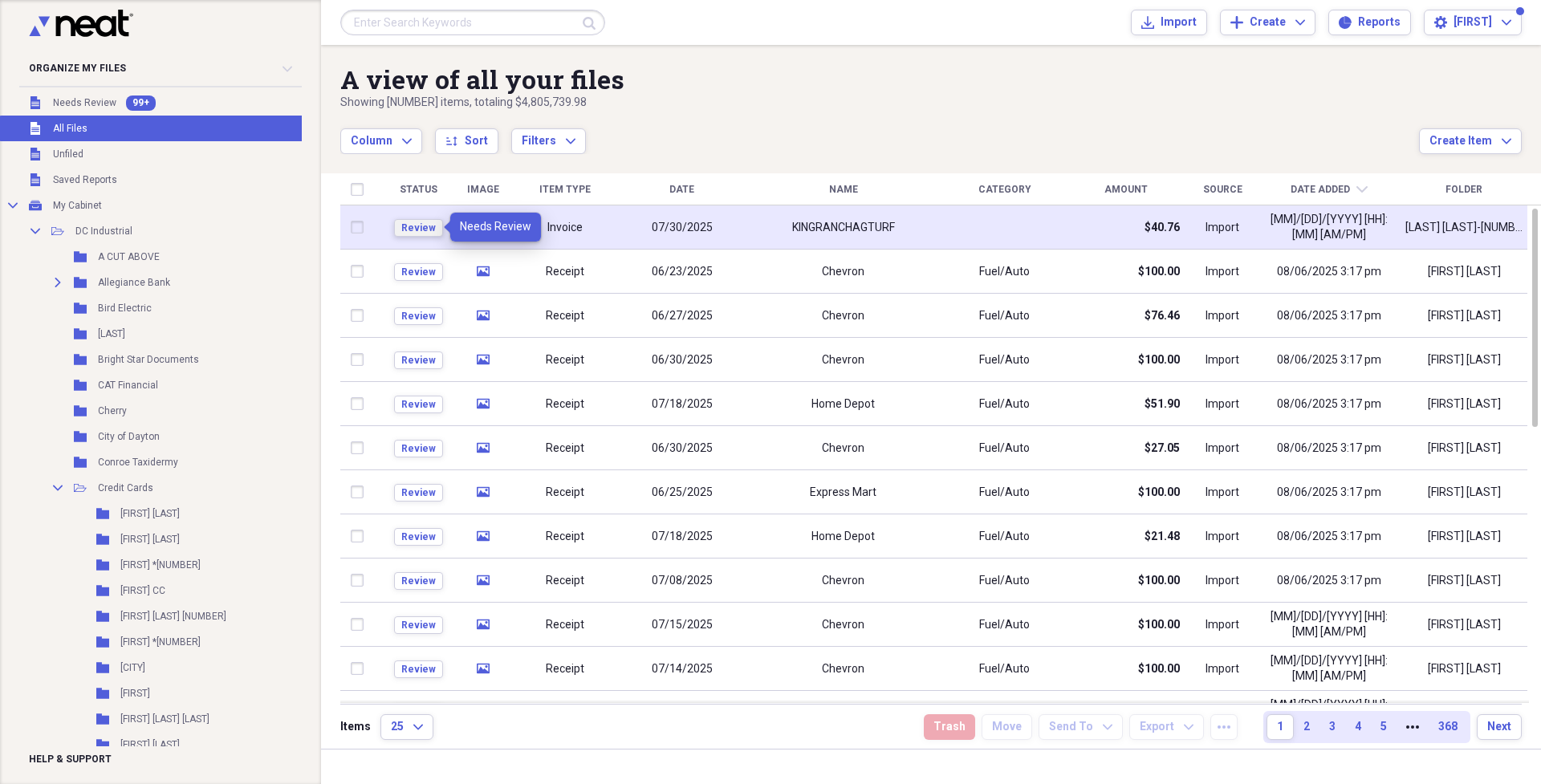 click on "Review" at bounding box center [418, 228] 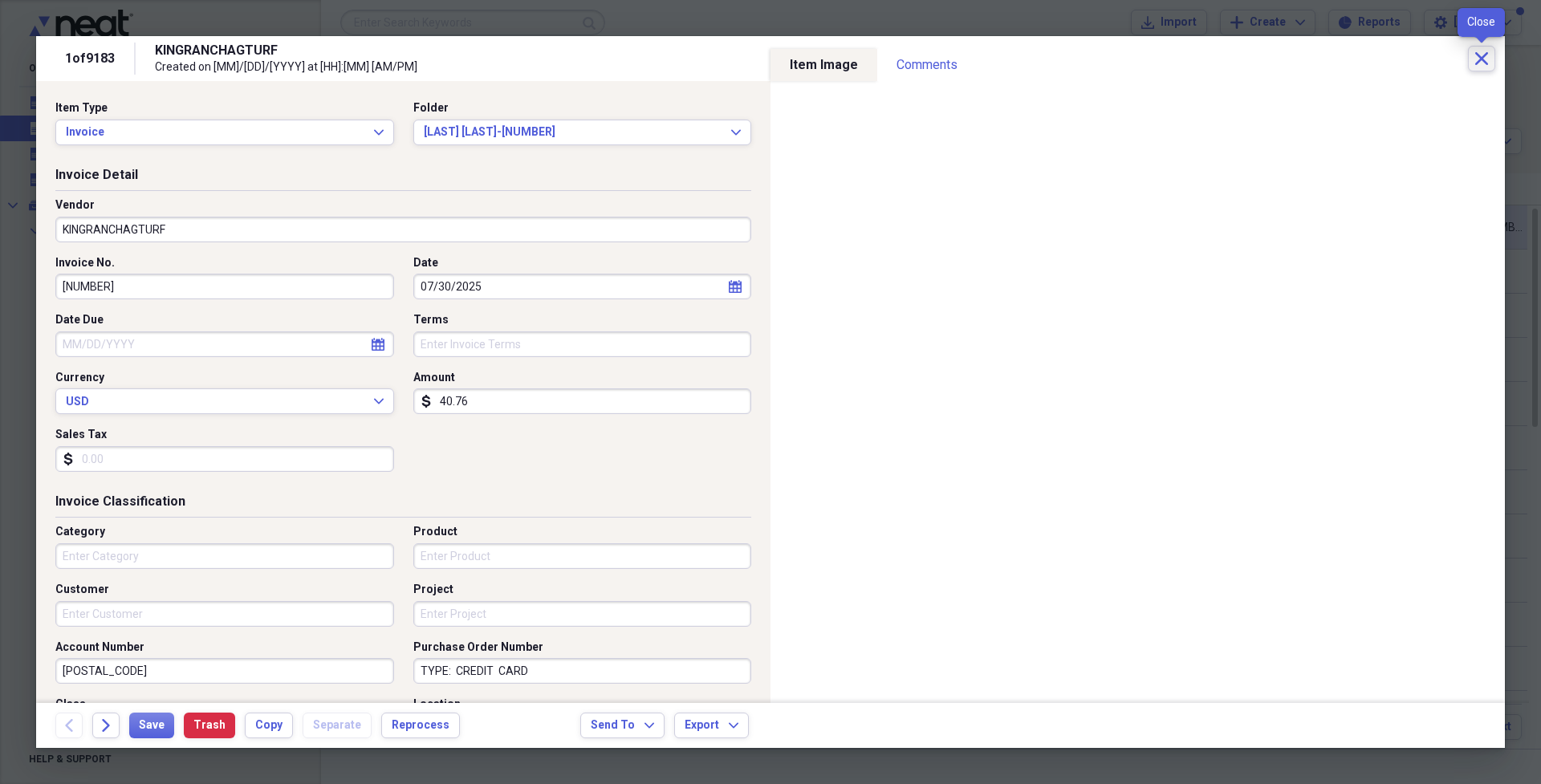 click 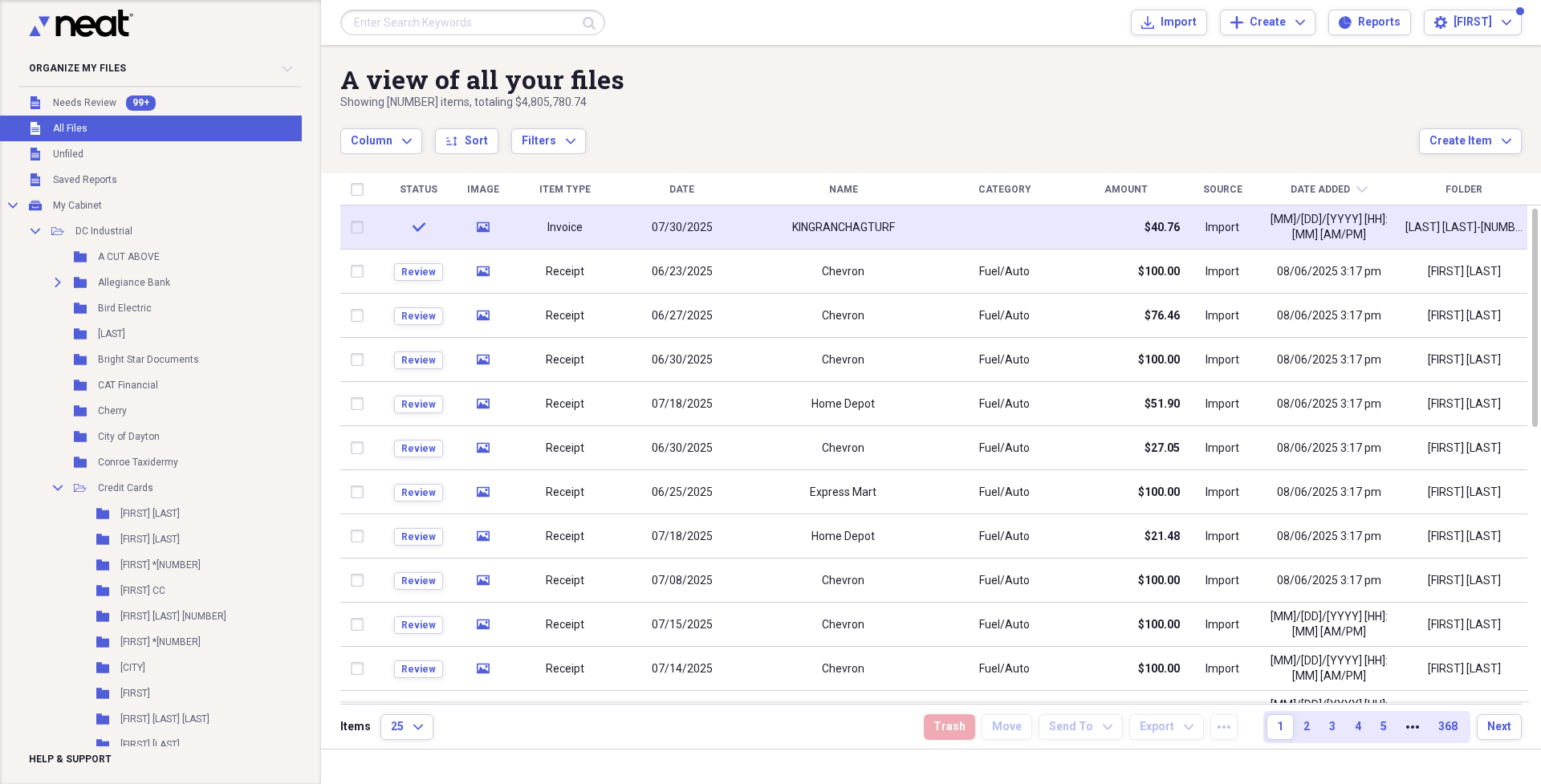 click on "check" at bounding box center [418, 227] 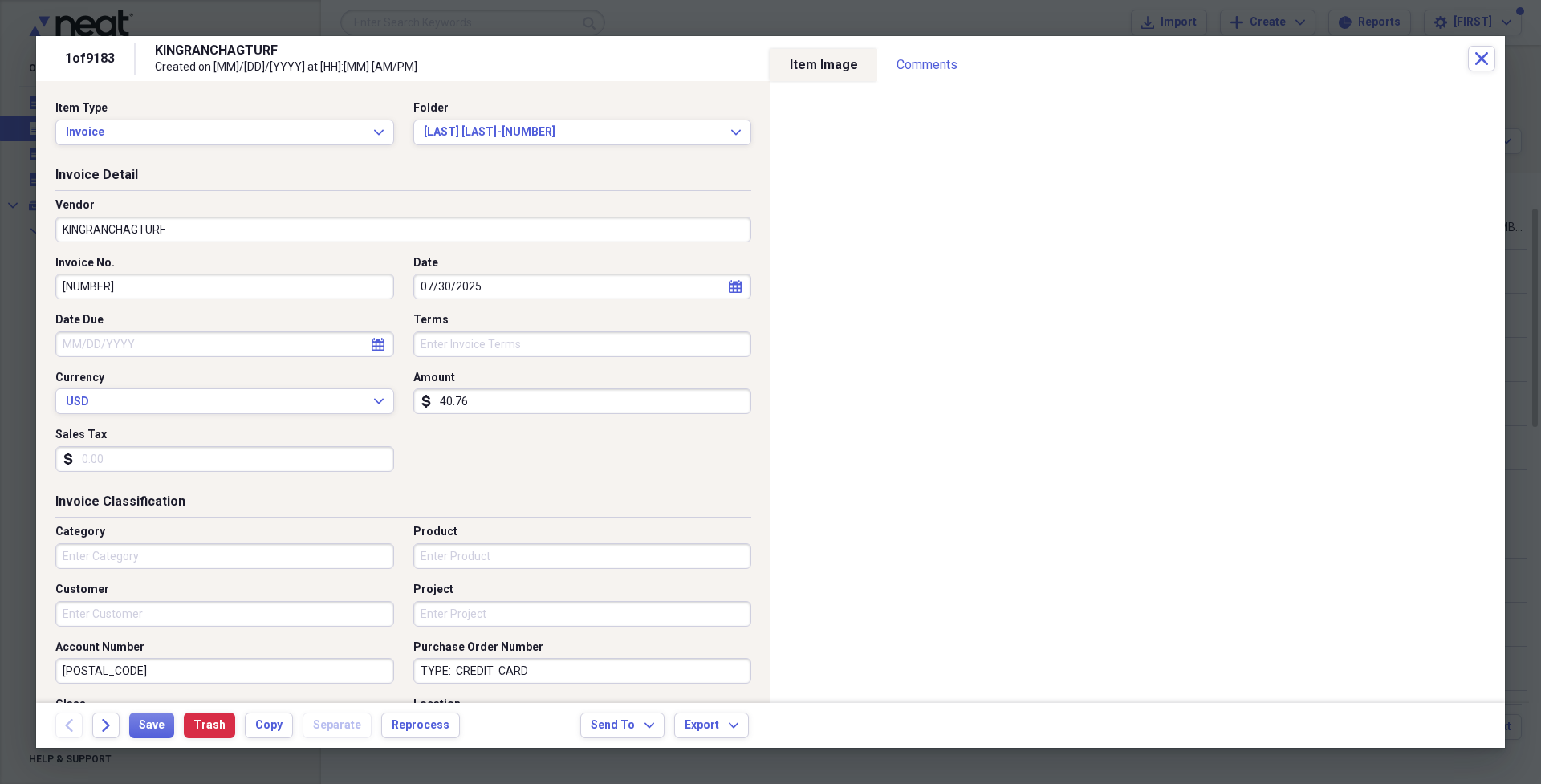 click on "KINGRANCHAGTURF" at bounding box center (403, 230) 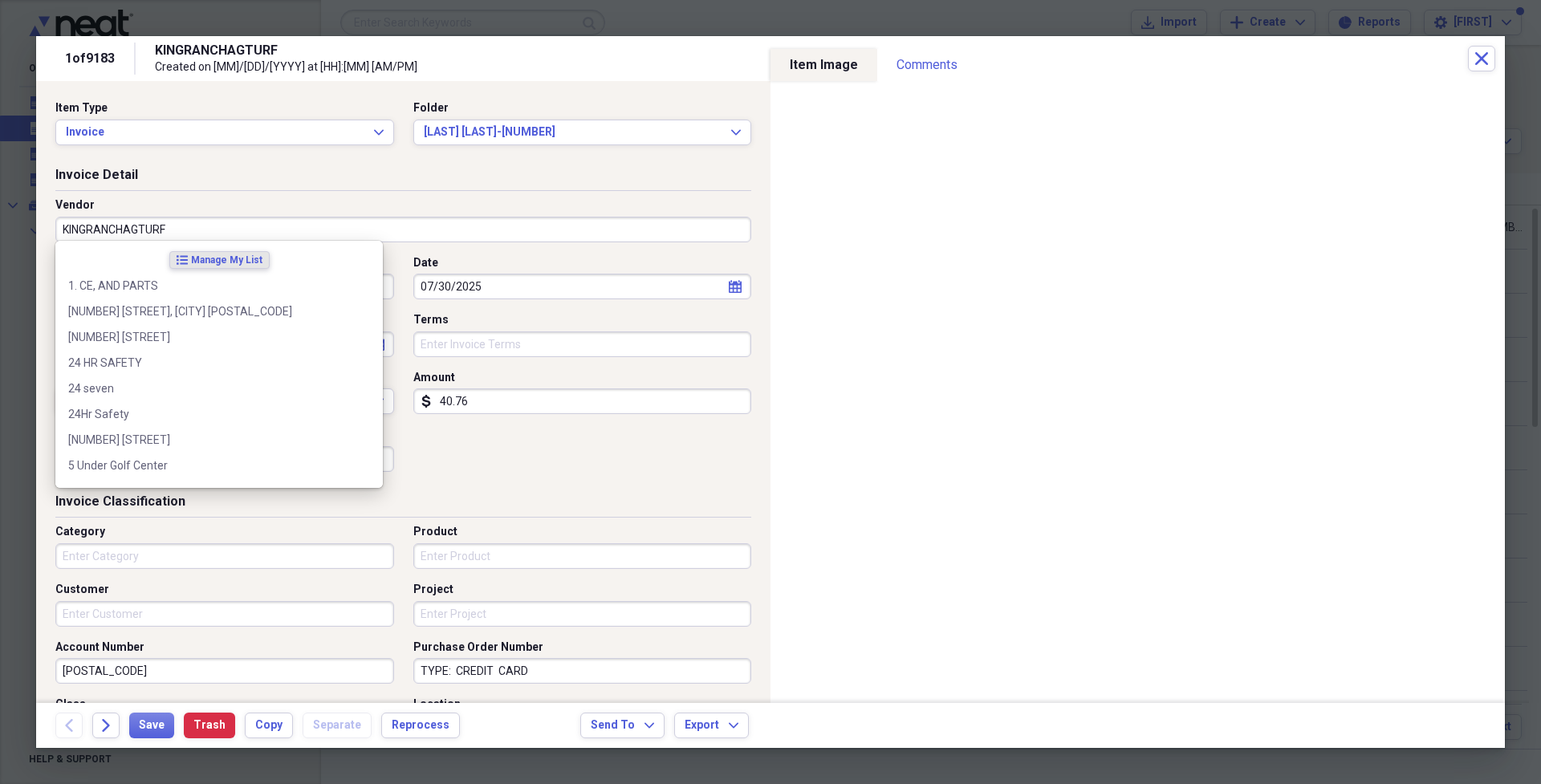 click on "KINGRANCHAGTURF" at bounding box center [403, 230] 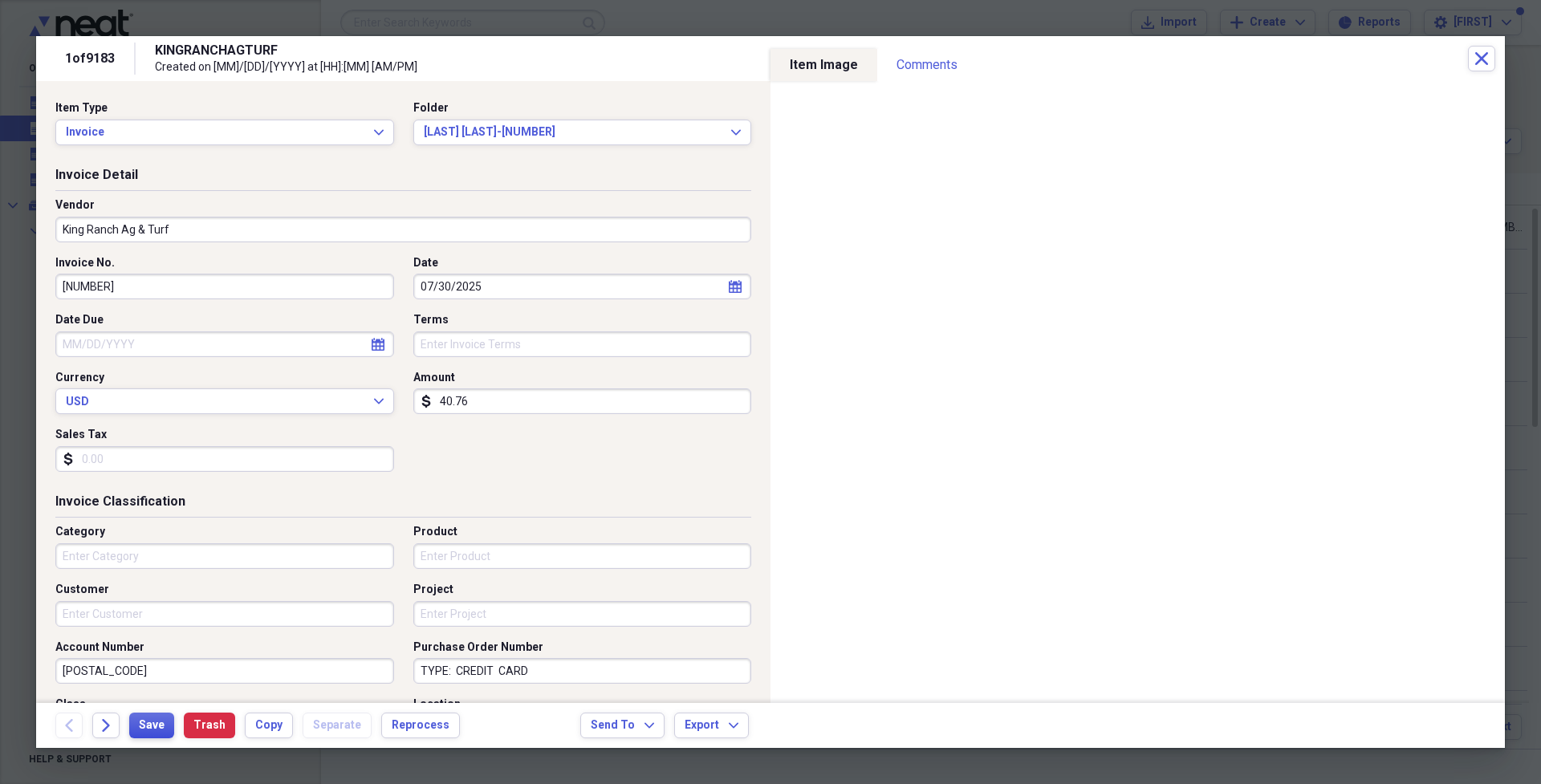 type on "King Ranch Ag & Turf" 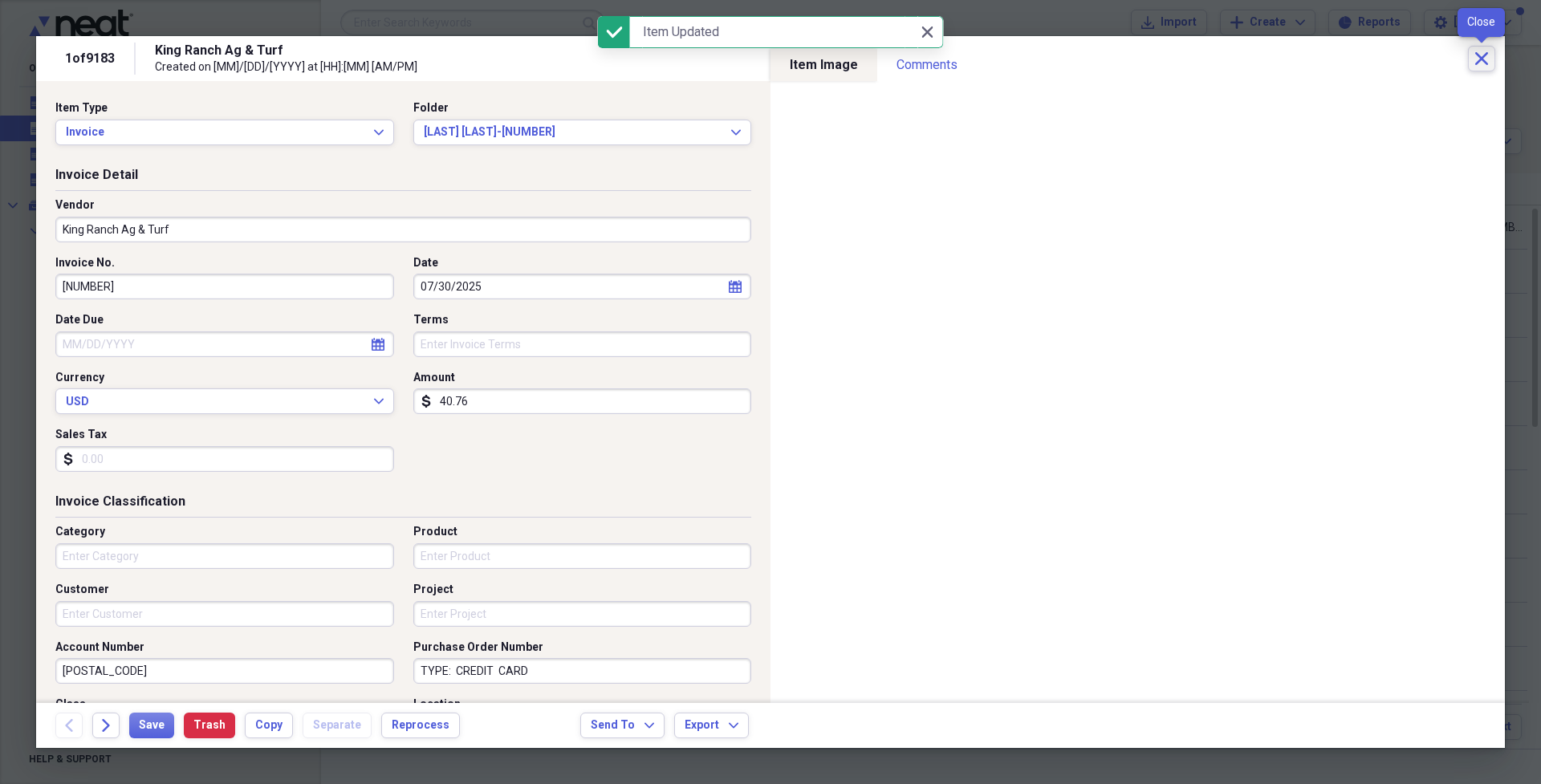 click on "Close" 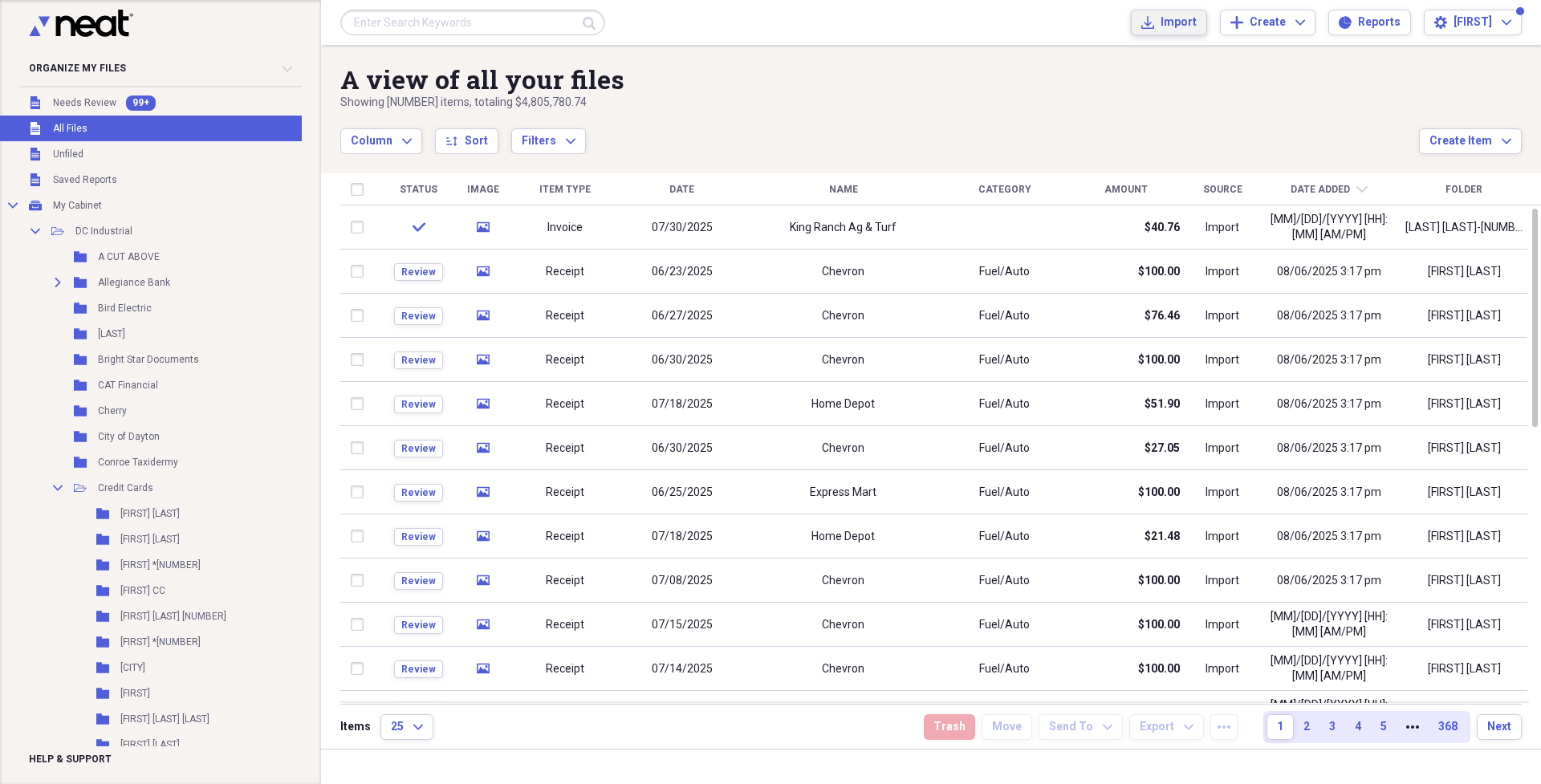 click on "Import Import" at bounding box center (1169, 22) 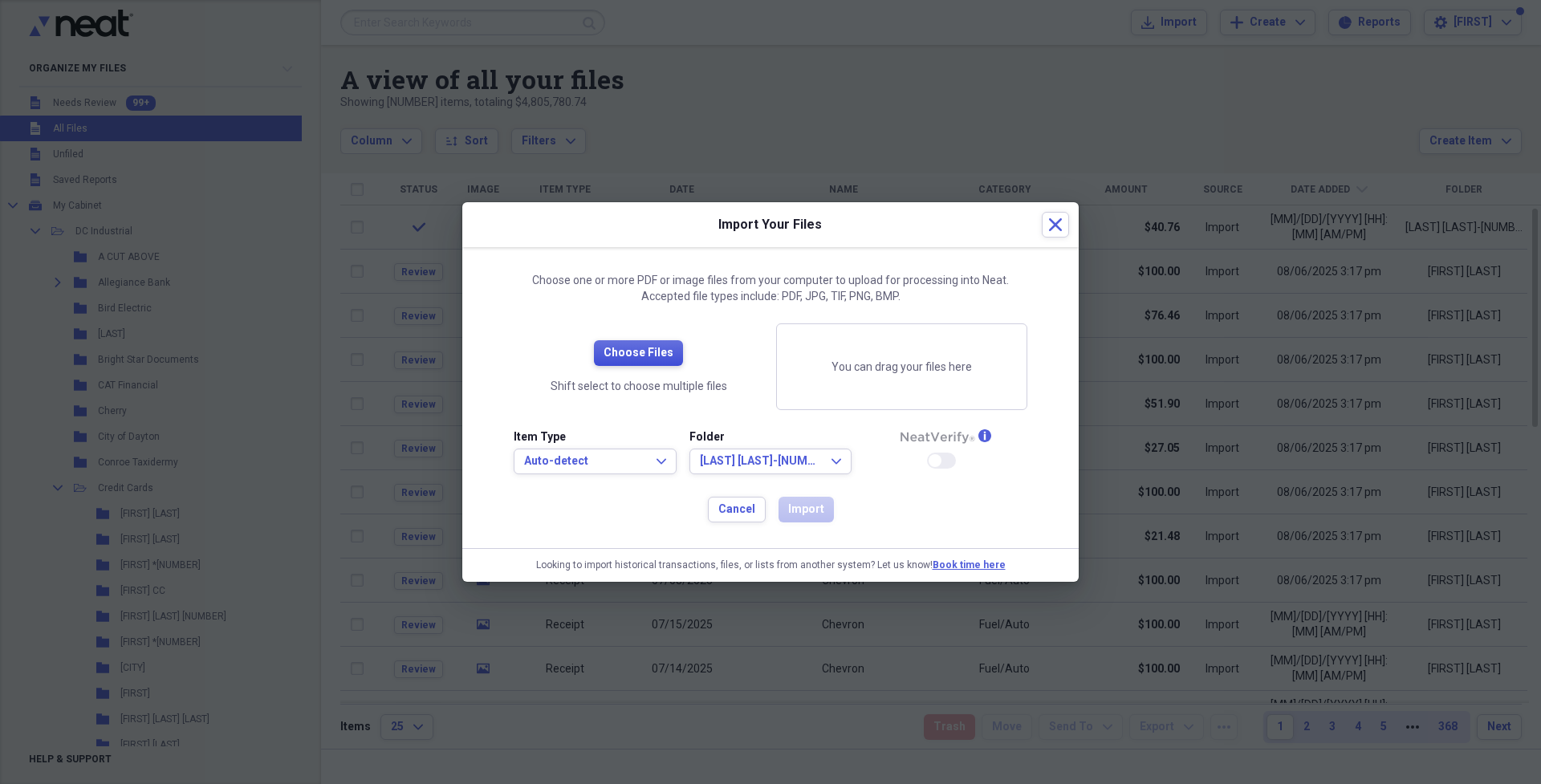 click on "Choose Files" at bounding box center [638, 353] 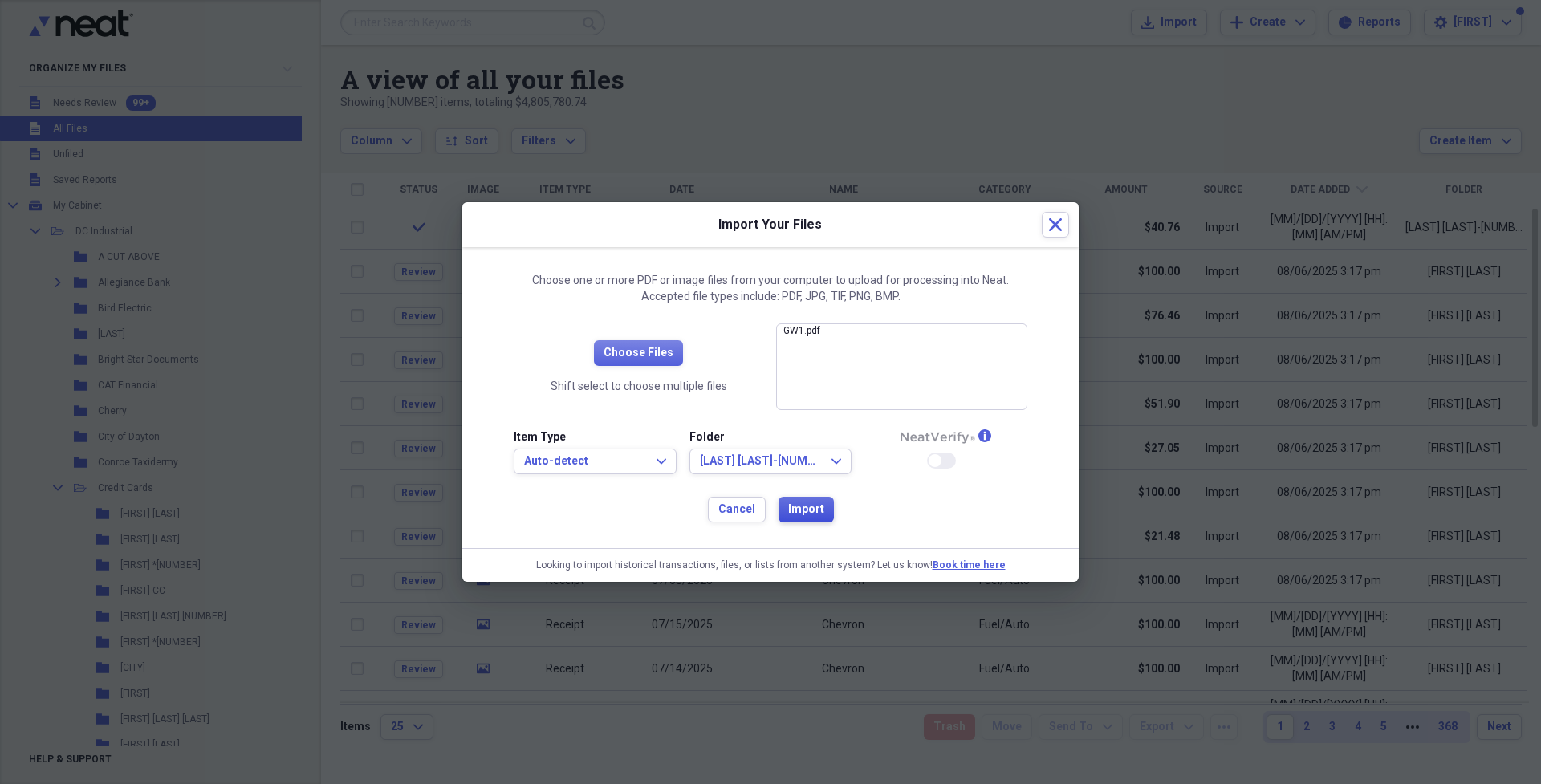 click on "Import" at bounding box center (806, 510) 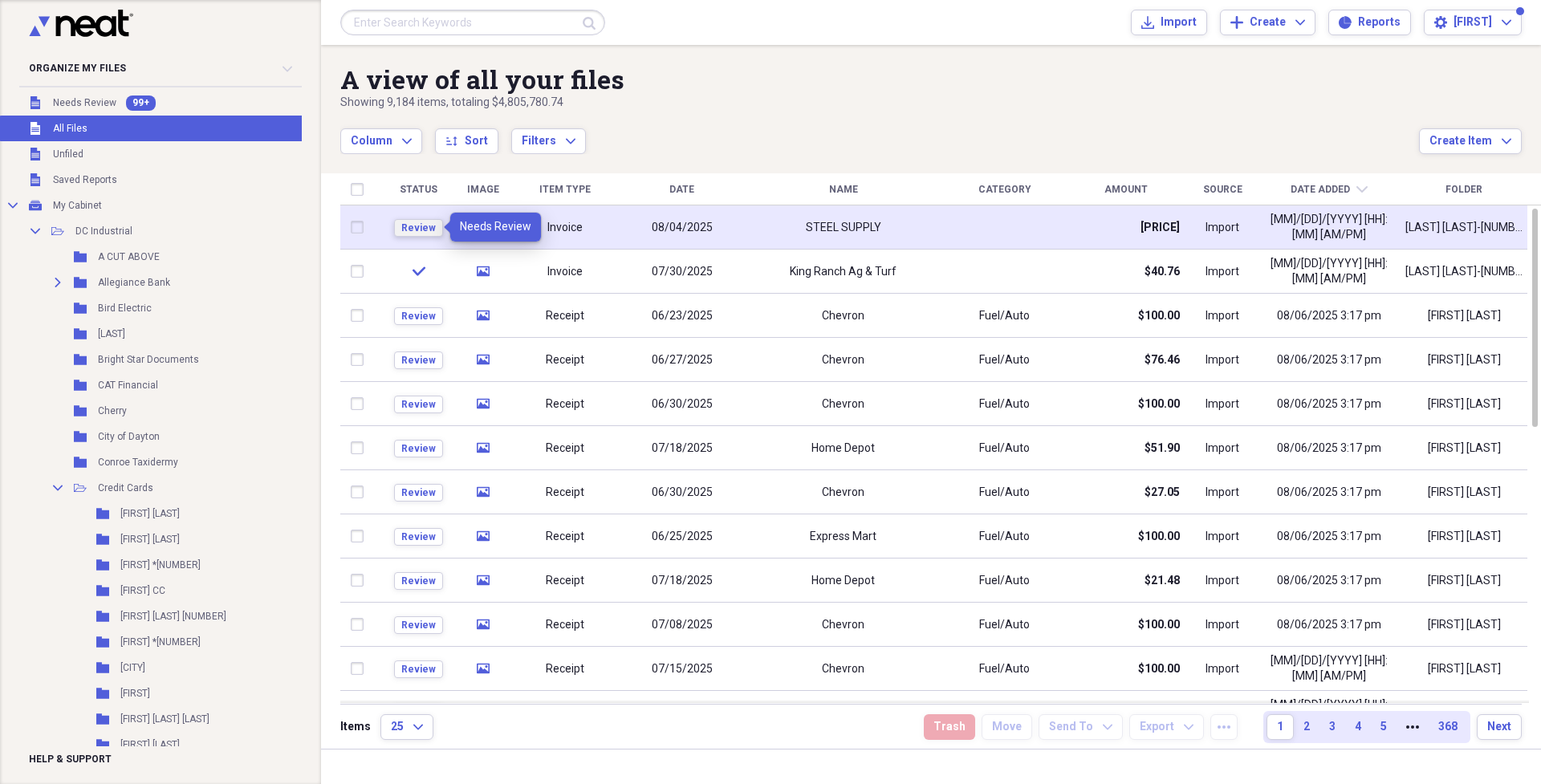 click on "Review" at bounding box center [418, 228] 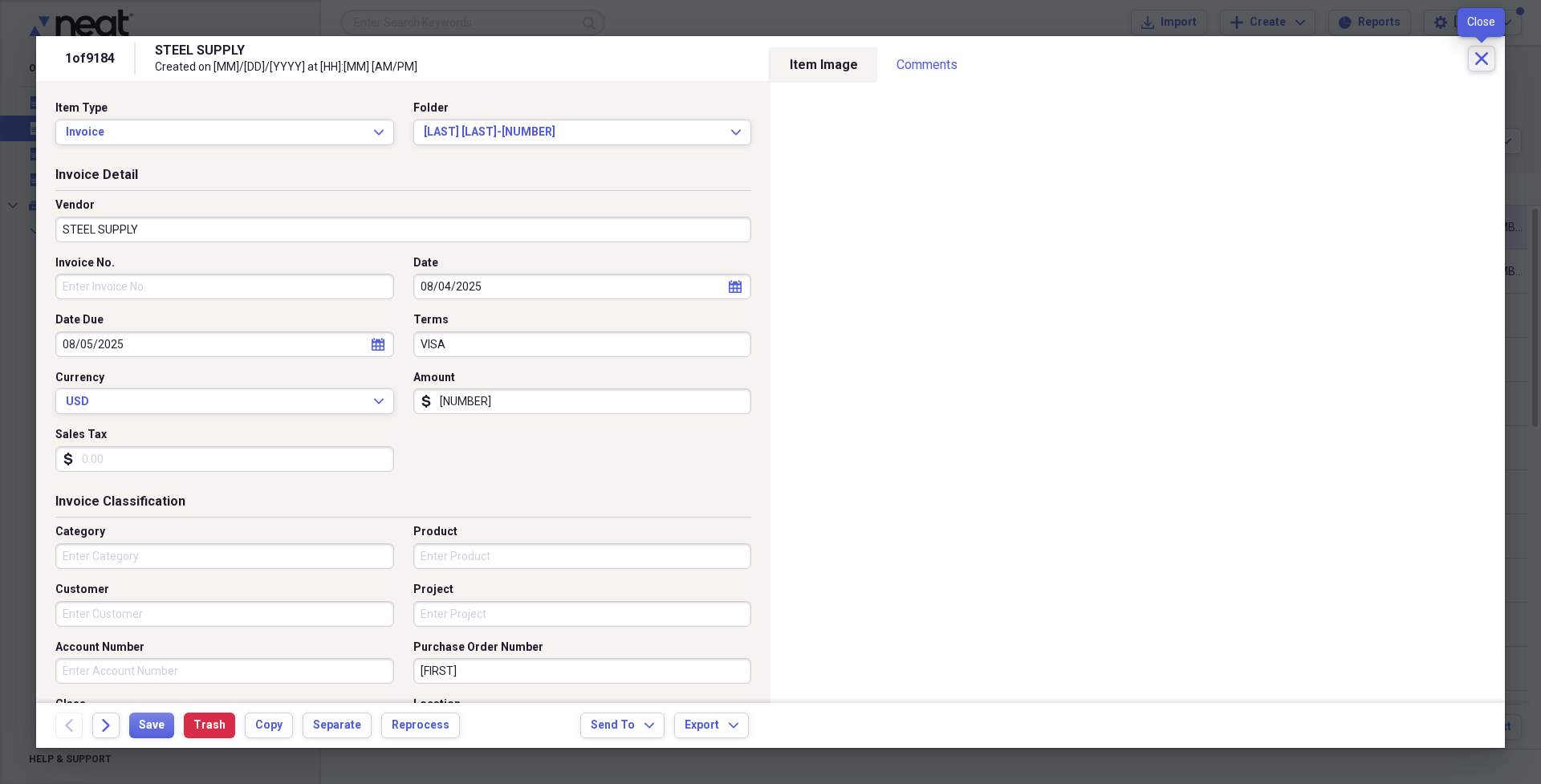 click on "Close" 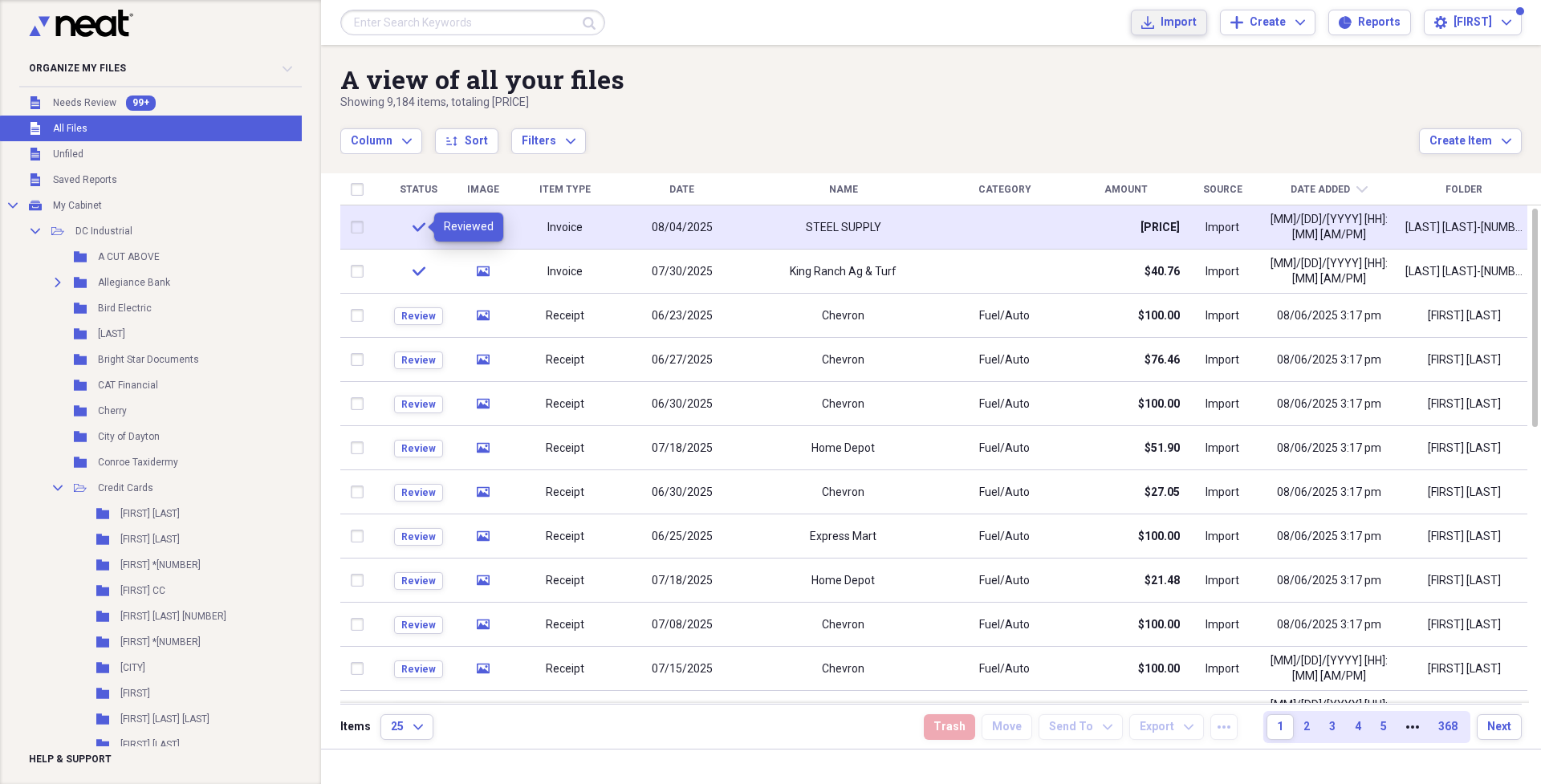 click on "Import" at bounding box center (1178, 22) 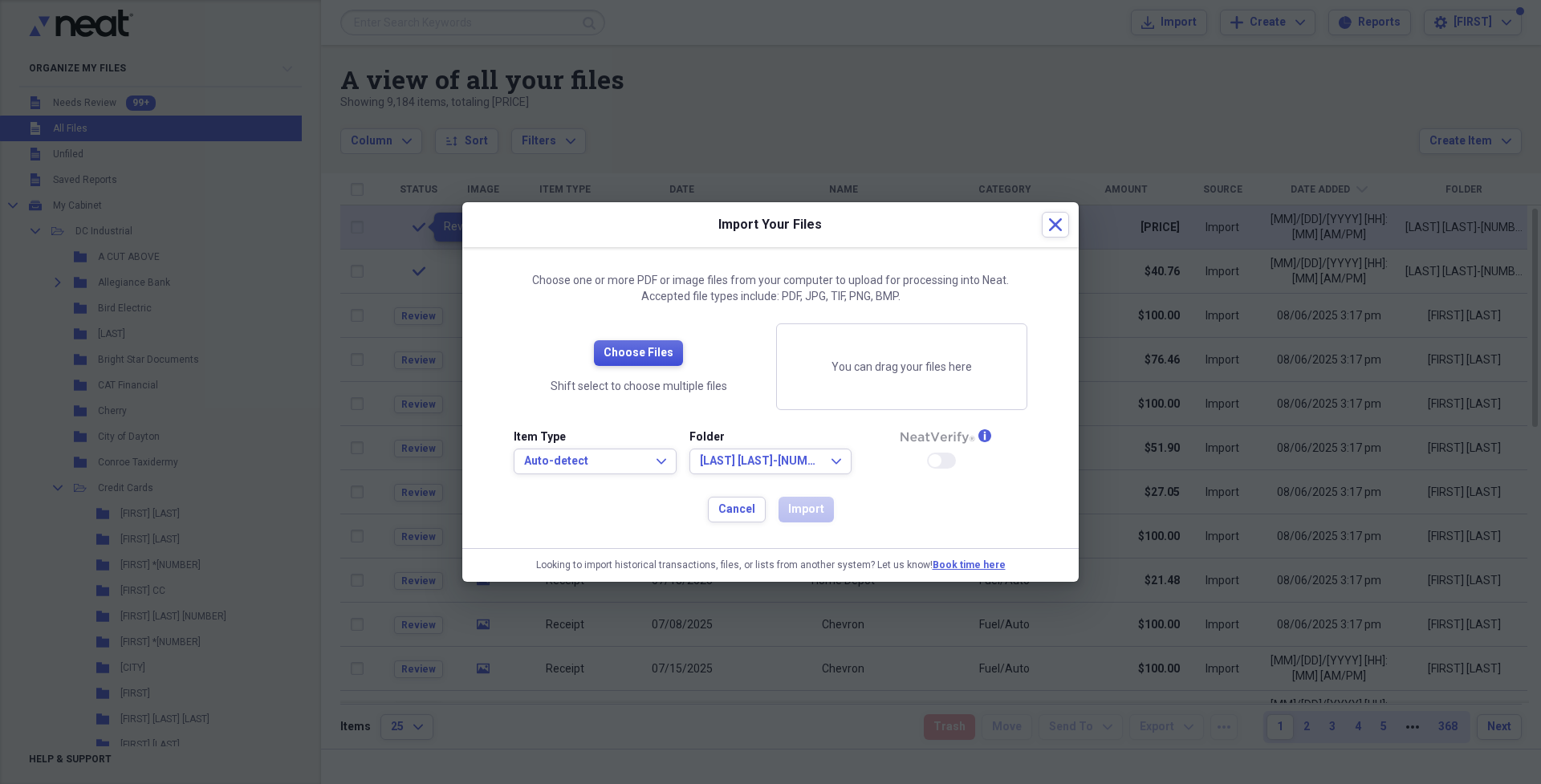 click on "Choose Files" at bounding box center [638, 353] 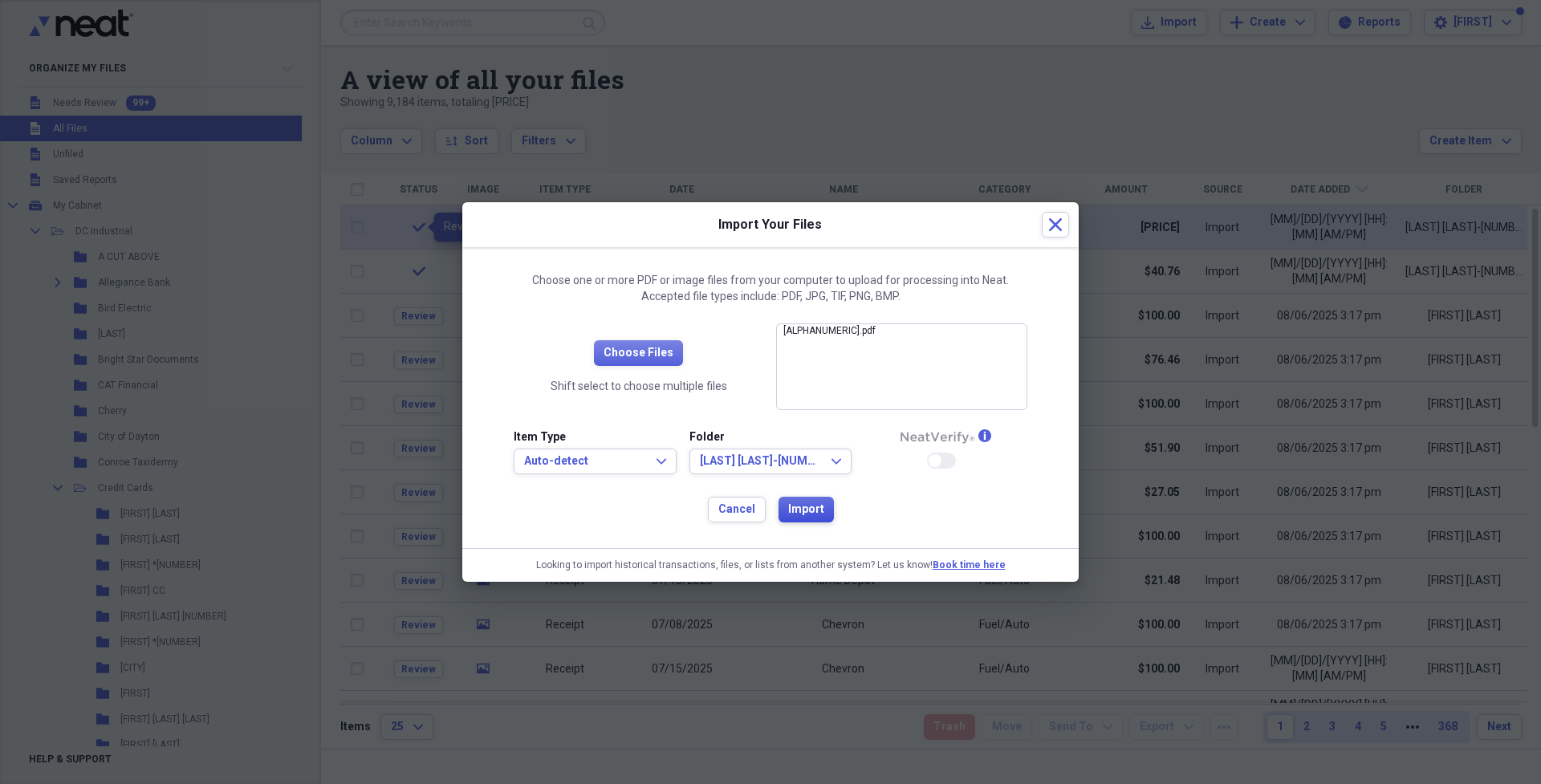 click on "Import" at bounding box center (806, 510) 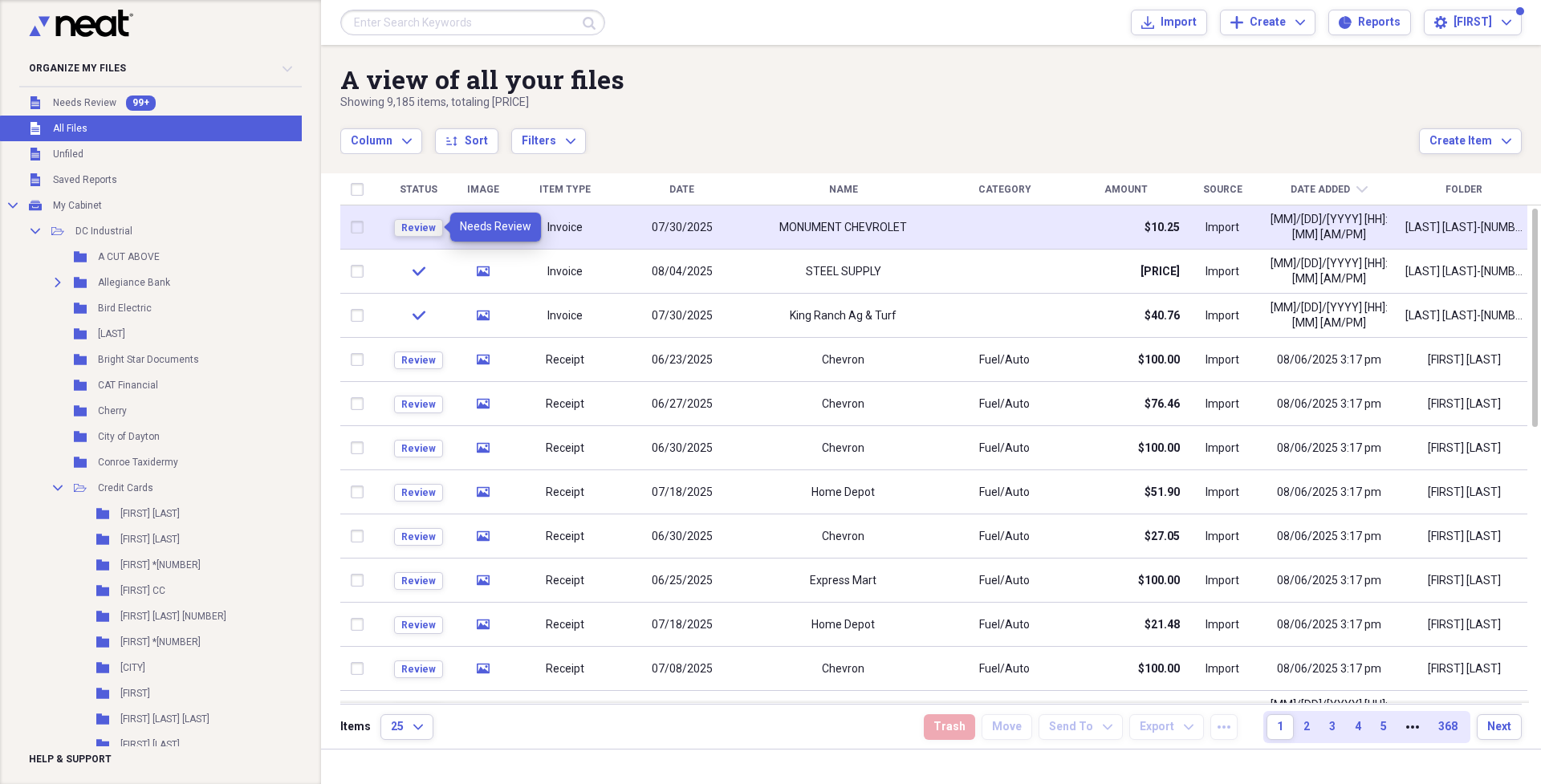 click on "Review" at bounding box center [418, 228] 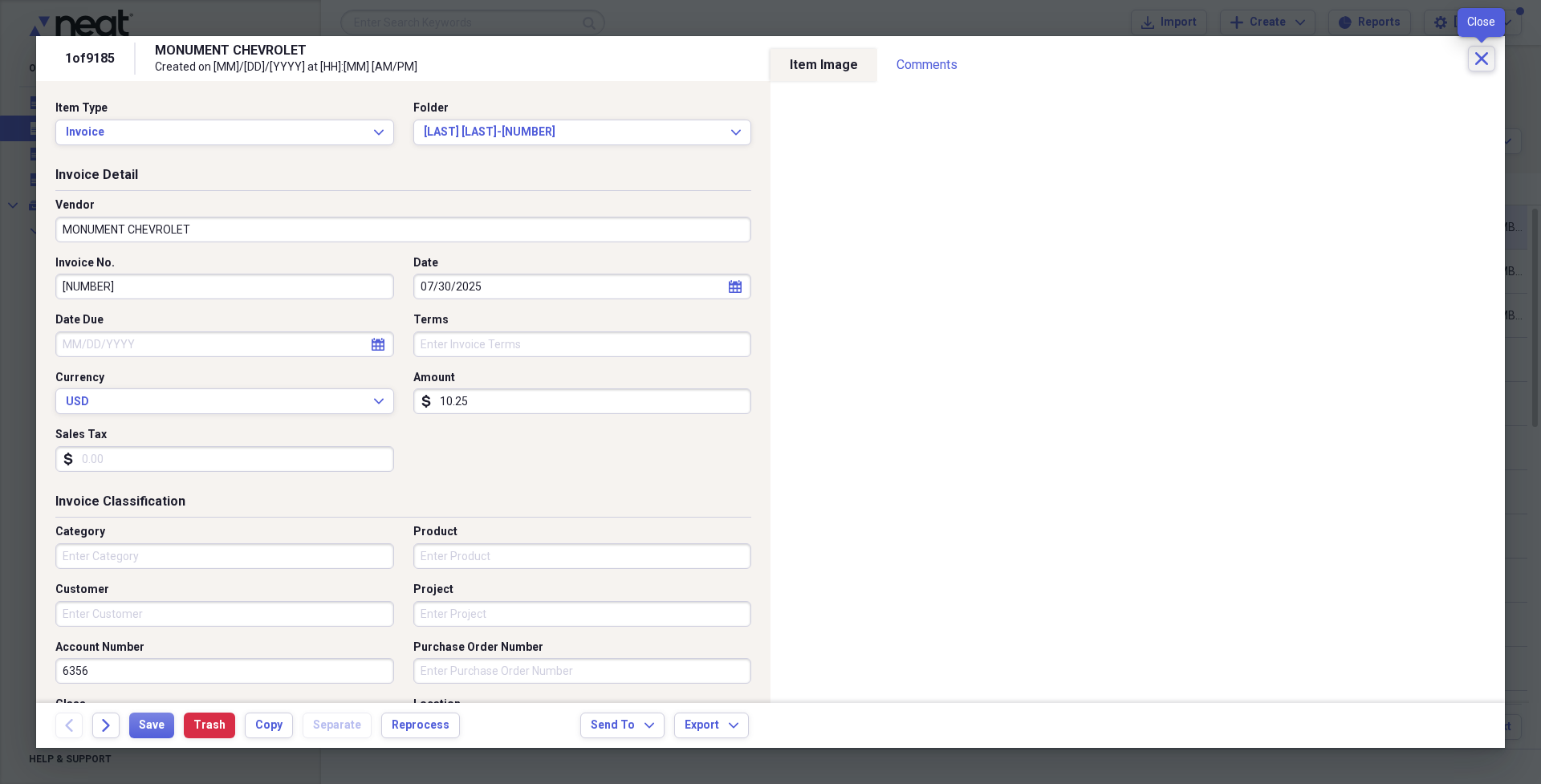 click on "Close" 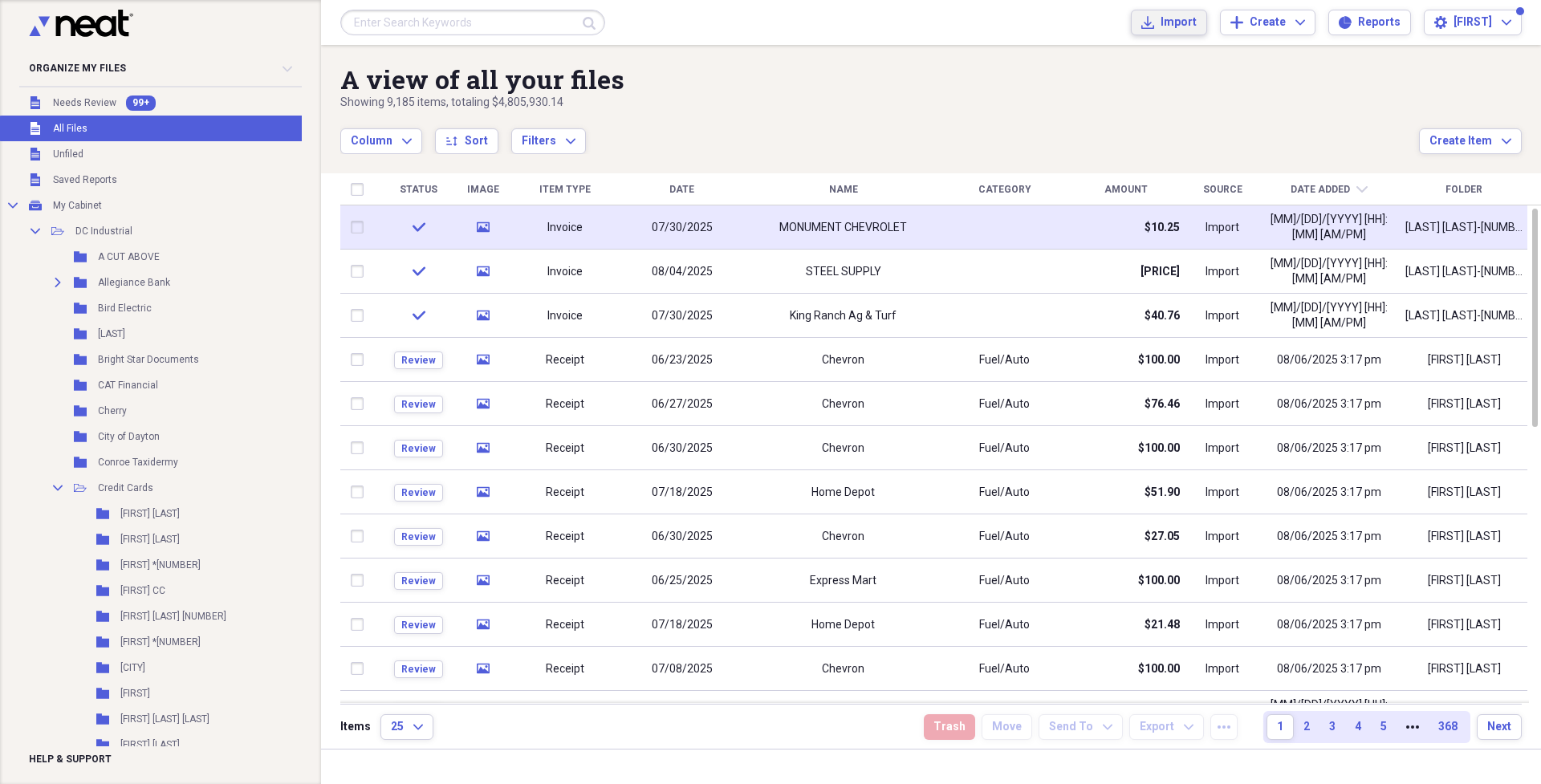 click 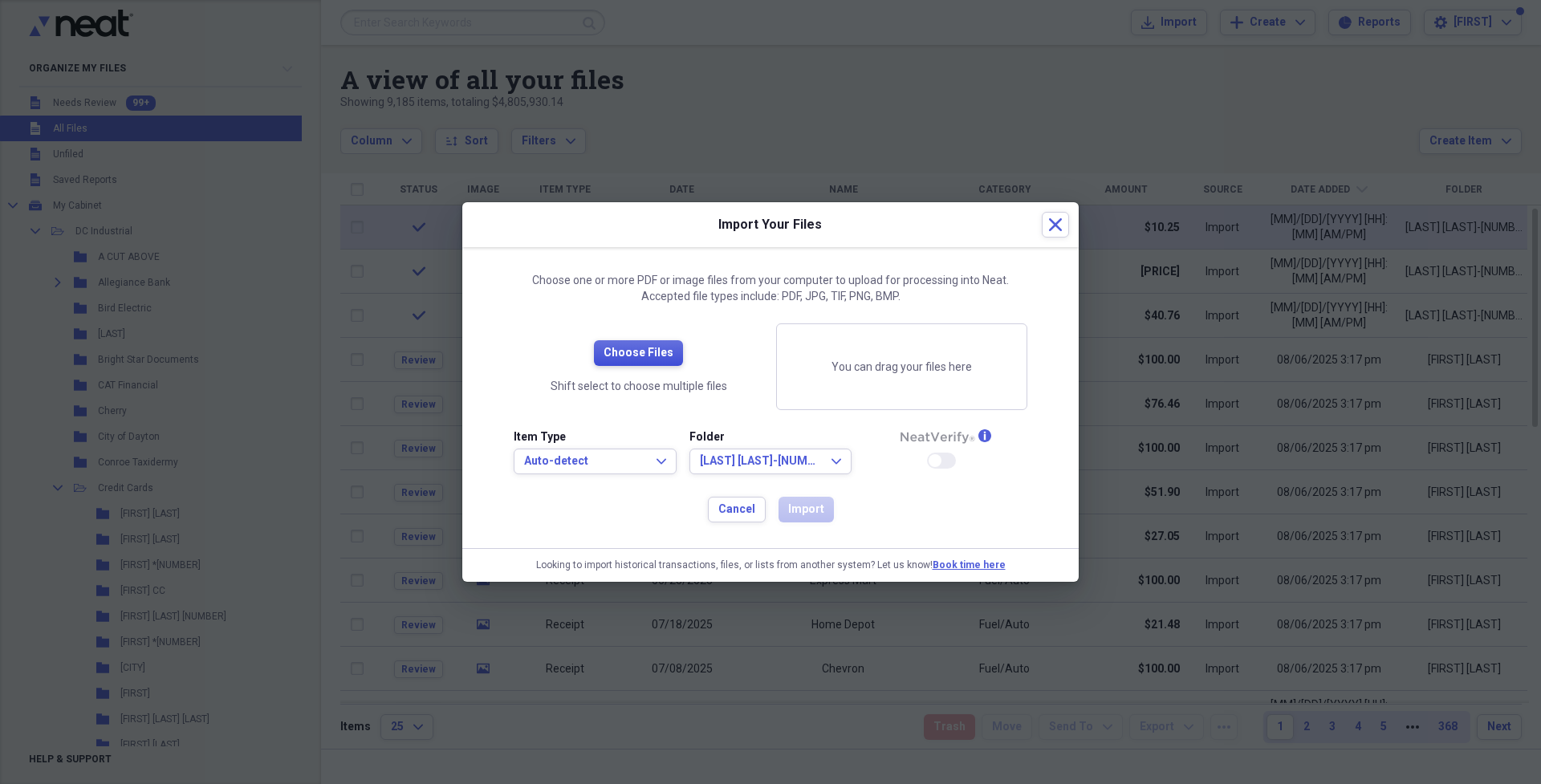click on "Choose Files" at bounding box center [638, 353] 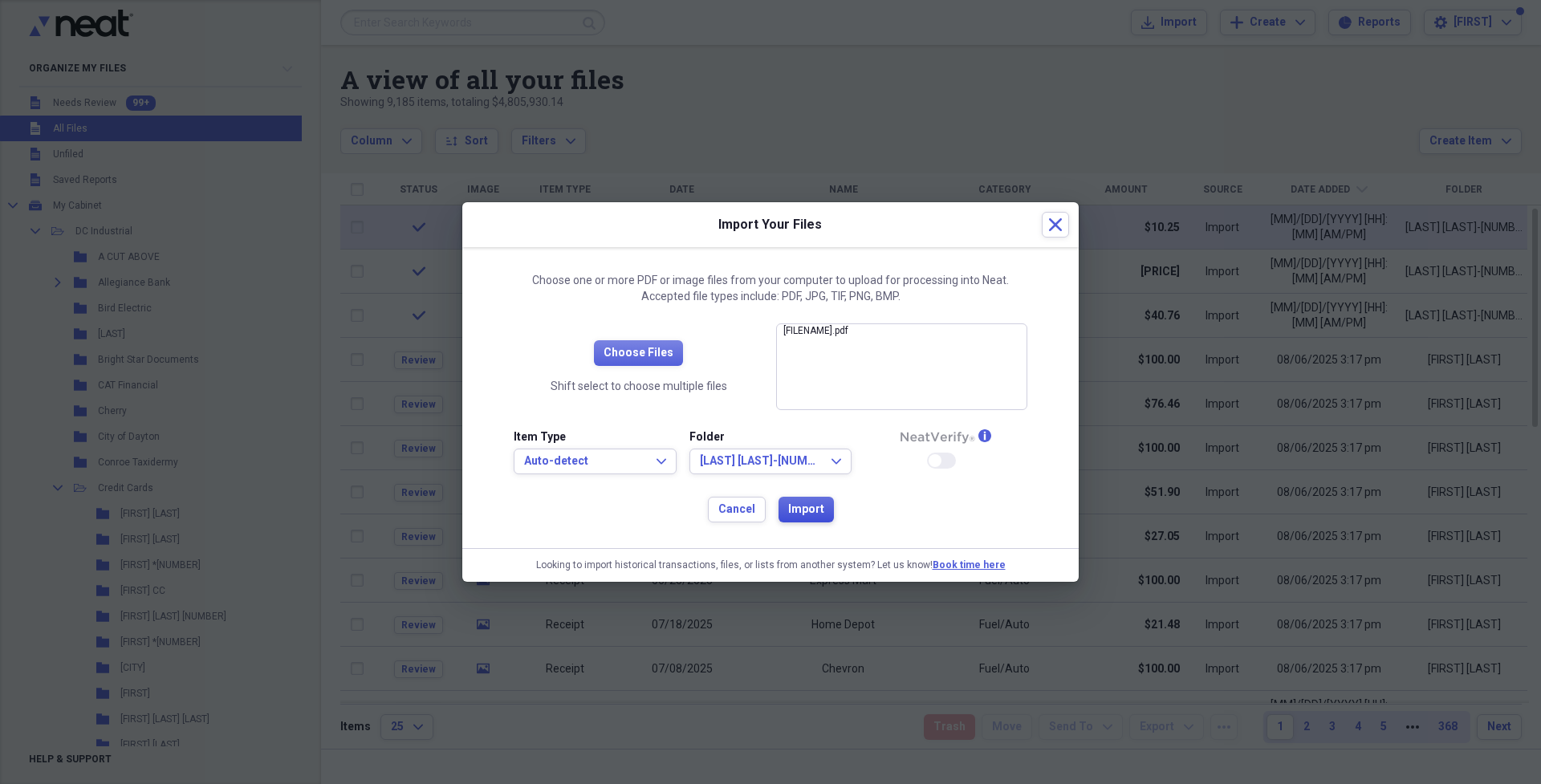 click on "Import" at bounding box center [806, 510] 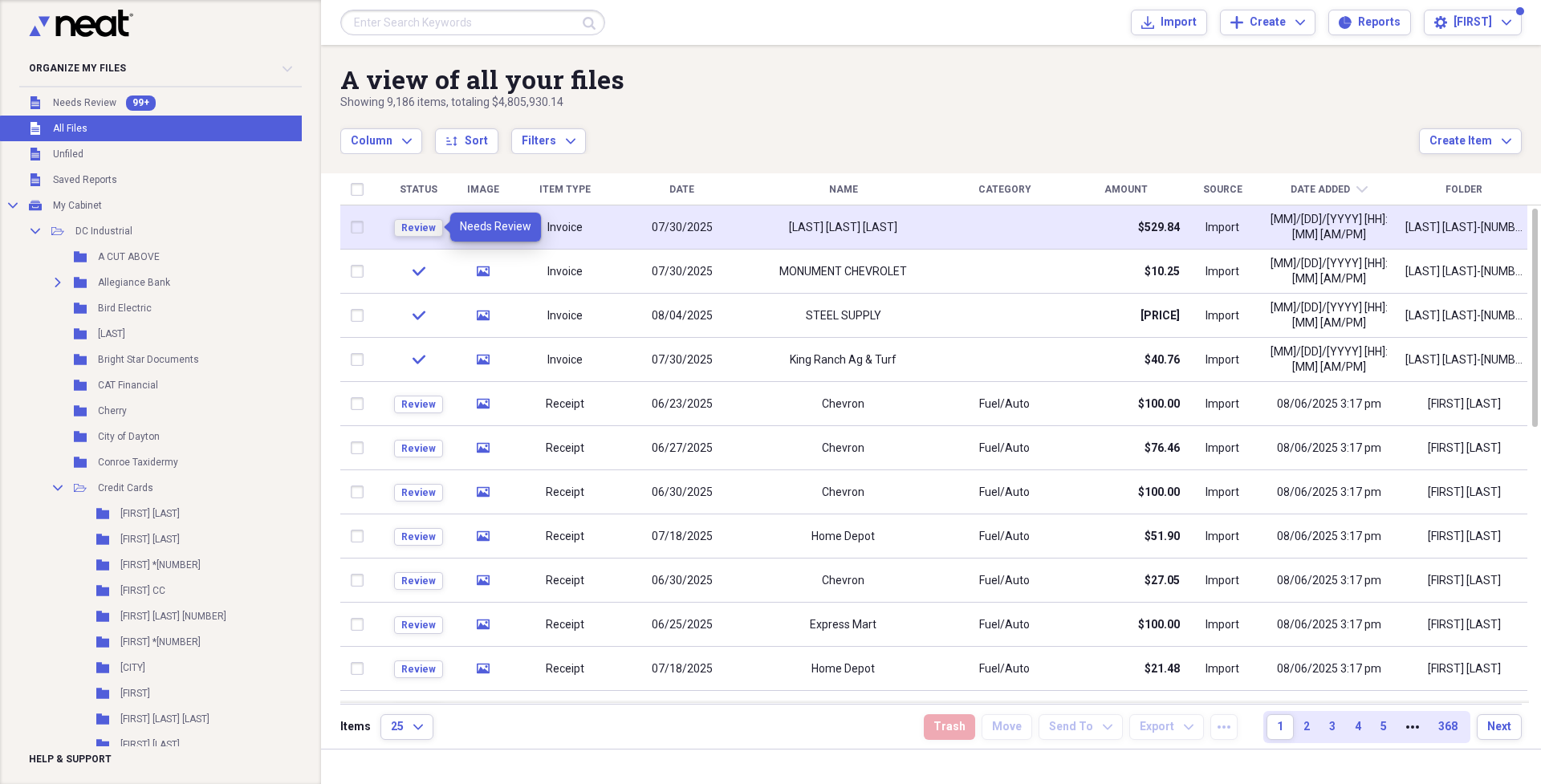 click on "Review" at bounding box center (418, 228) 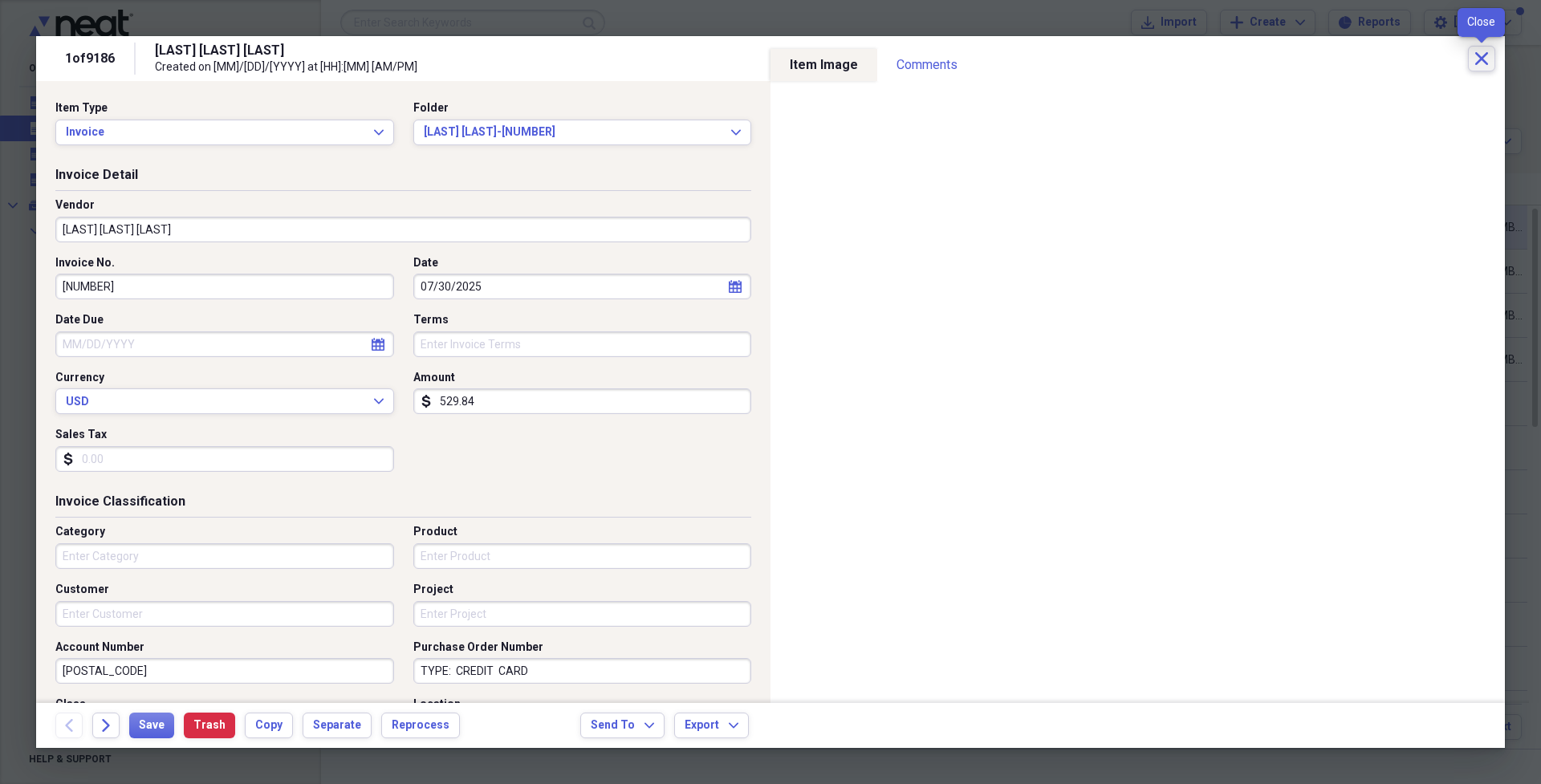 click on "Close" 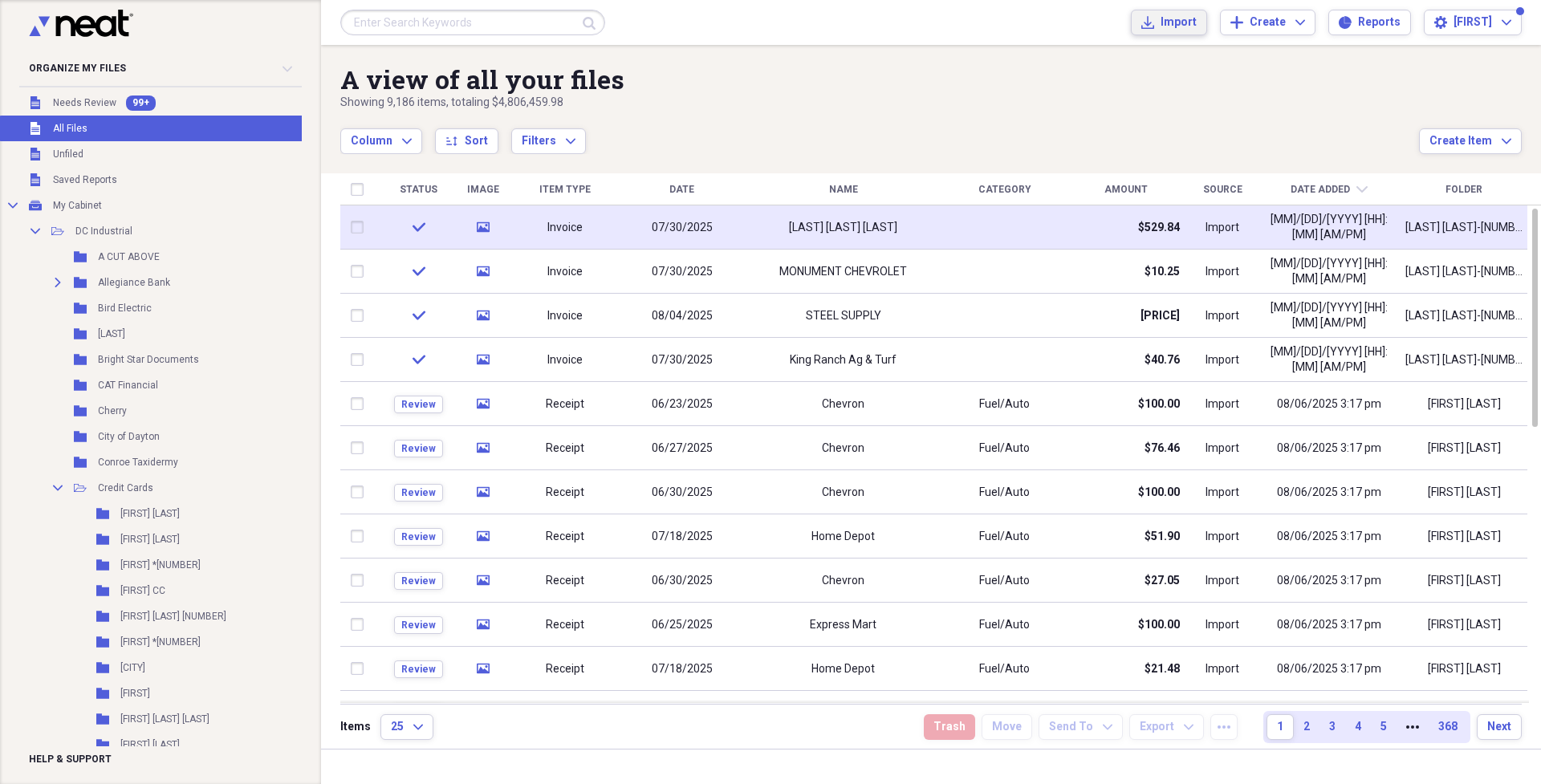 click on "Import" at bounding box center (1178, 22) 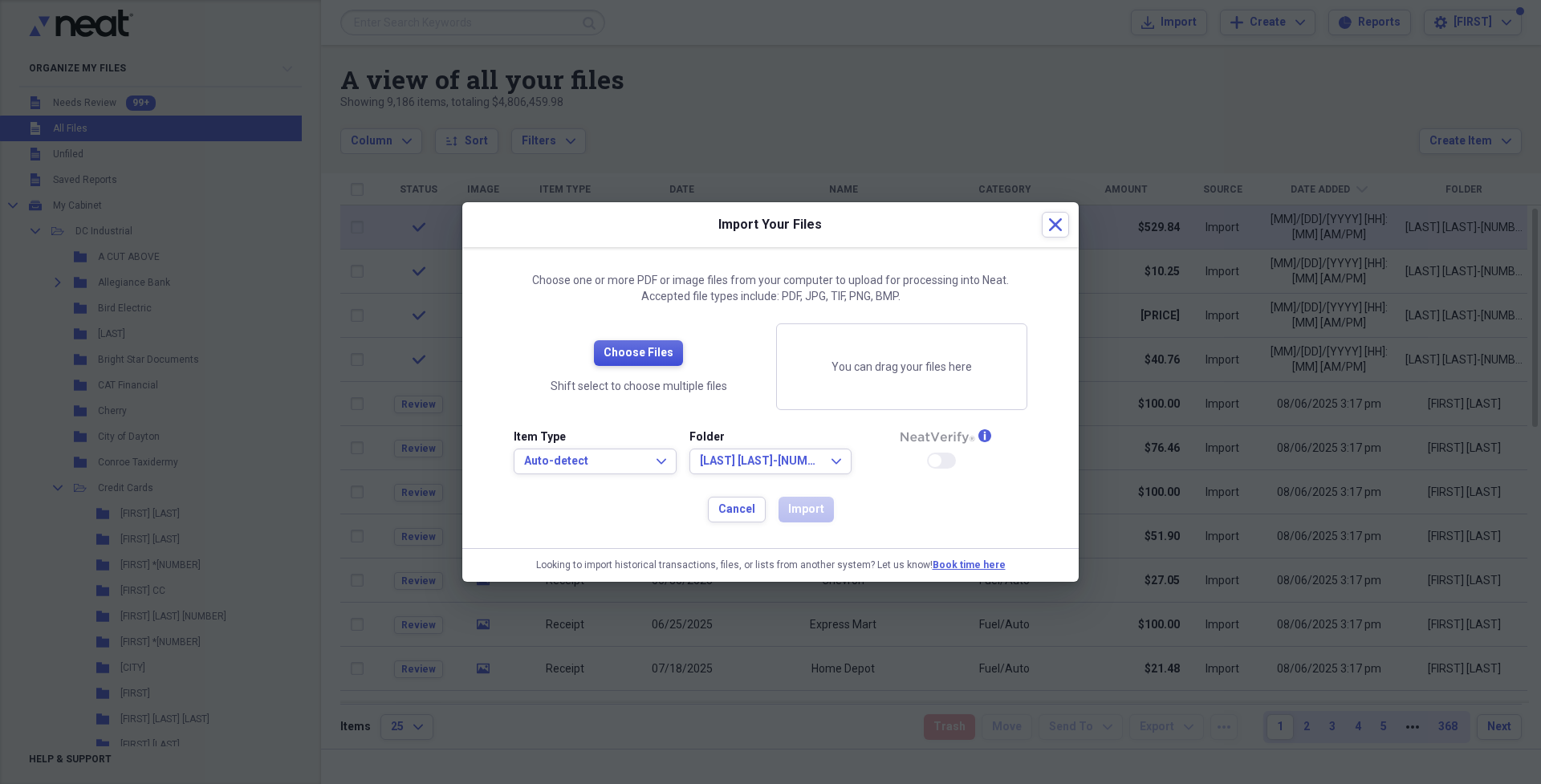 click on "Choose Files" at bounding box center [638, 353] 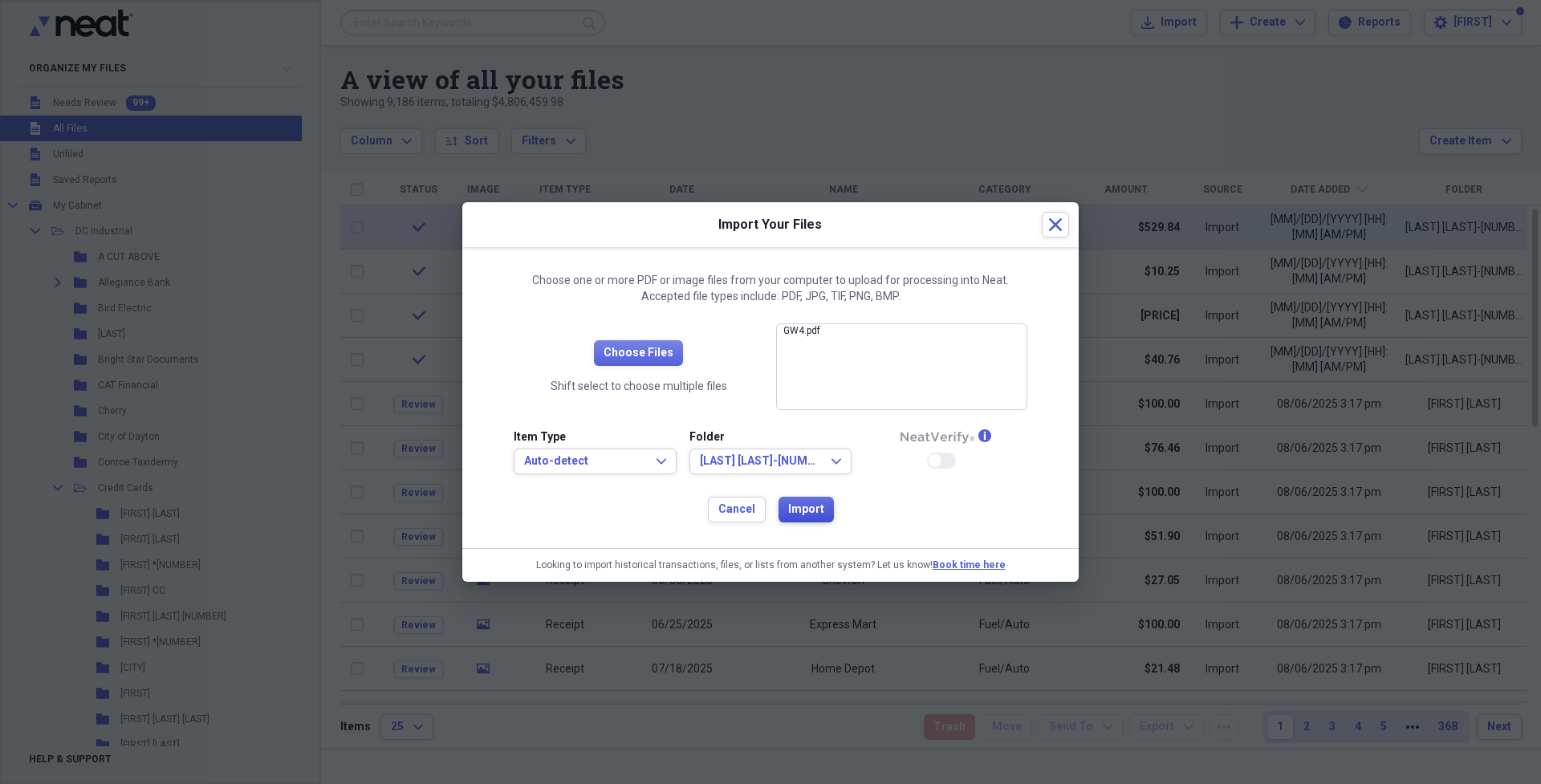 click on "Import" at bounding box center (806, 510) 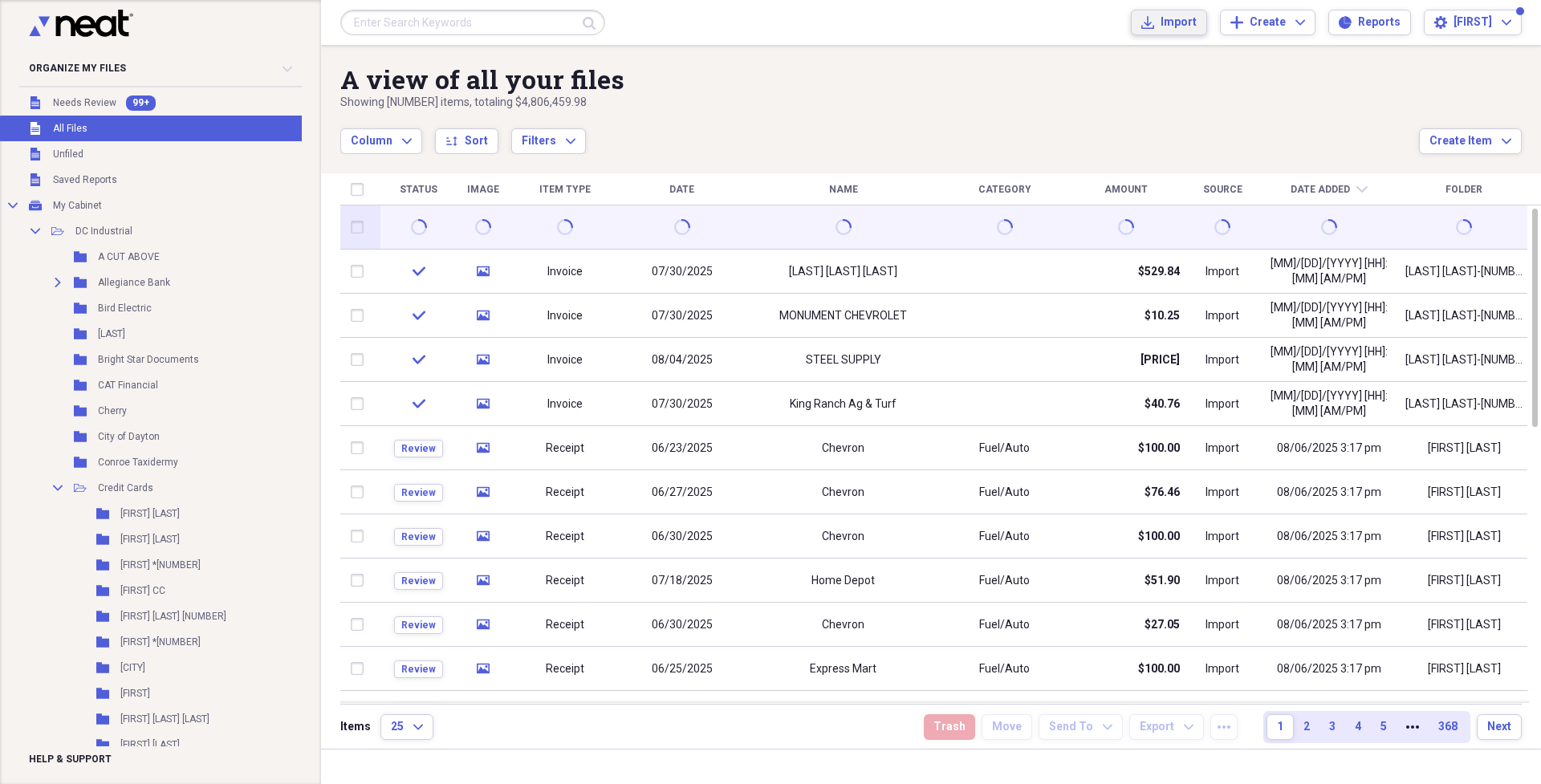 click 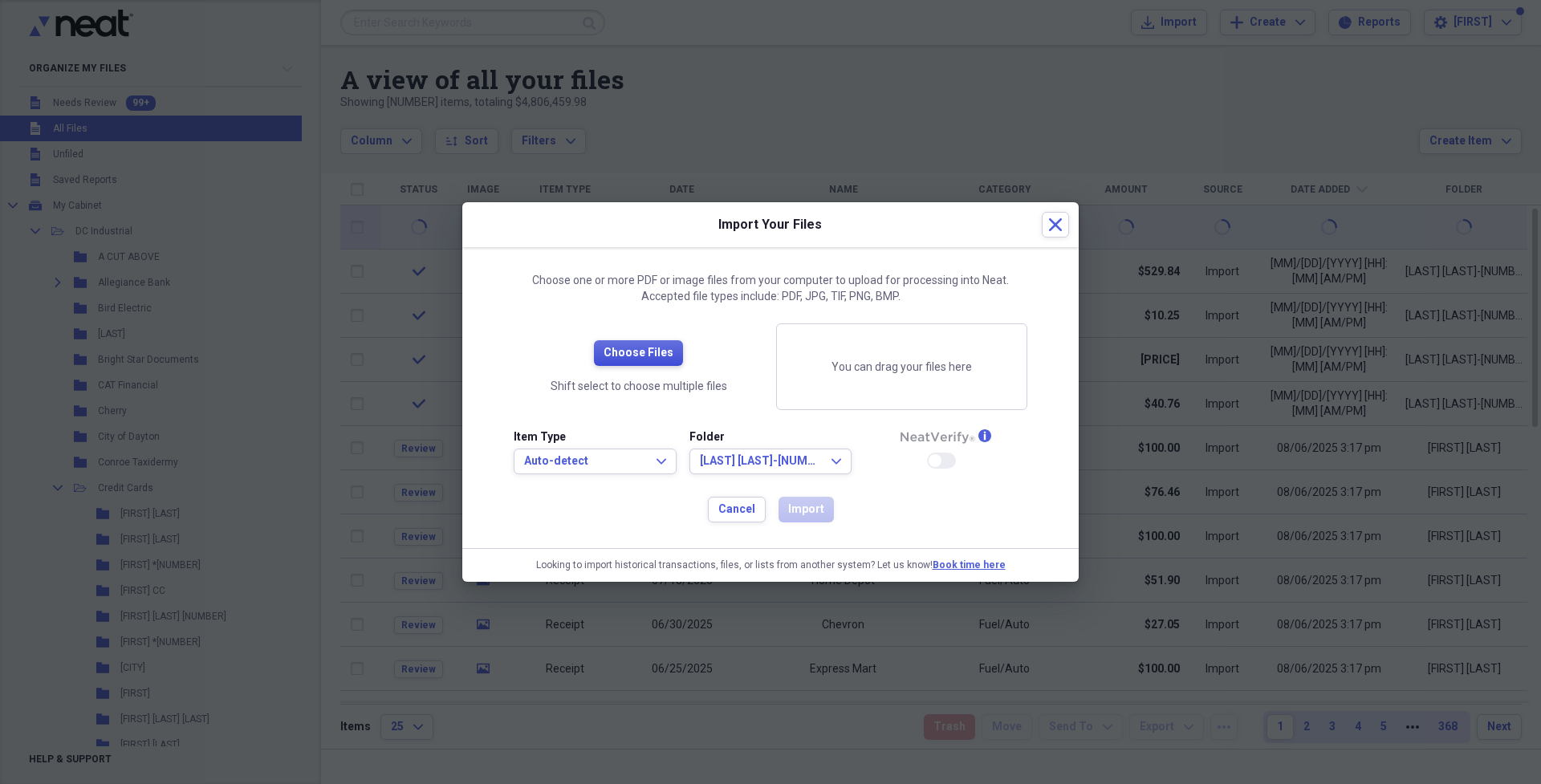 click on "Choose Files" at bounding box center [638, 353] 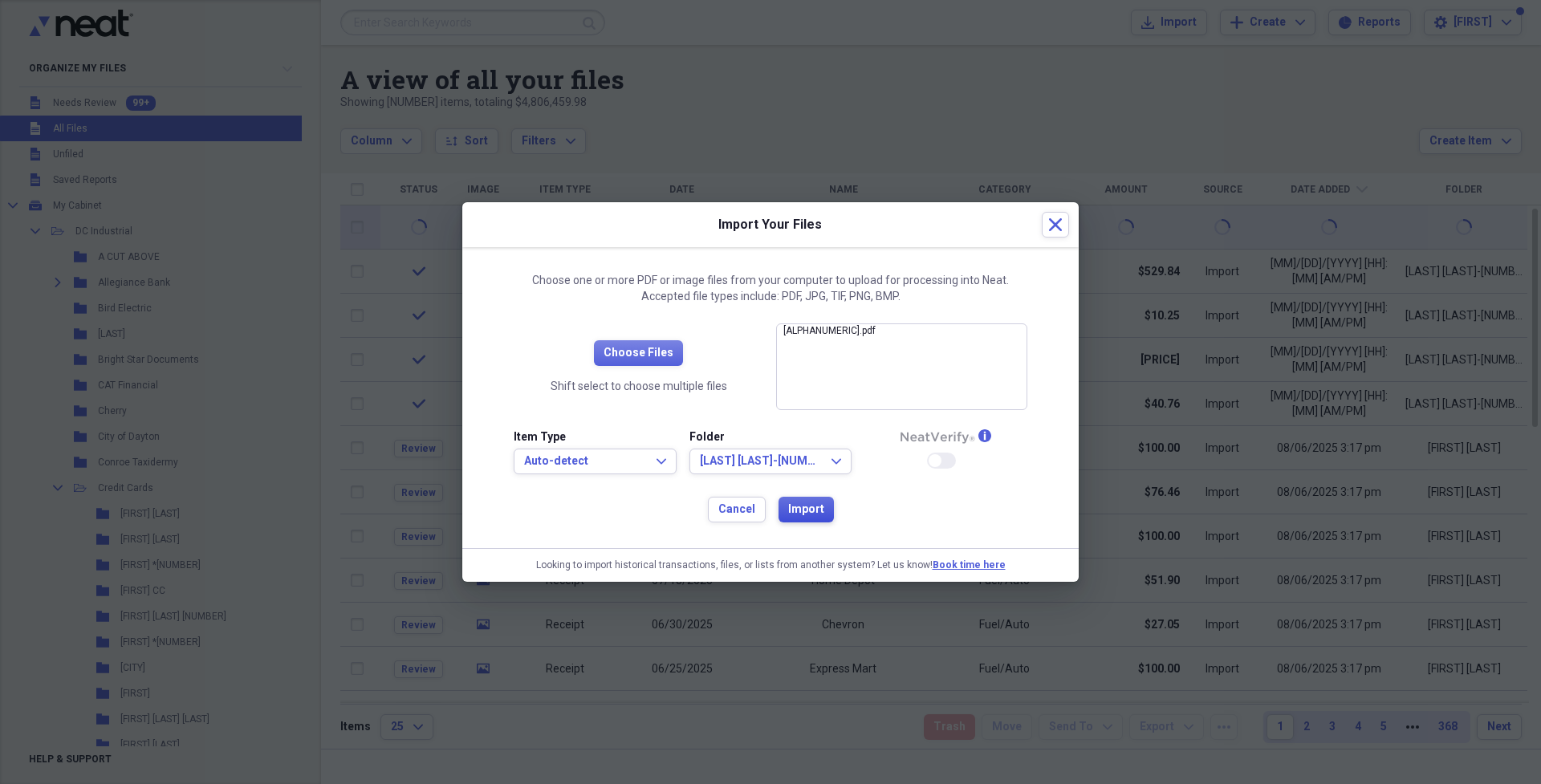 click on "Import" at bounding box center [806, 510] 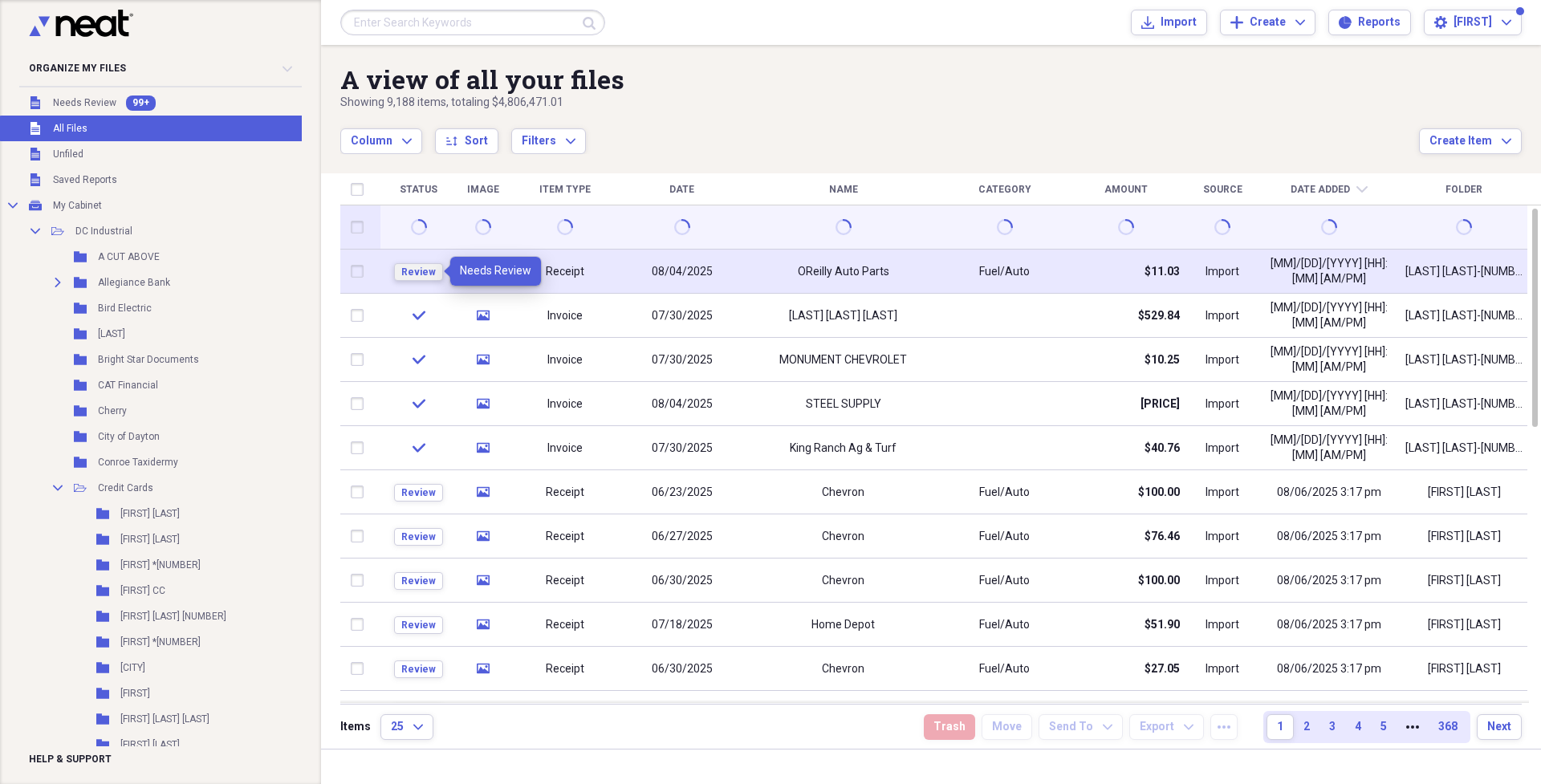 click on "Review" at bounding box center [418, 272] 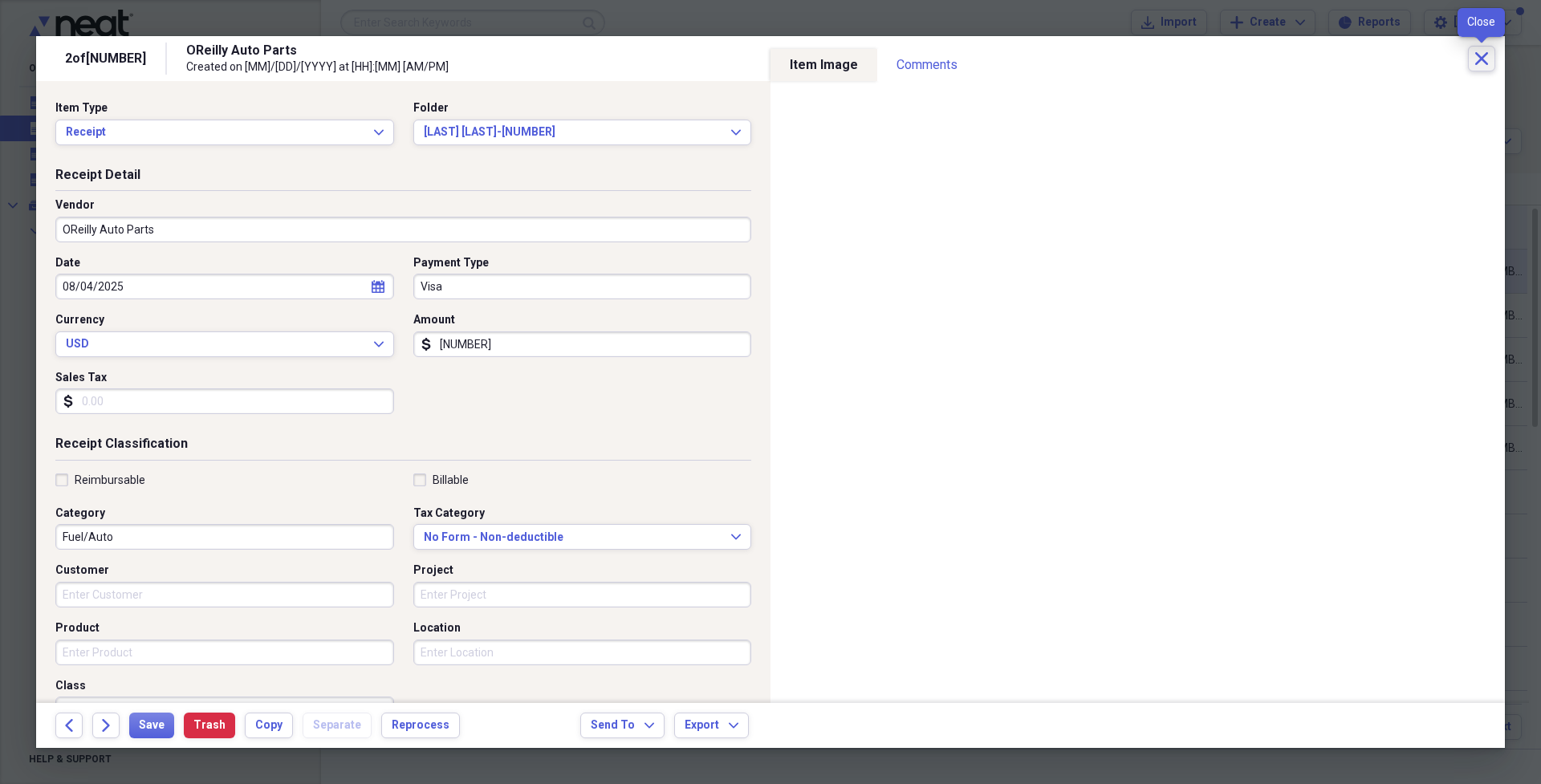 click on "Close" 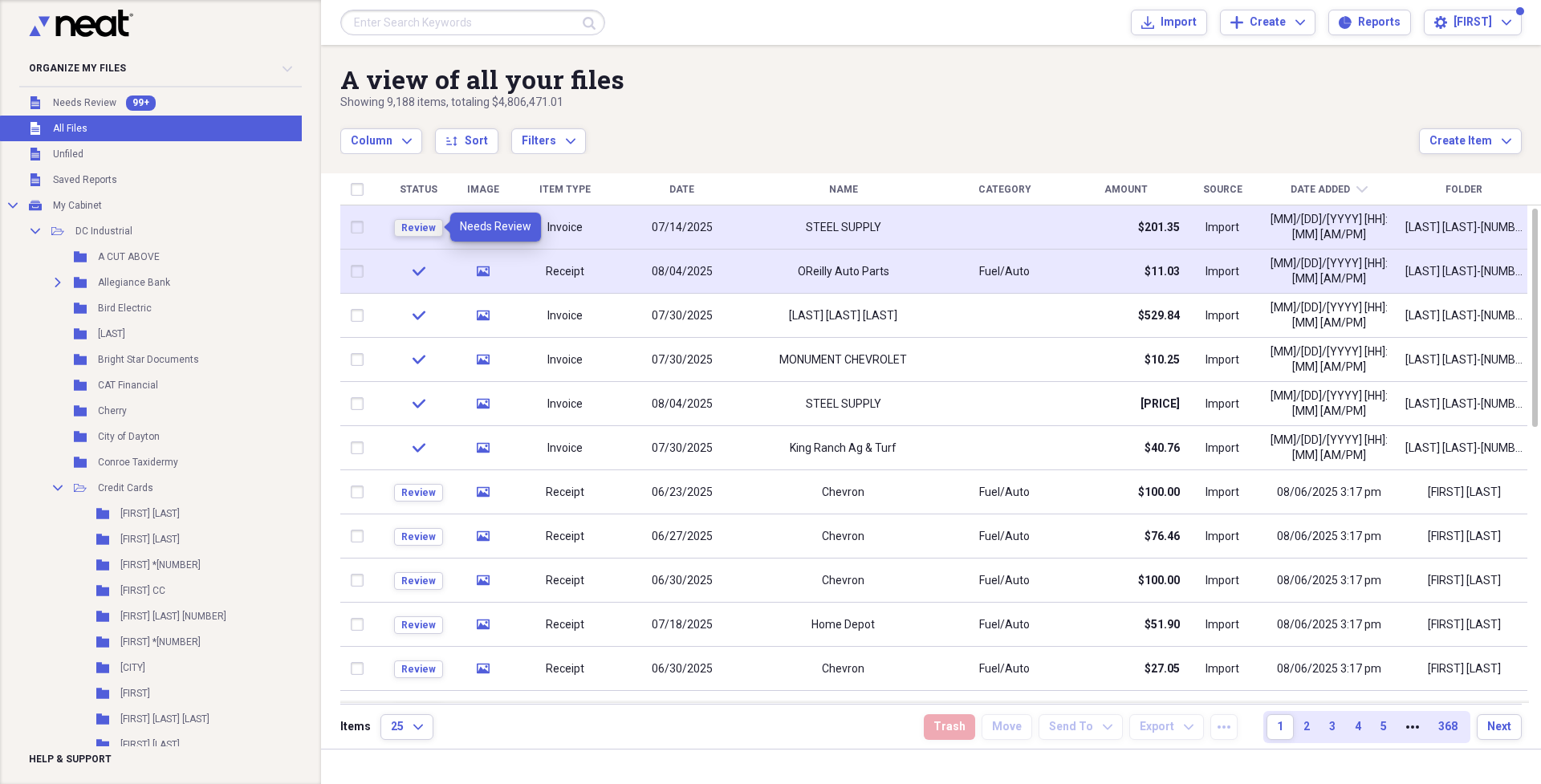 click on "Review" at bounding box center [418, 228] 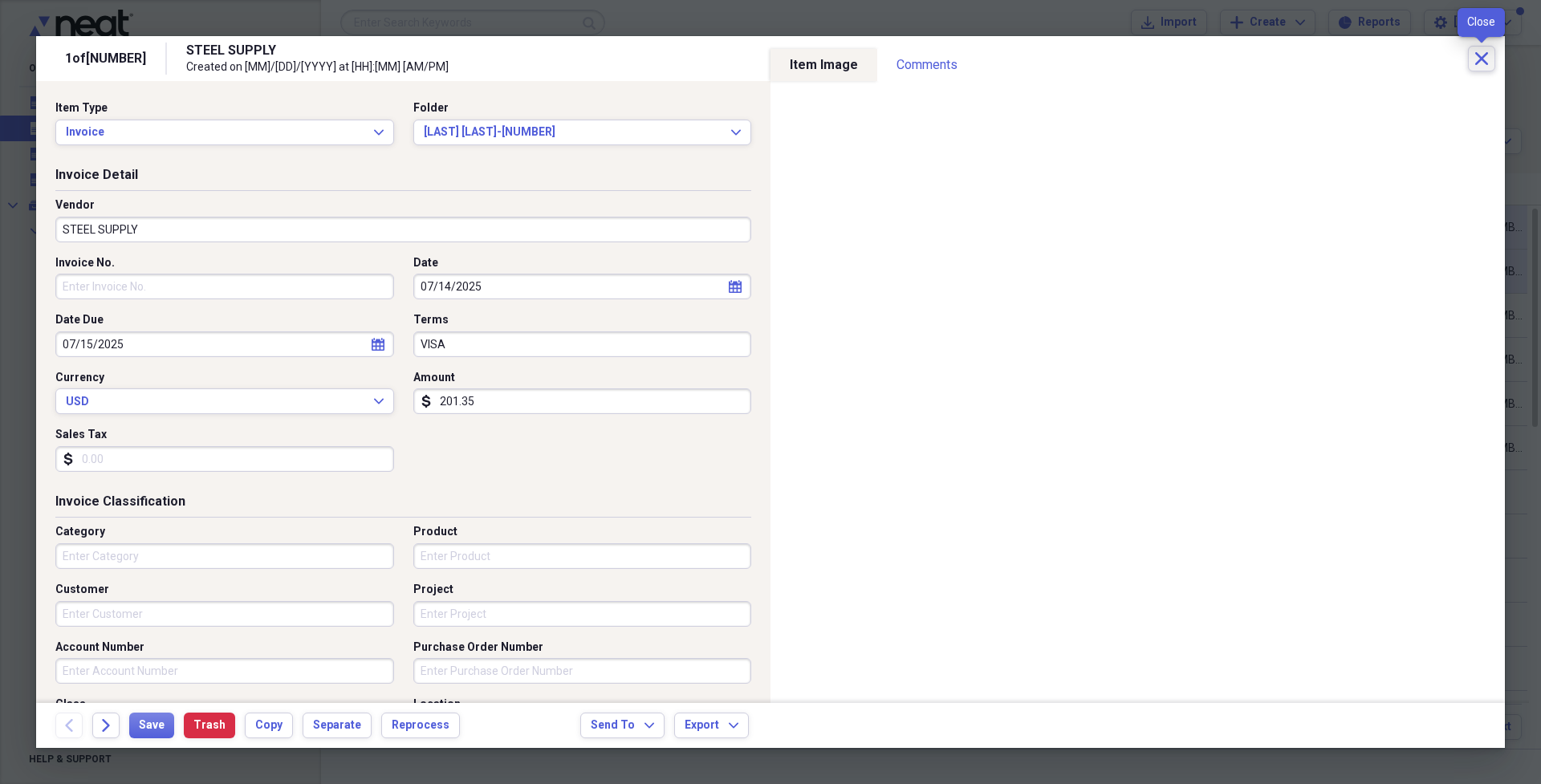 click on "Close" 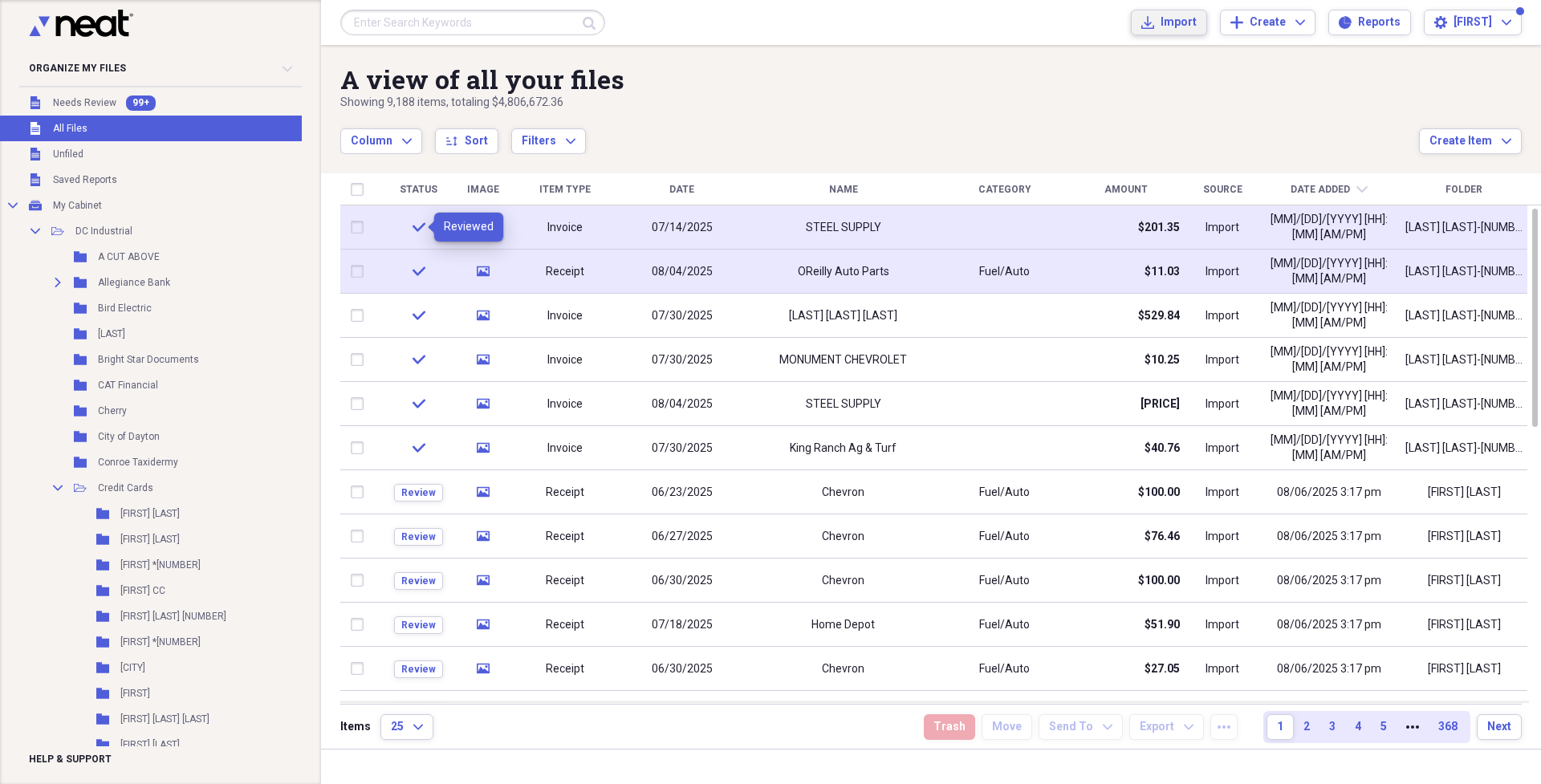 click on "Import" at bounding box center [1178, 22] 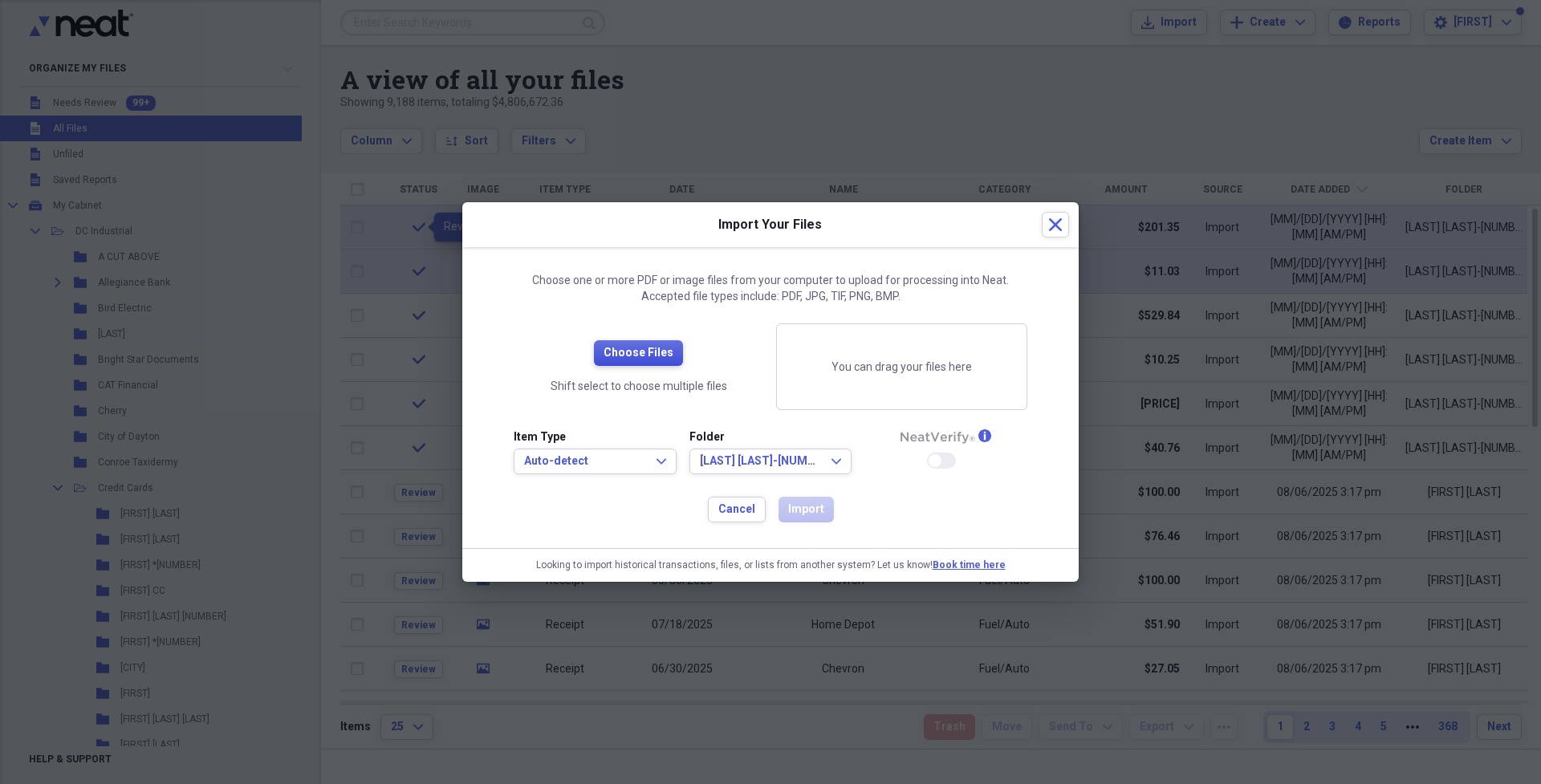 click on "Choose Files" at bounding box center [638, 353] 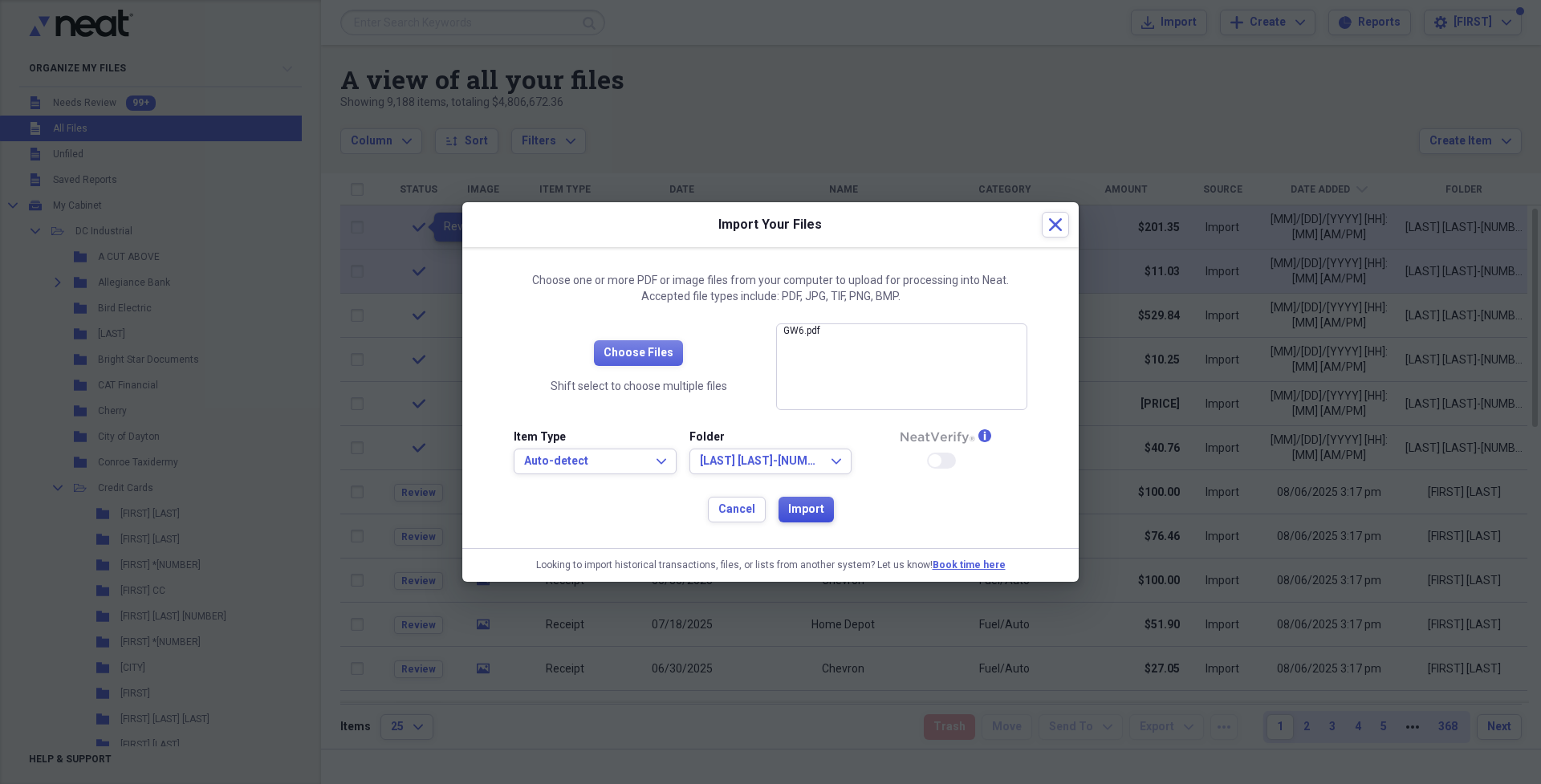 click on "Import" at bounding box center [806, 510] 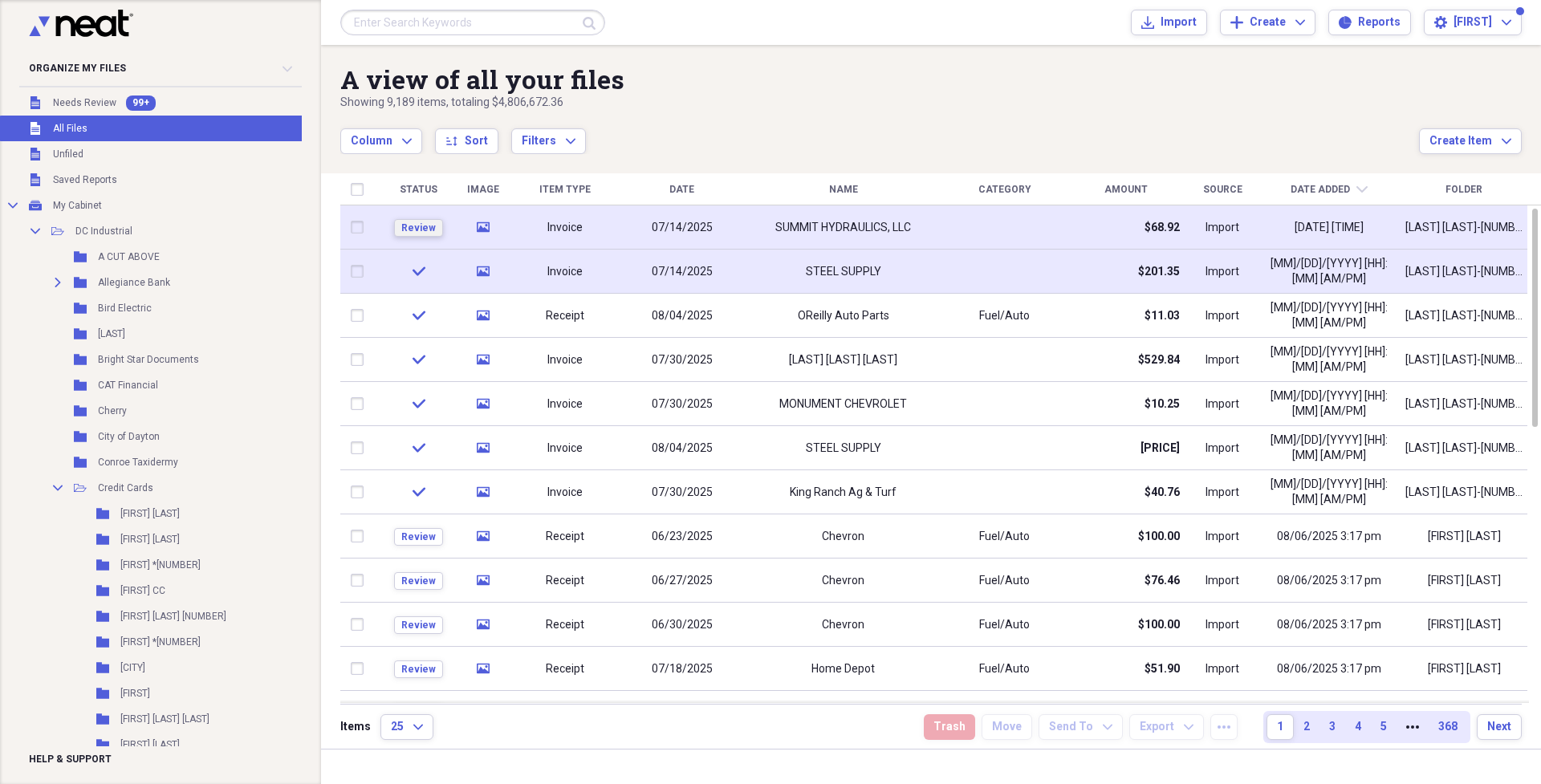 click on "Review" at bounding box center (418, 228) 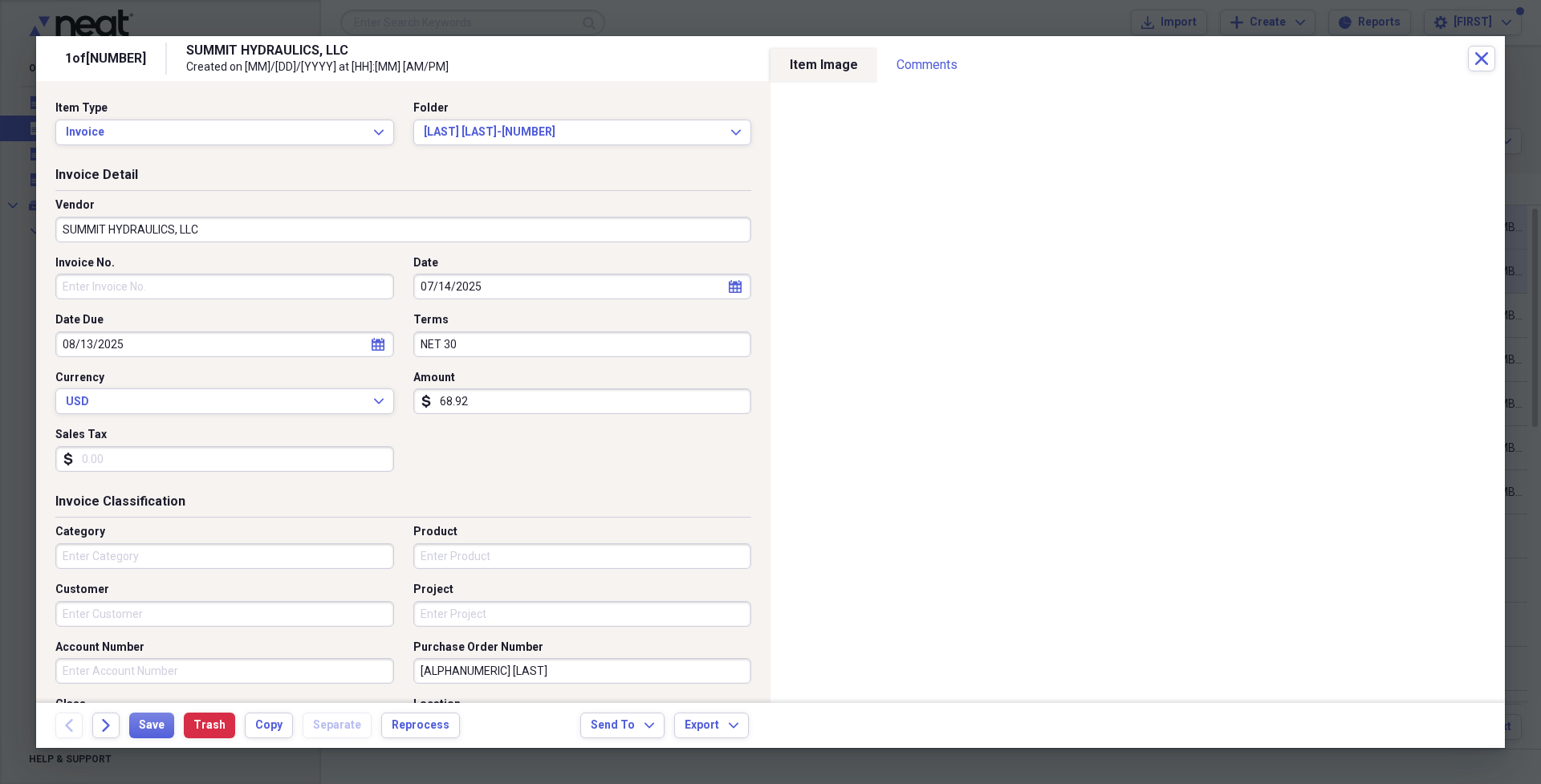drag, startPoint x: 486, startPoint y: 400, endPoint x: 405, endPoint y: 397, distance: 81.05554 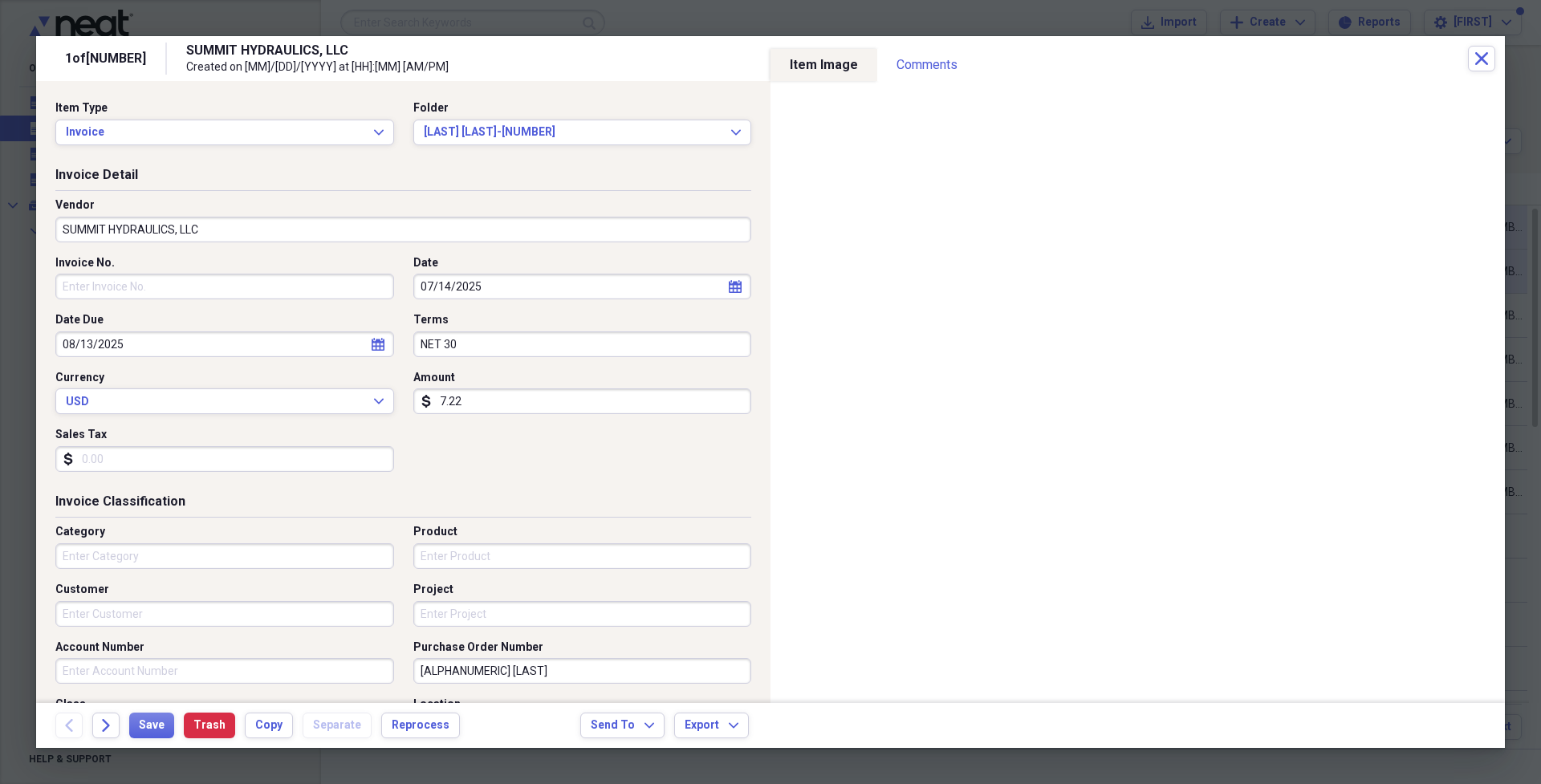 type on "72.22" 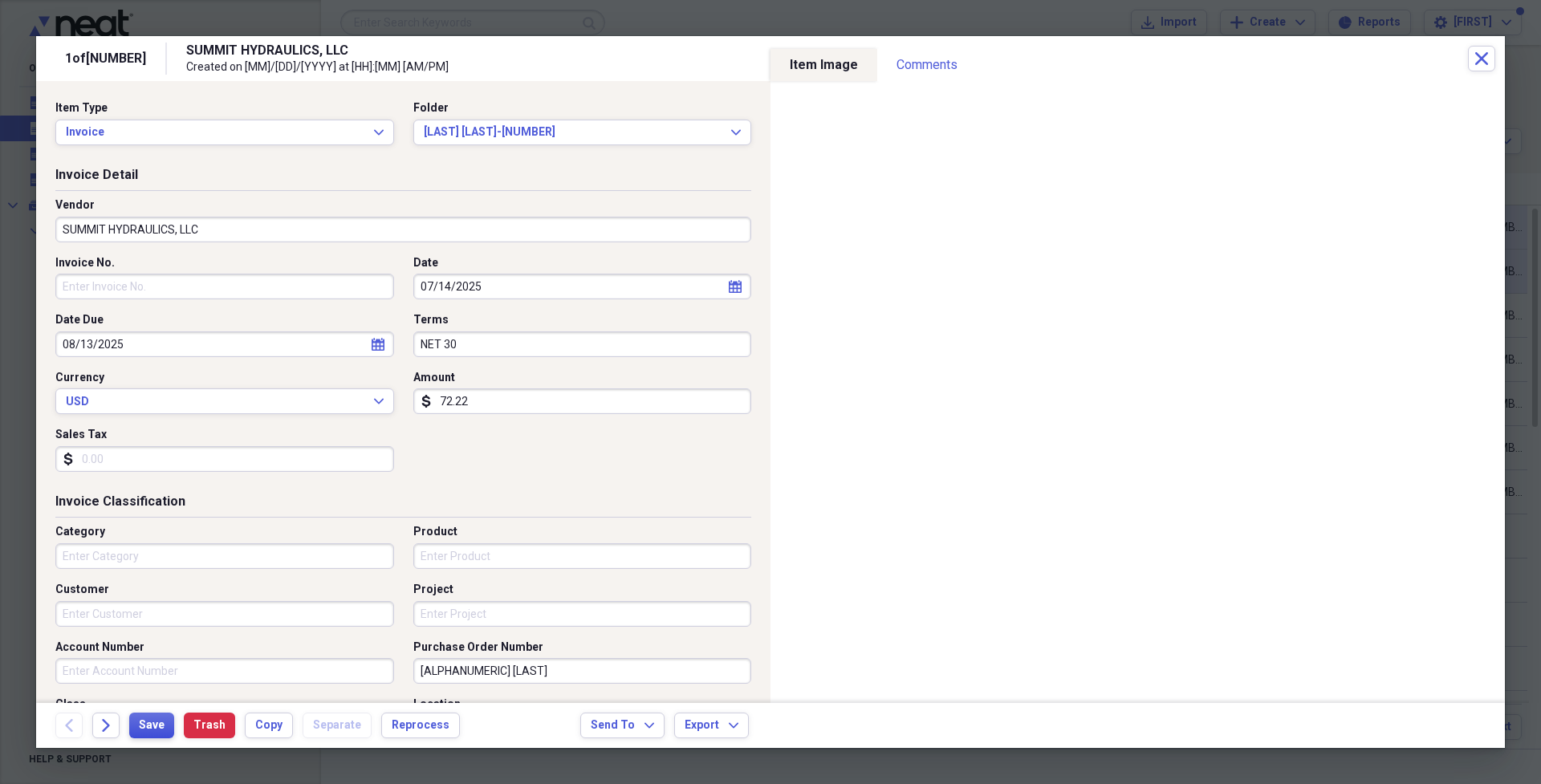 click on "Save" at bounding box center (152, 725) 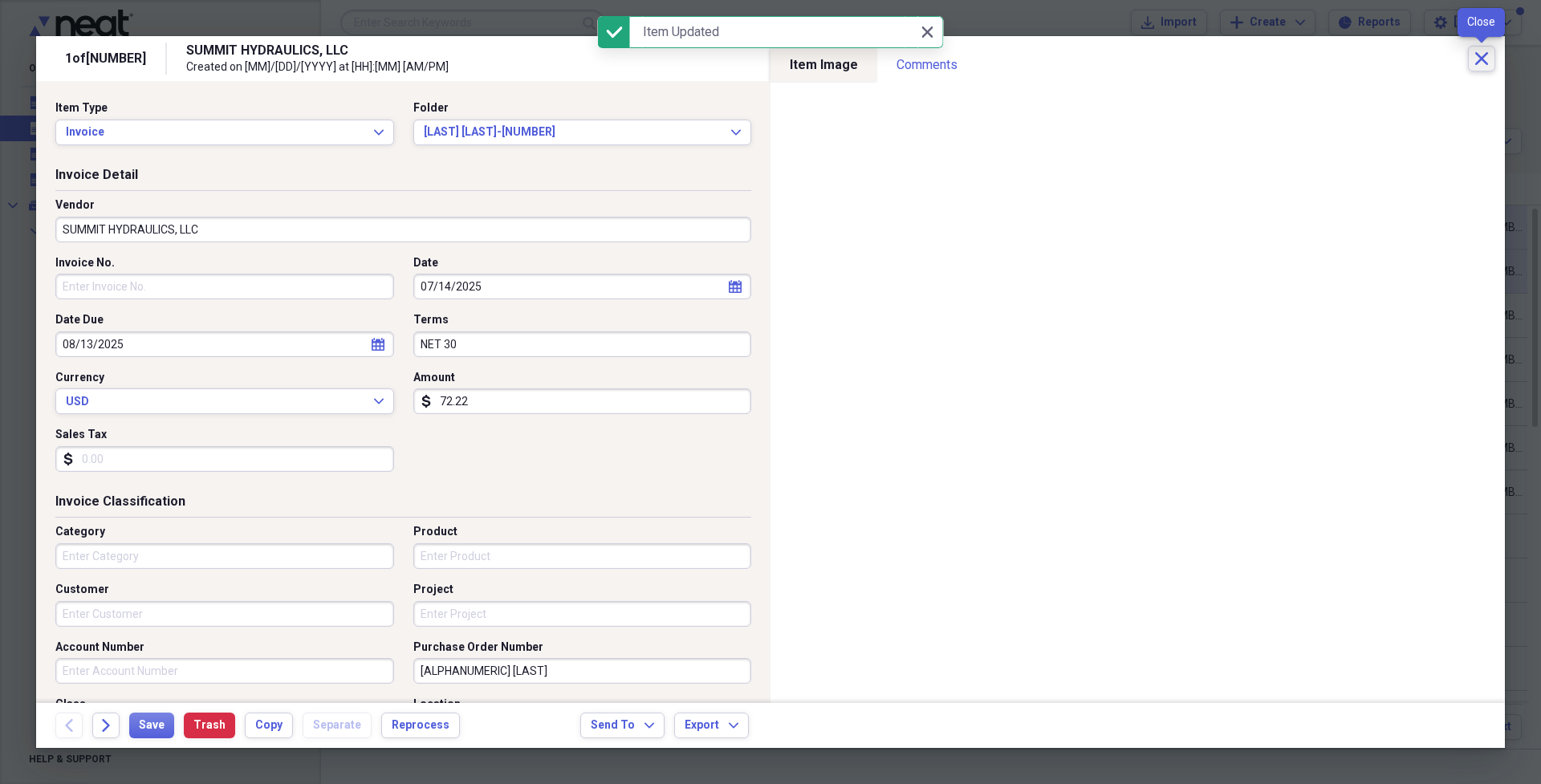 click on "Close" at bounding box center (1482, 59) 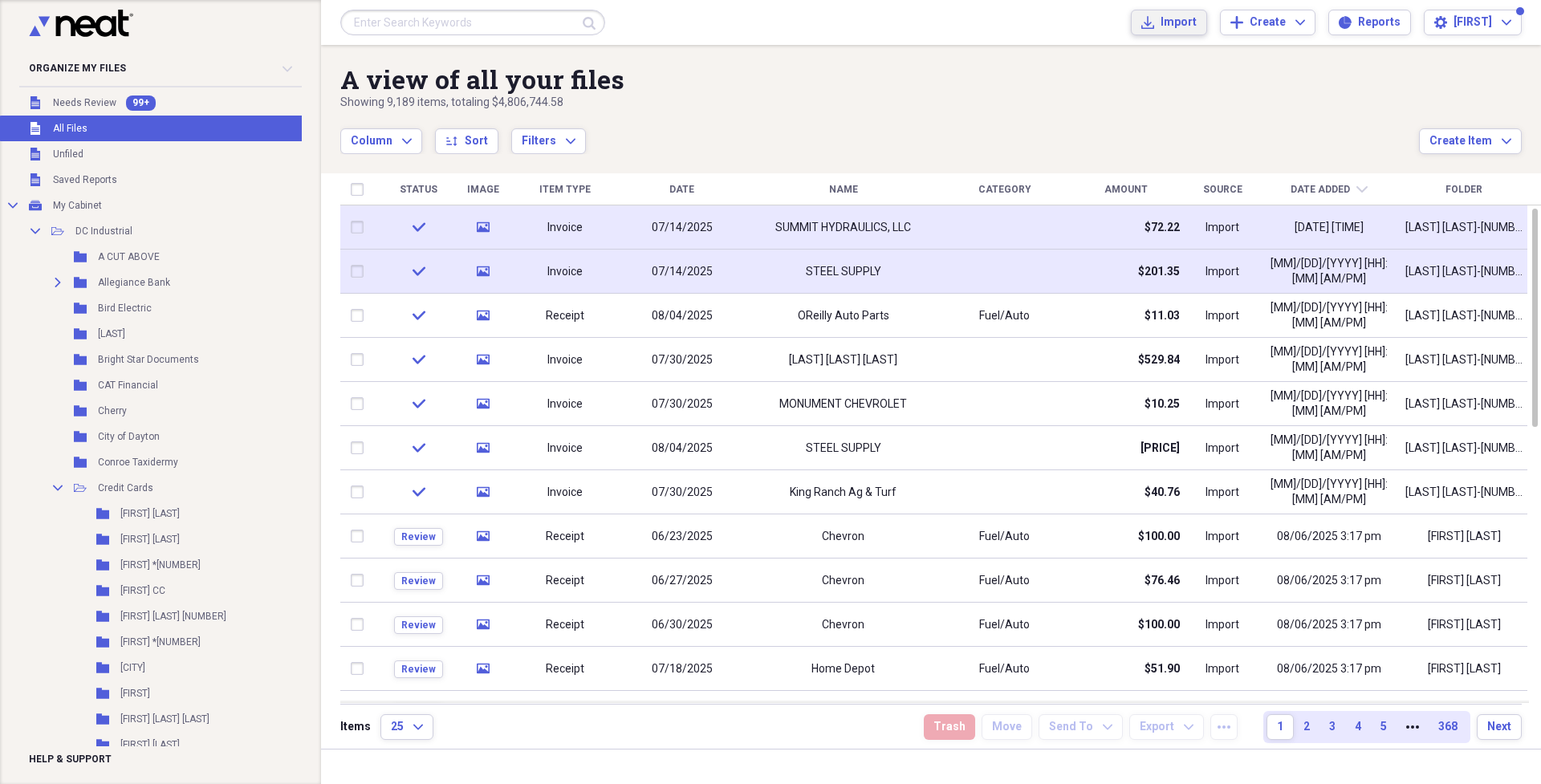 click on "Import Import" at bounding box center (1169, 22) 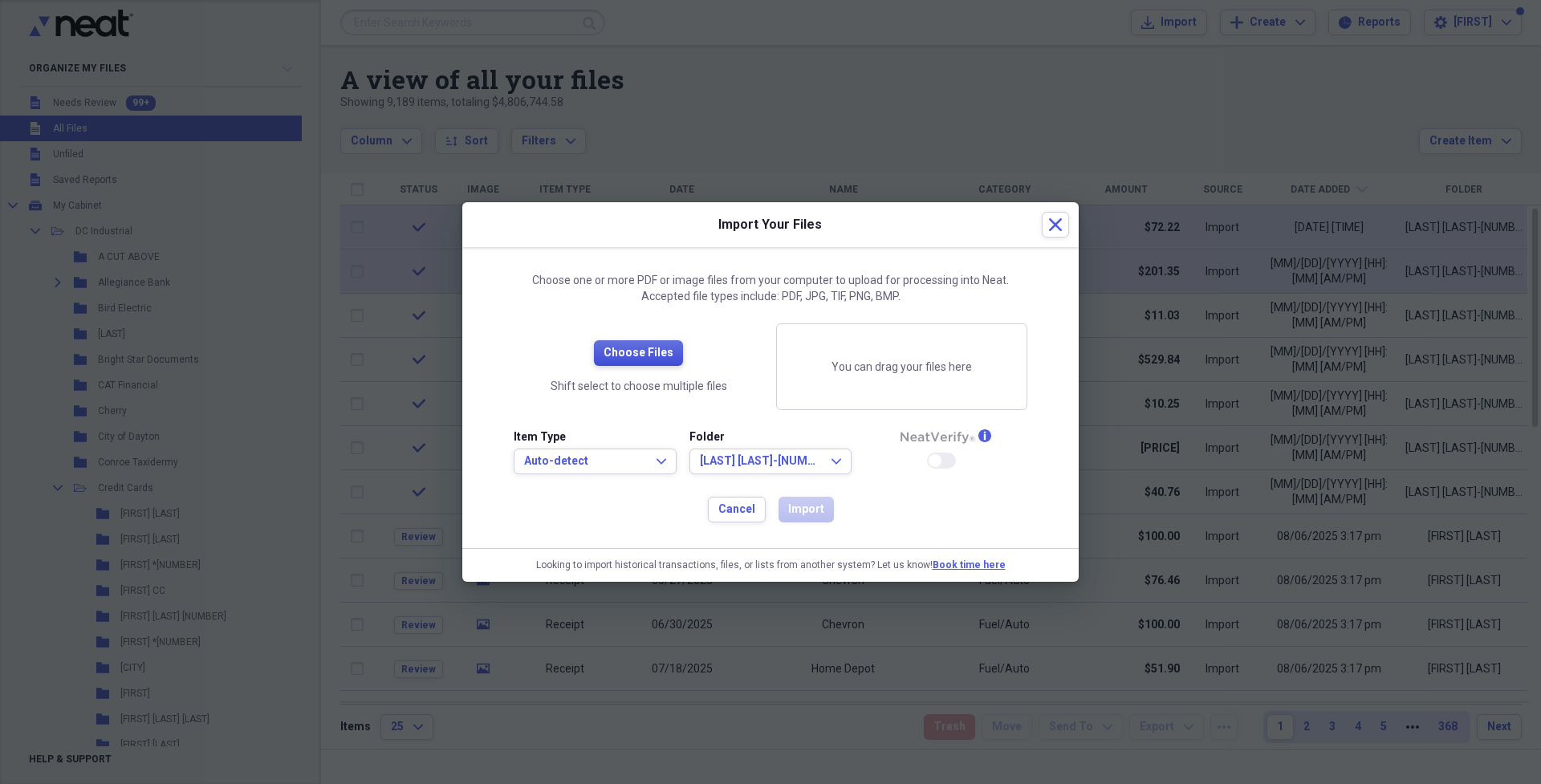 click on "Choose Files" at bounding box center [638, 353] 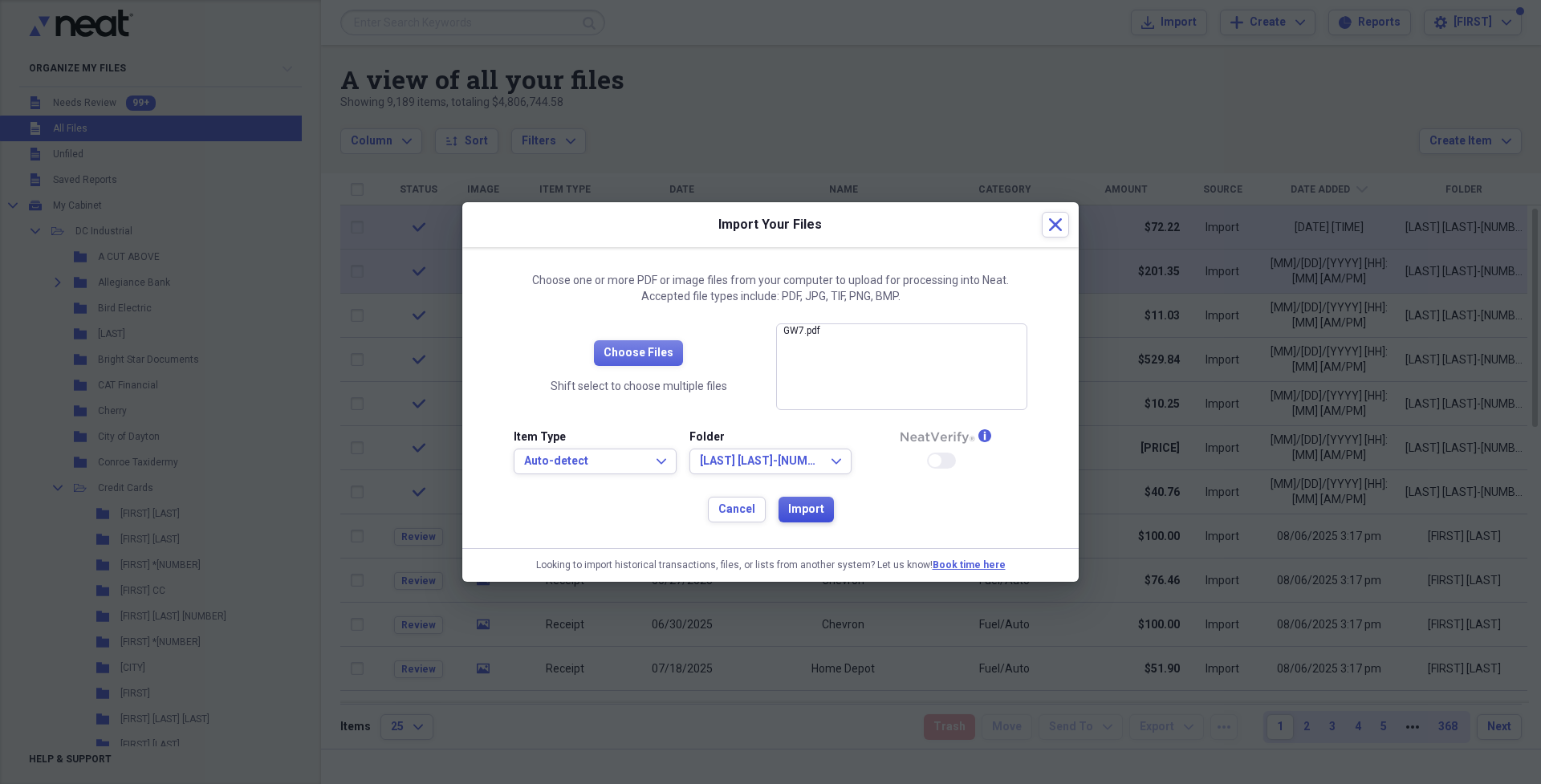 click on "Import" at bounding box center [806, 510] 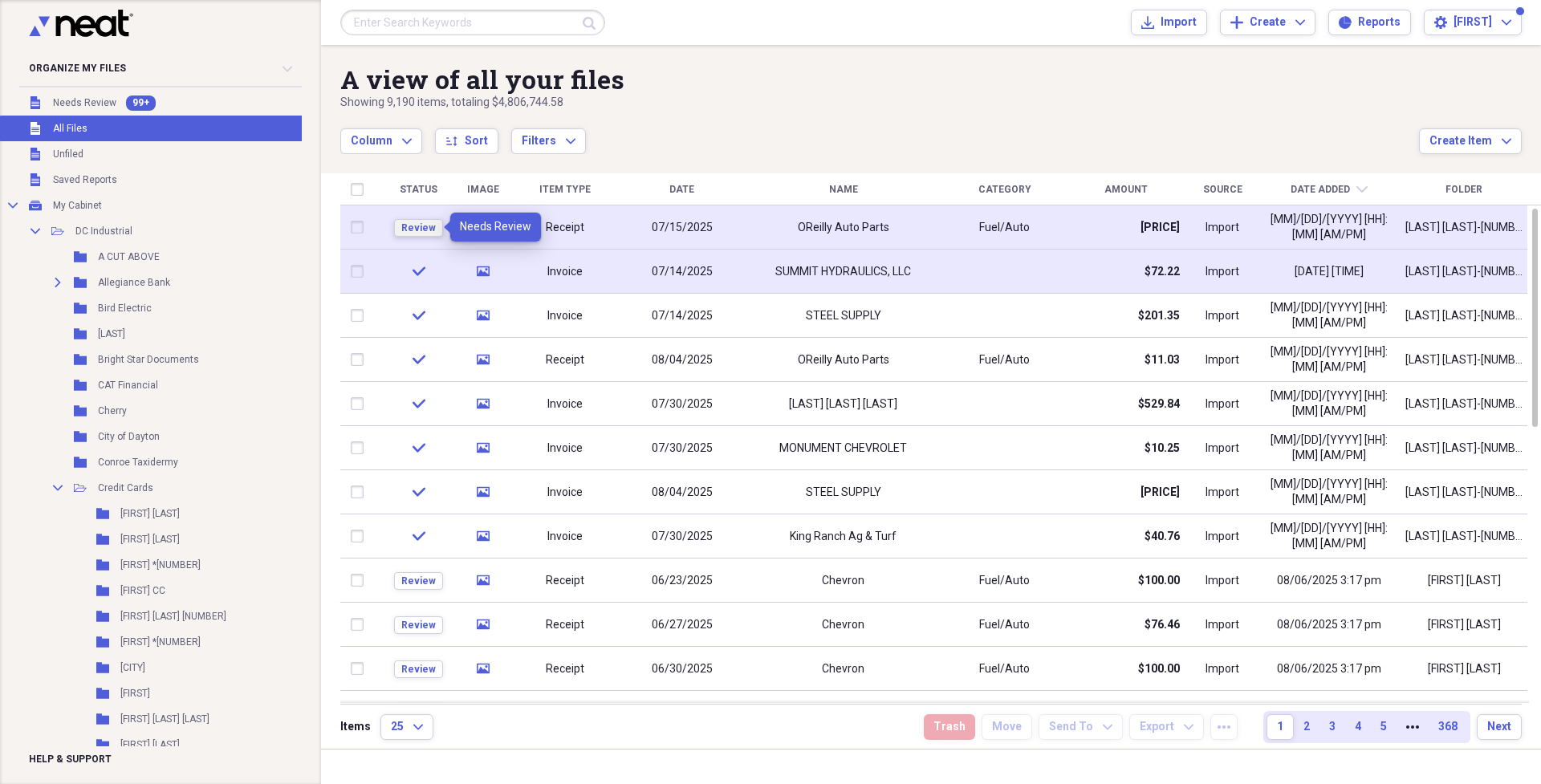 click on "Review" at bounding box center (418, 228) 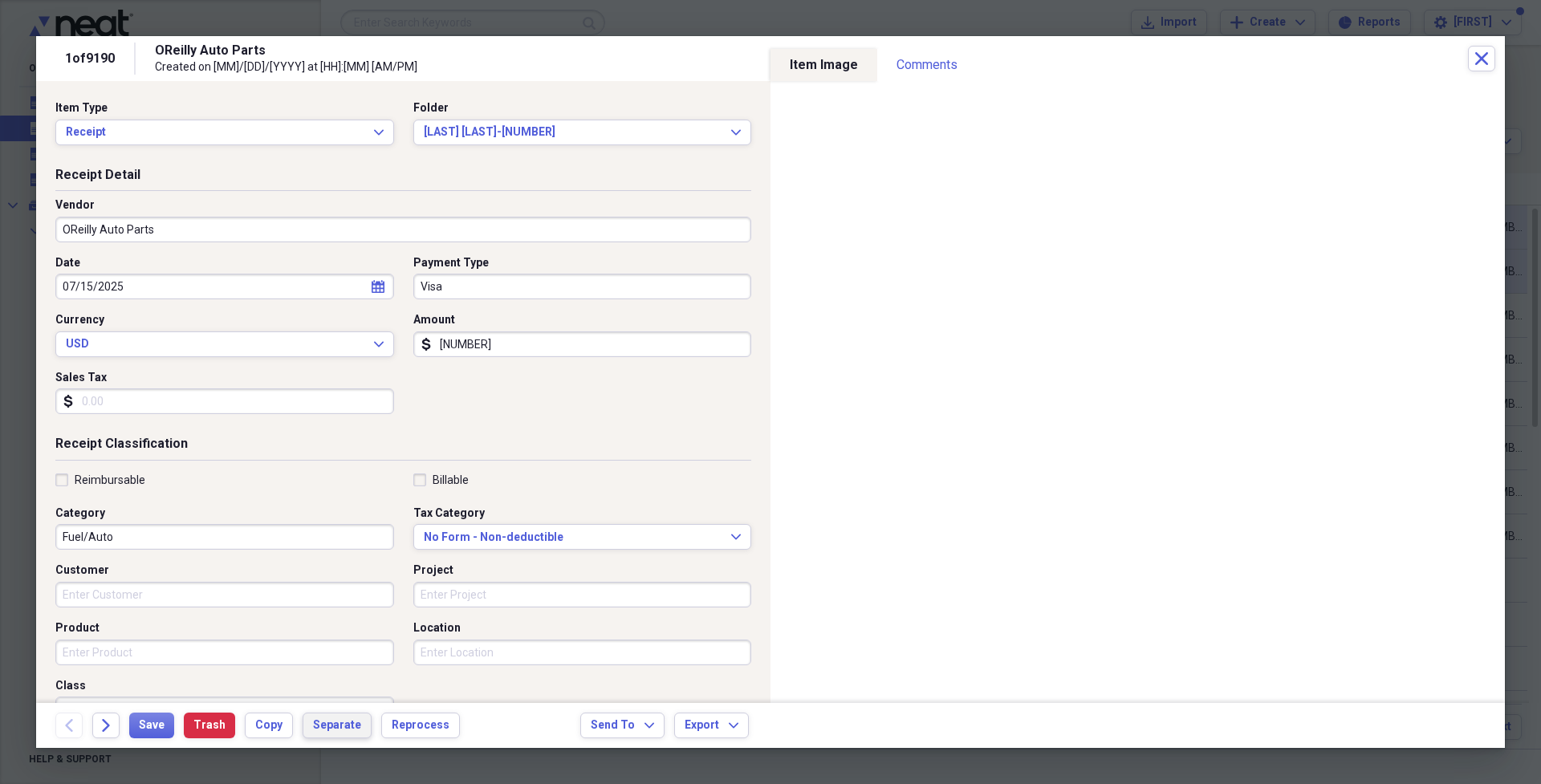 click on "Separate" at bounding box center [337, 725] 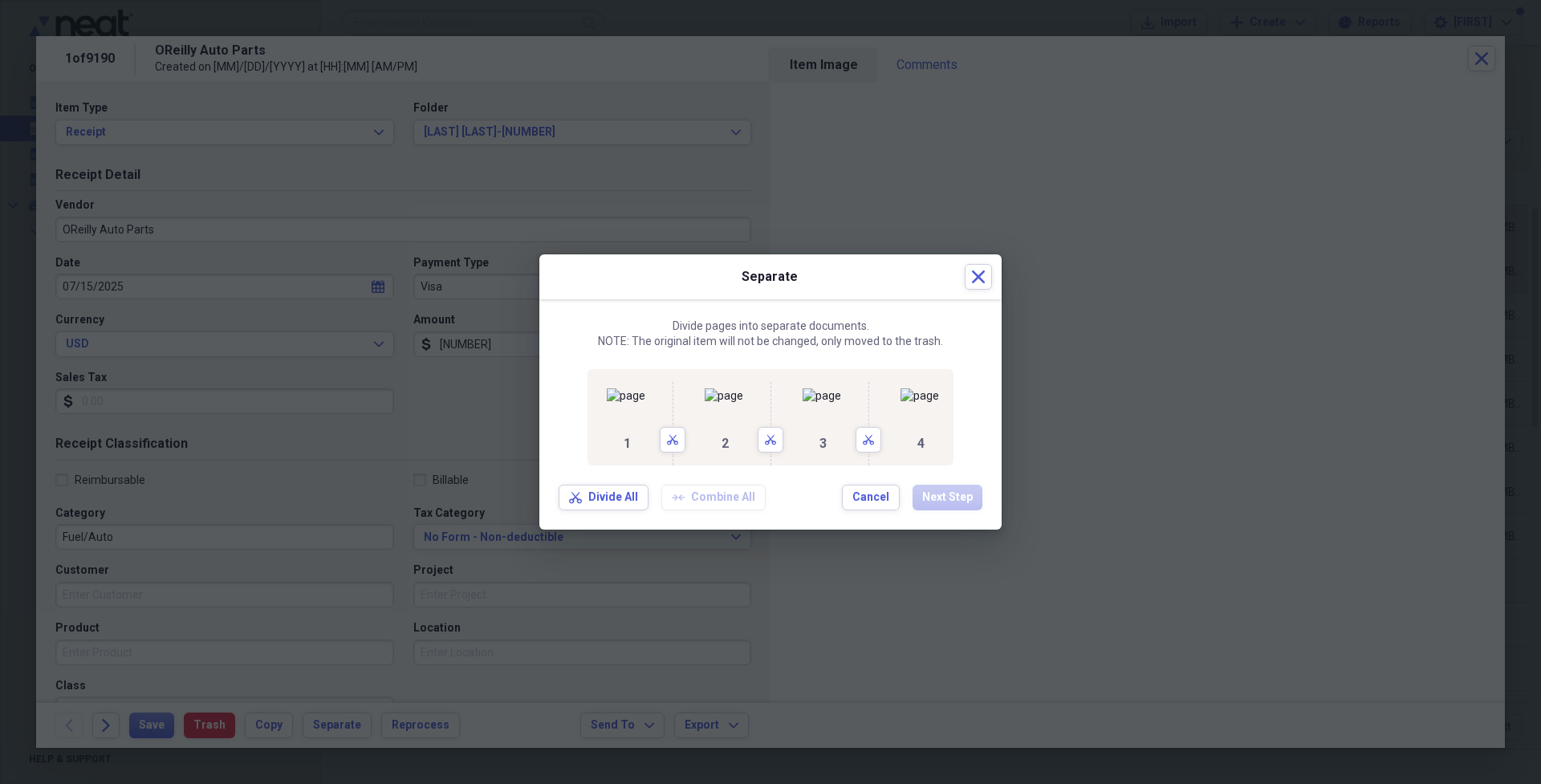 drag, startPoint x: 593, startPoint y: 557, endPoint x: 782, endPoint y: 545, distance: 189.38057 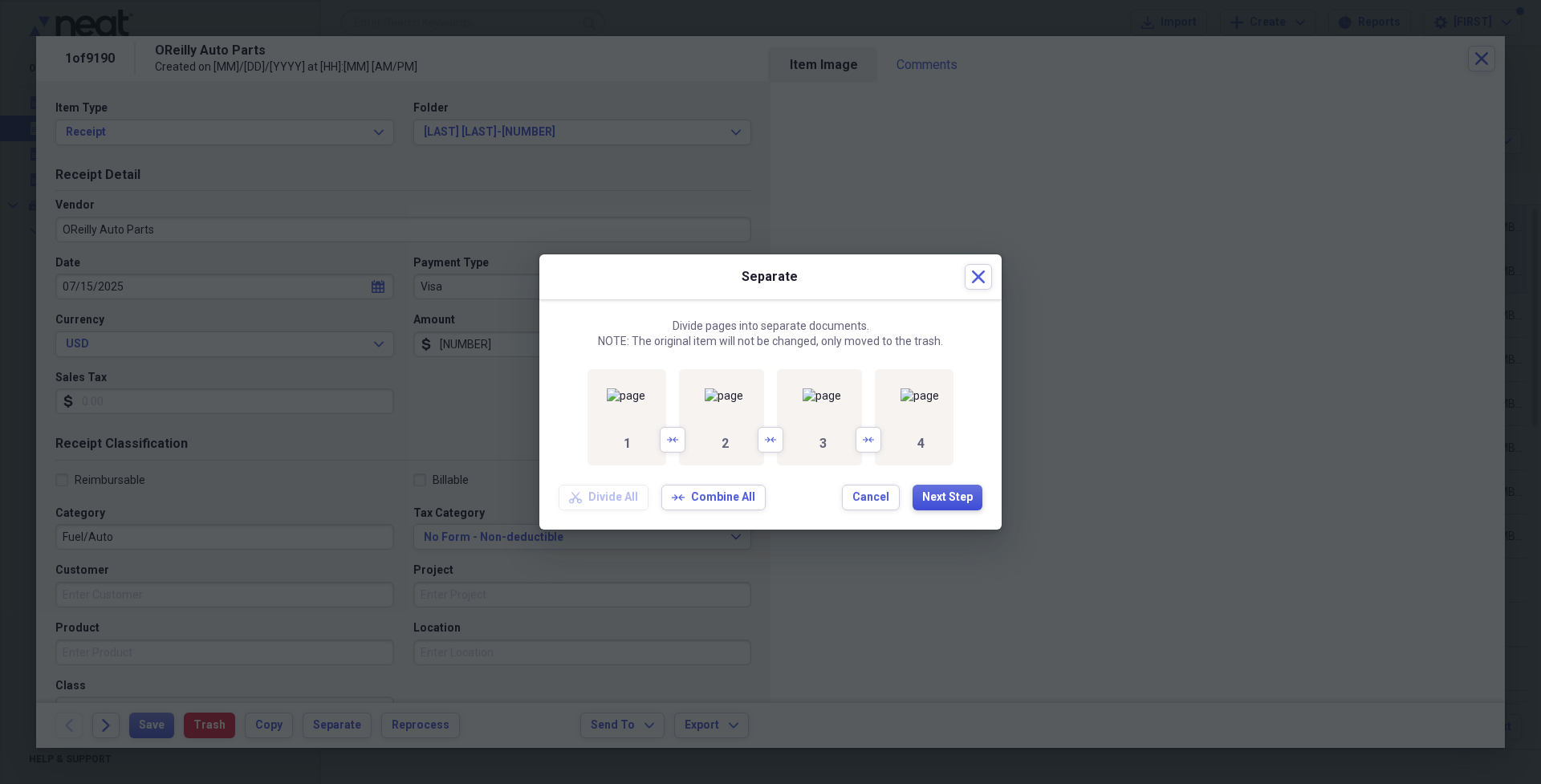 click on "Next Step" at bounding box center [947, 498] 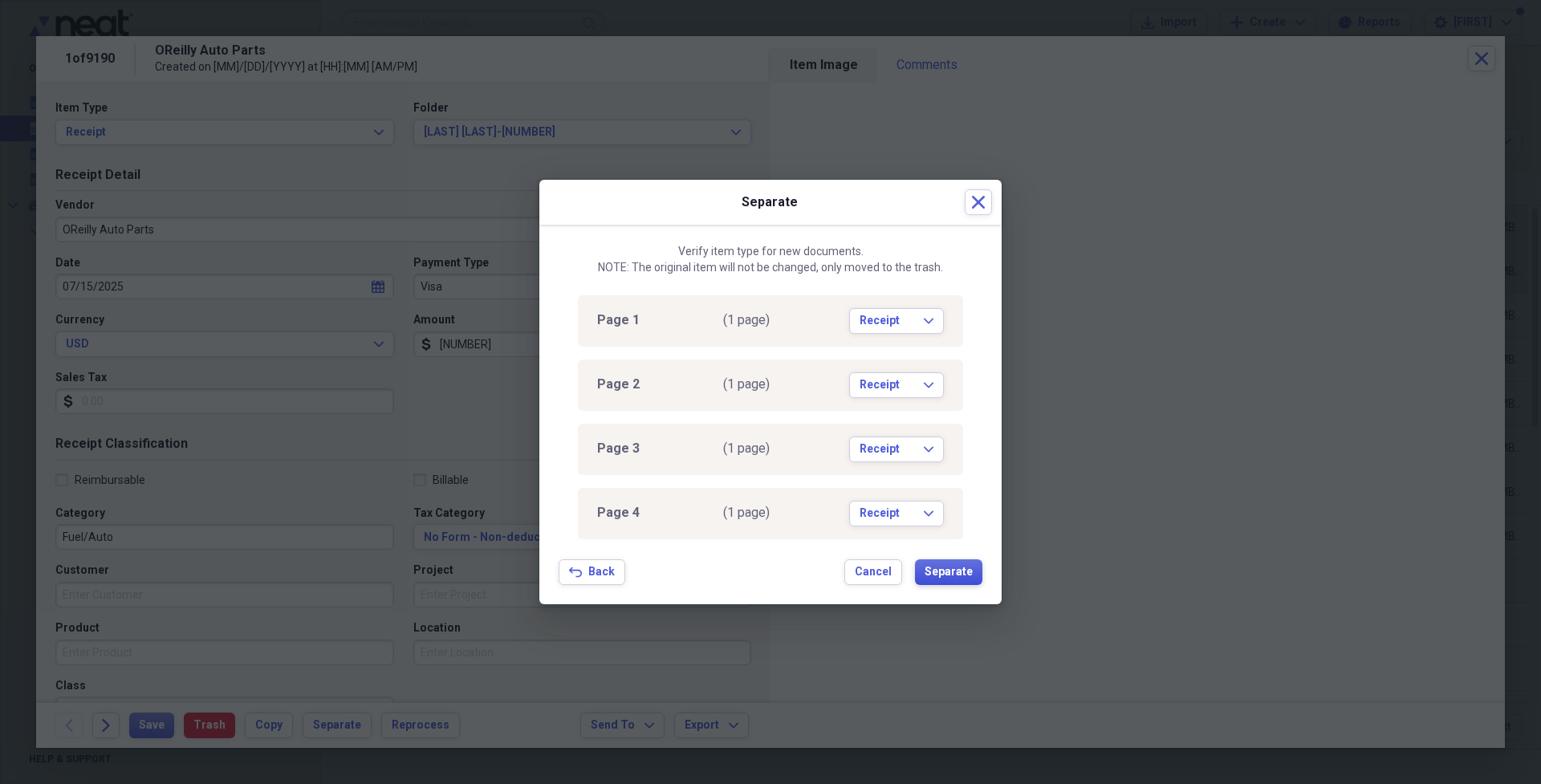 click on "Separate" at bounding box center [949, 572] 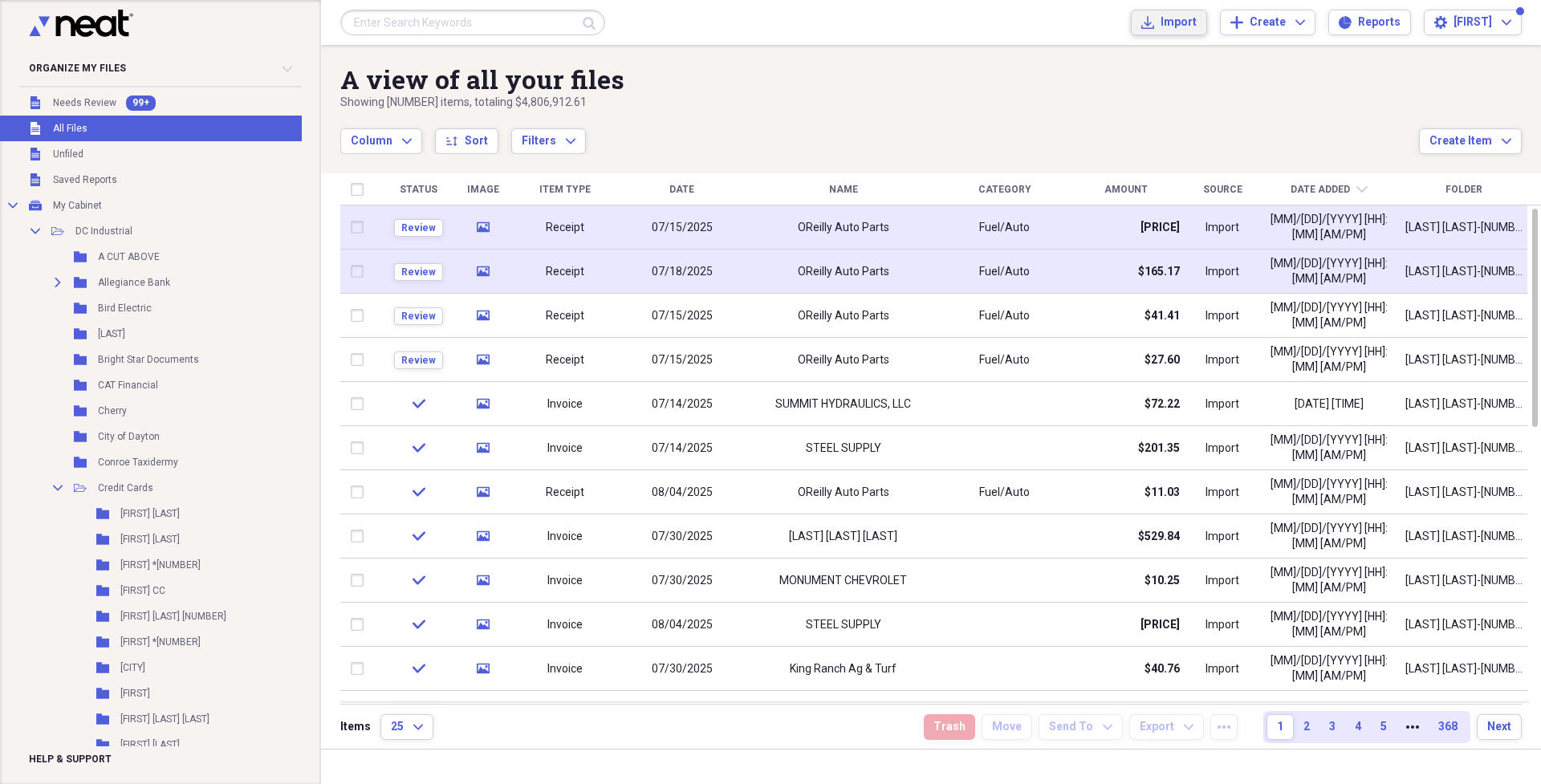 click on "Import" at bounding box center [1178, 22] 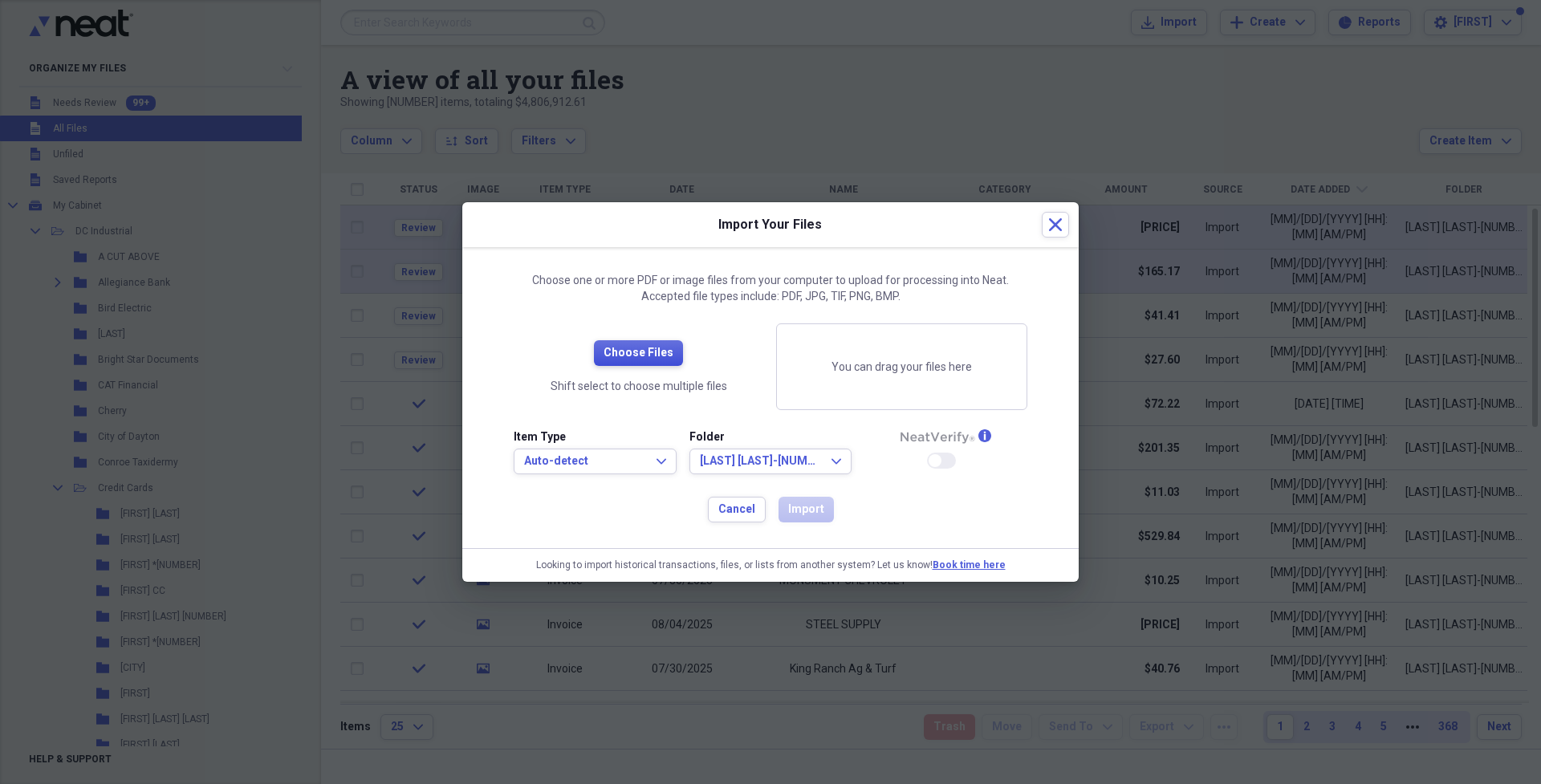 click on "Choose Files" at bounding box center (638, 353) 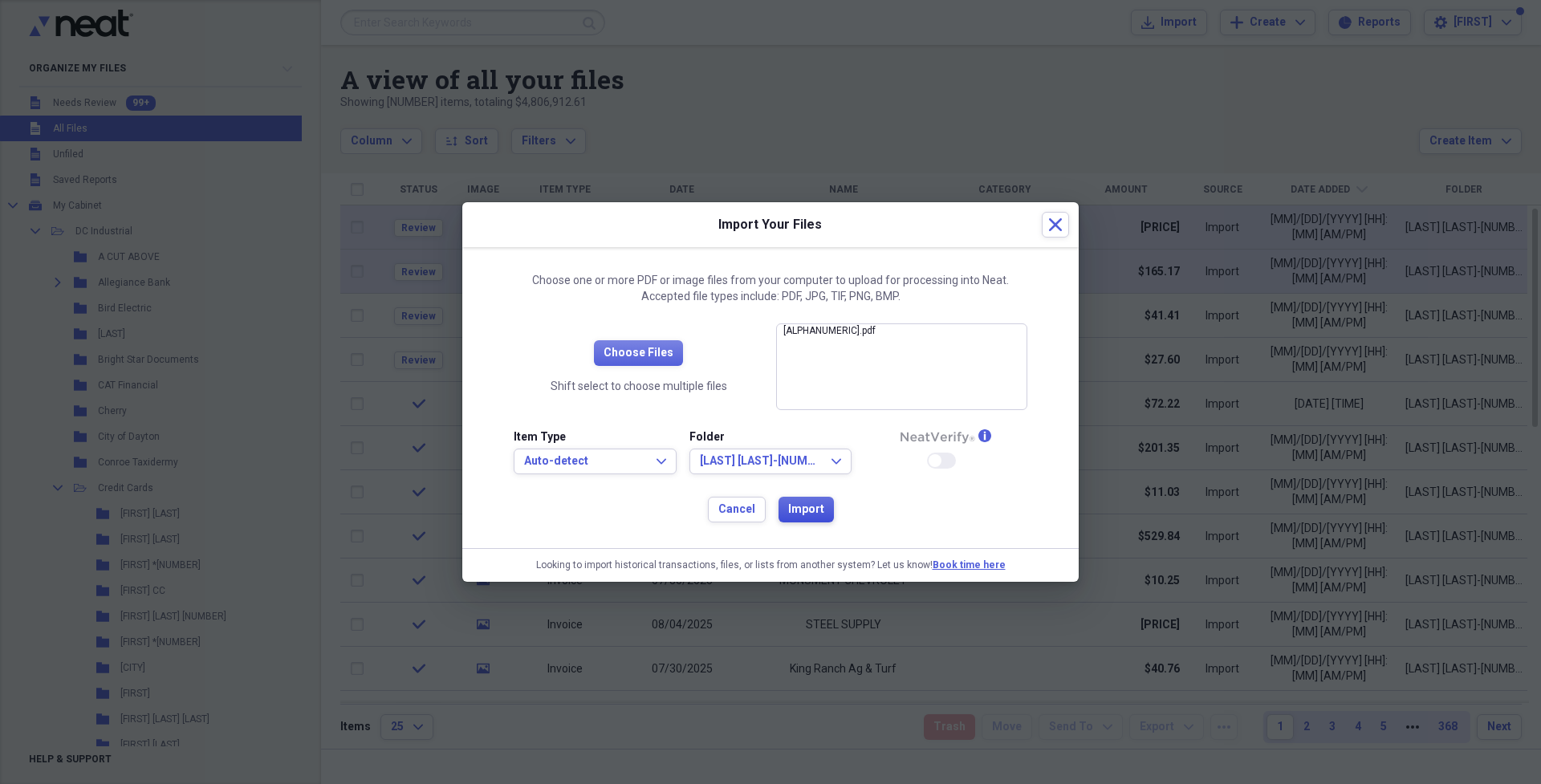 click on "Import" at bounding box center (806, 510) 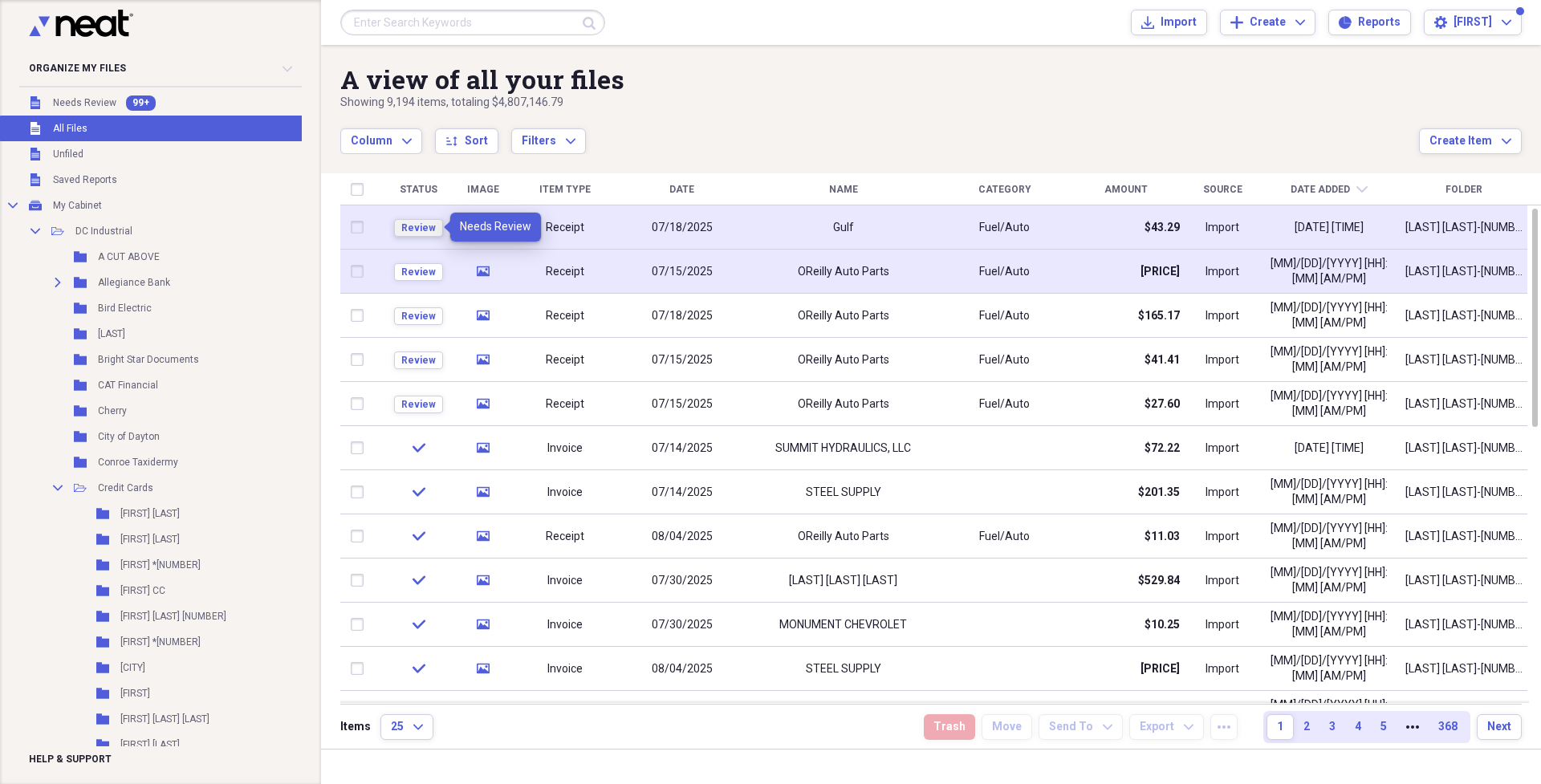 click on "Review" at bounding box center [418, 228] 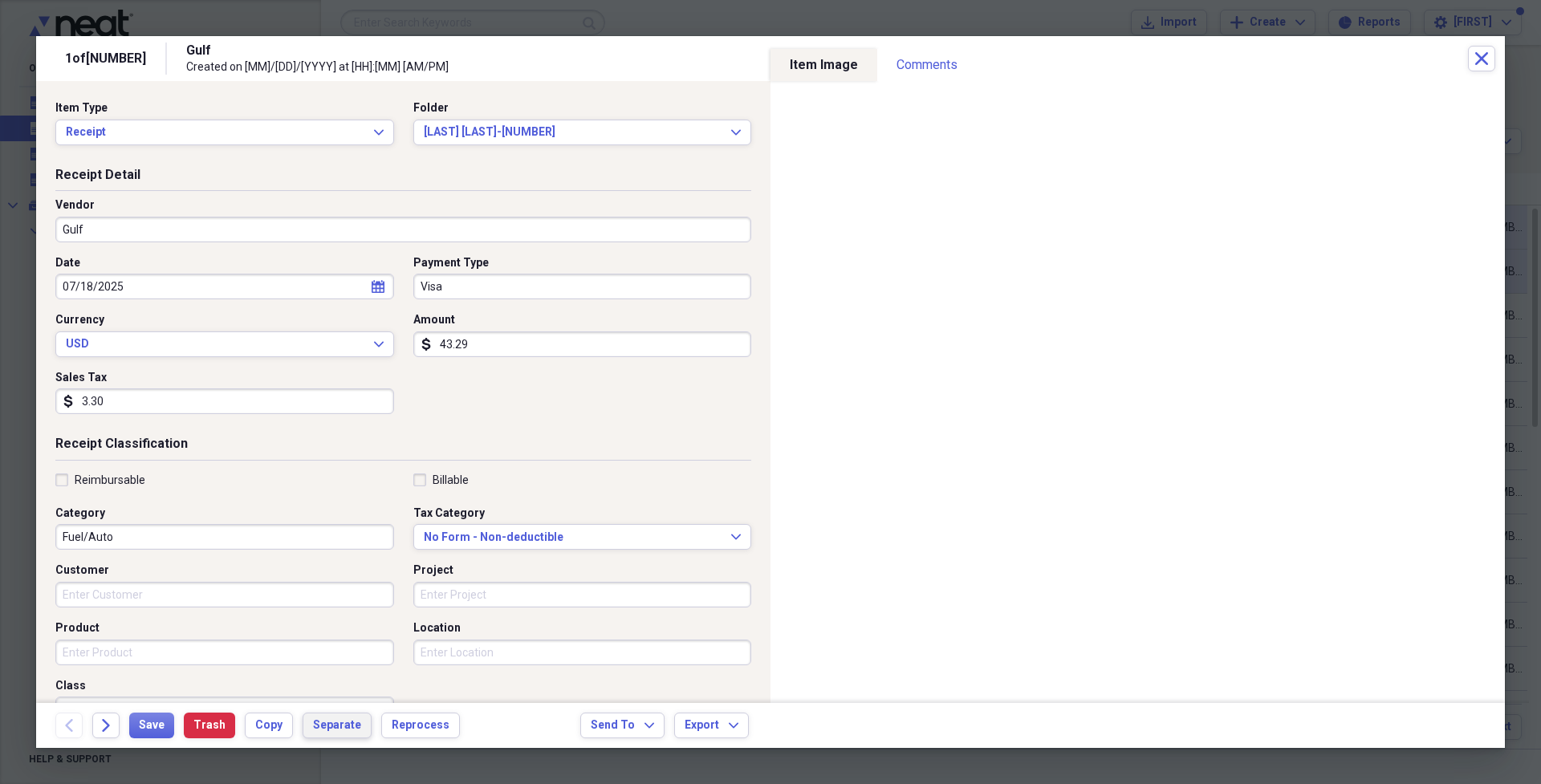 click on "Separate" at bounding box center (337, 725) 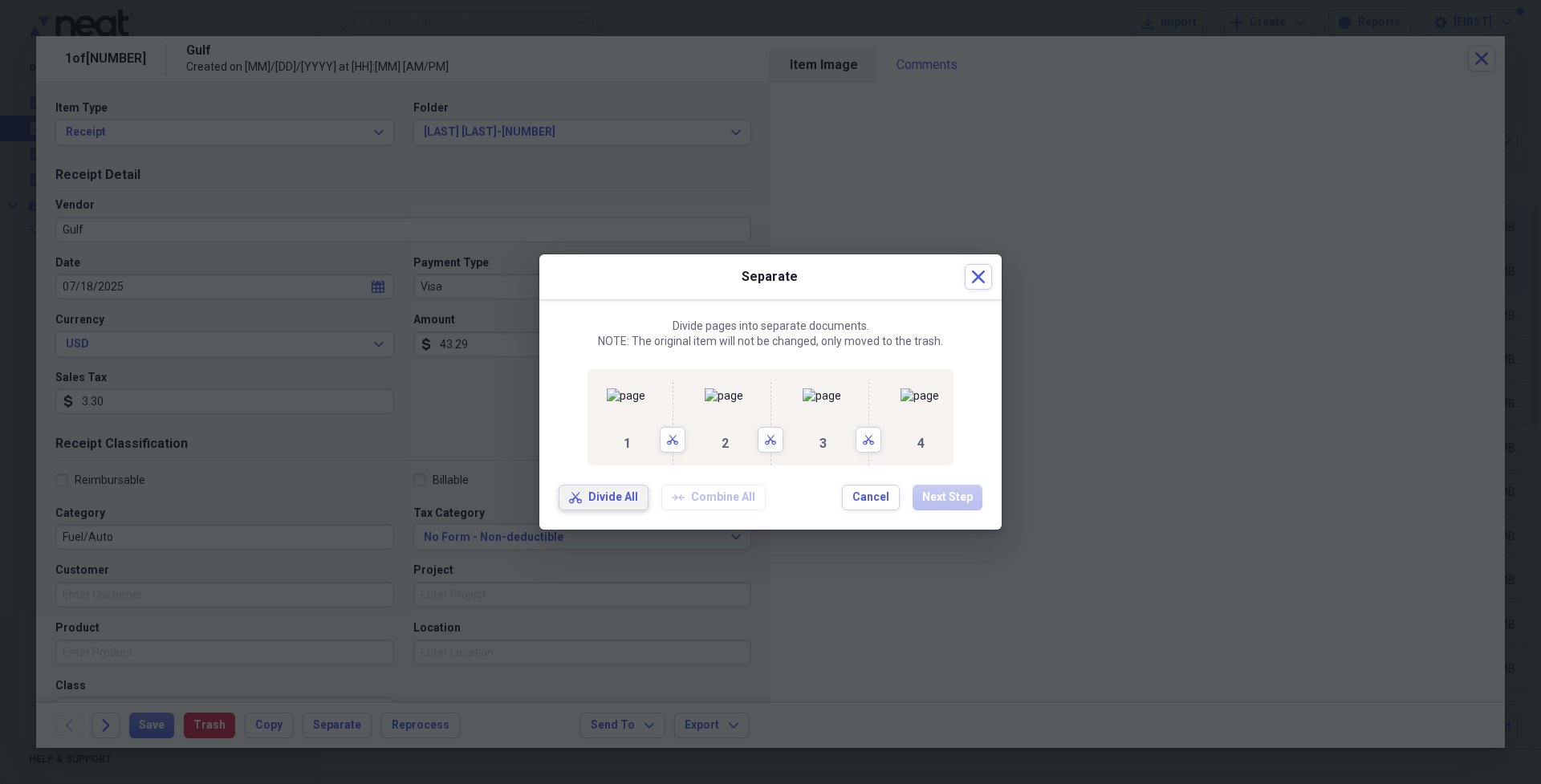 click on "Divide All" at bounding box center (613, 498) 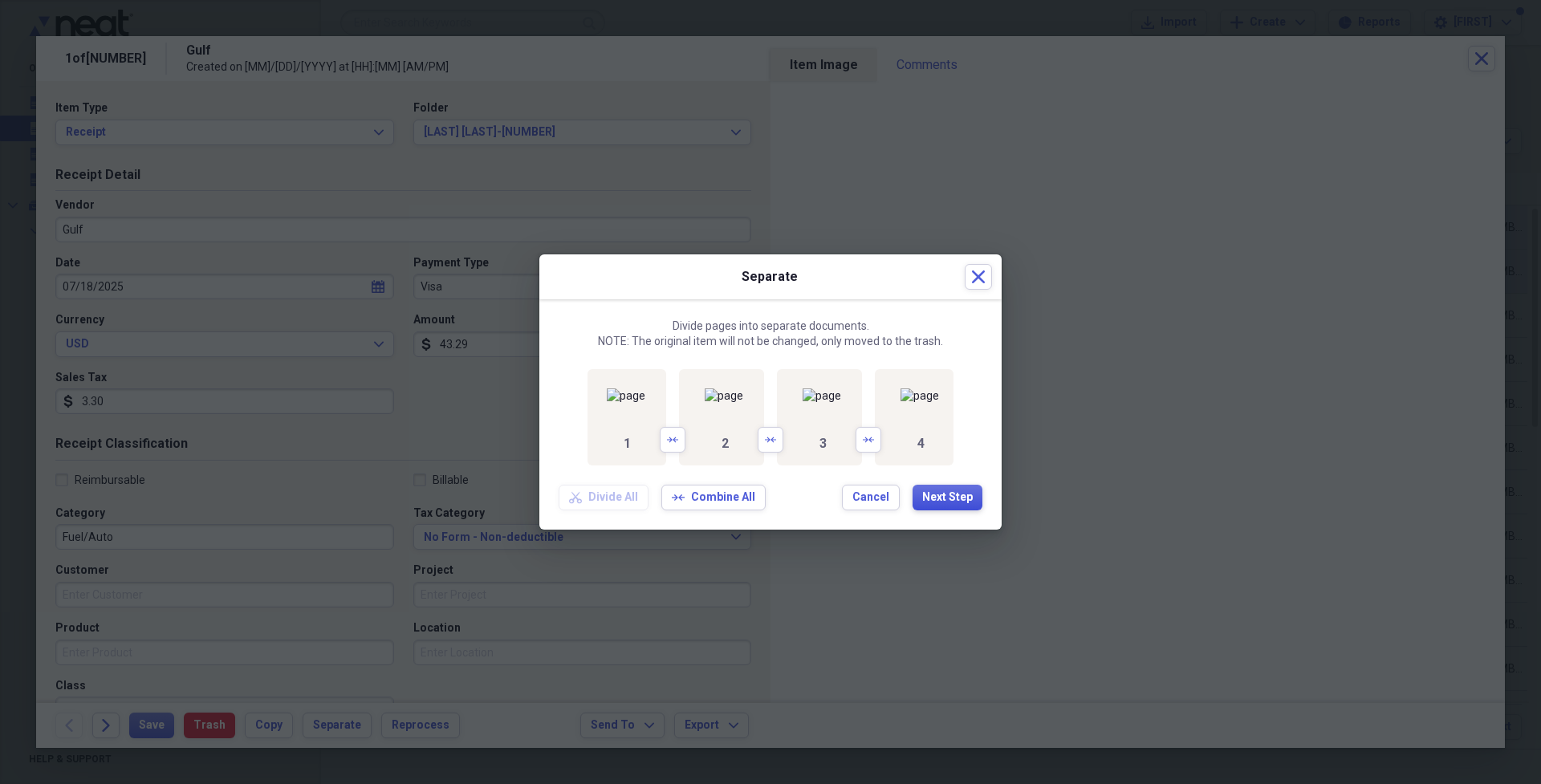 click on "Next Step" at bounding box center [947, 498] 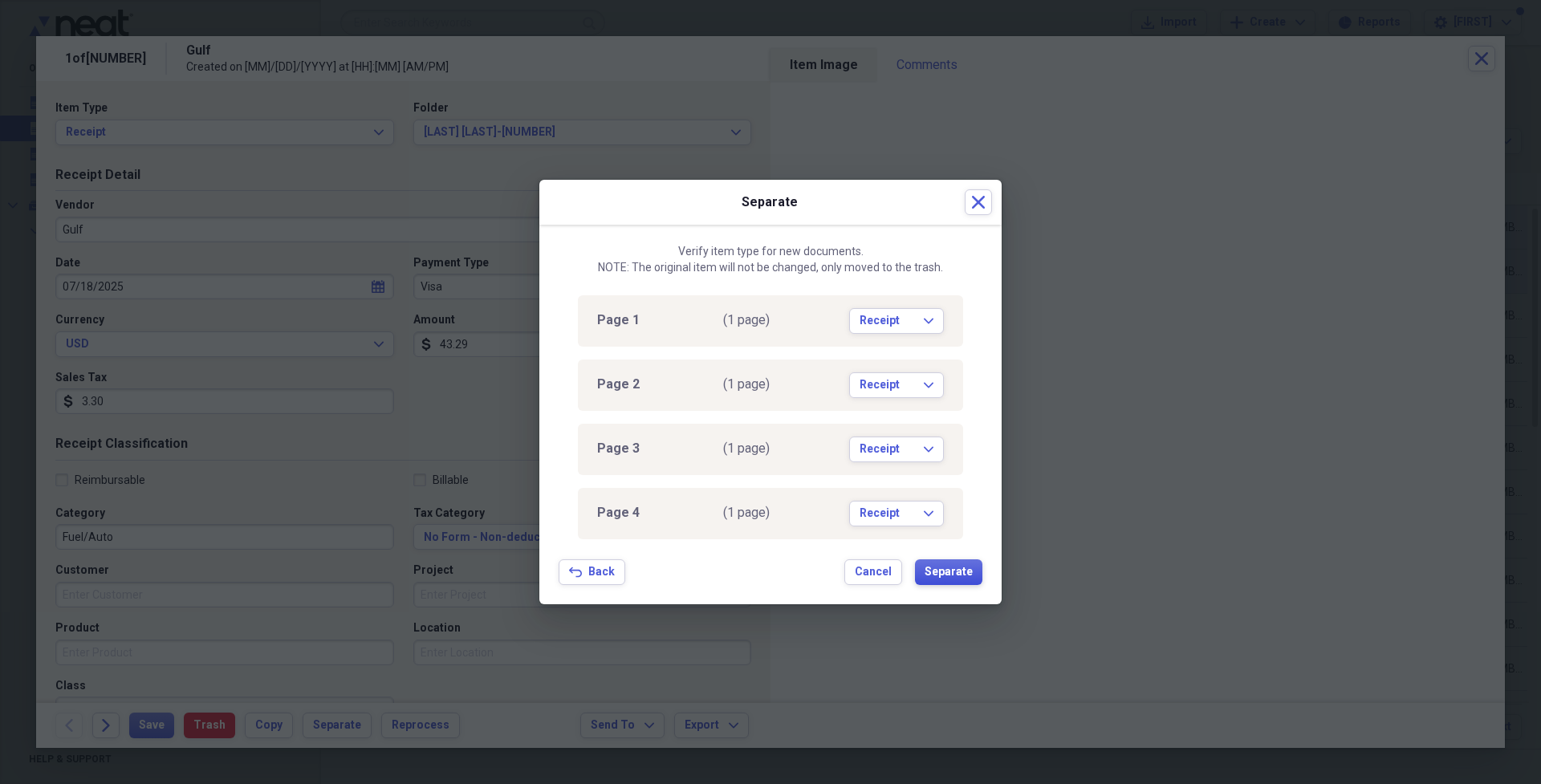 click on "Separate" at bounding box center (949, 572) 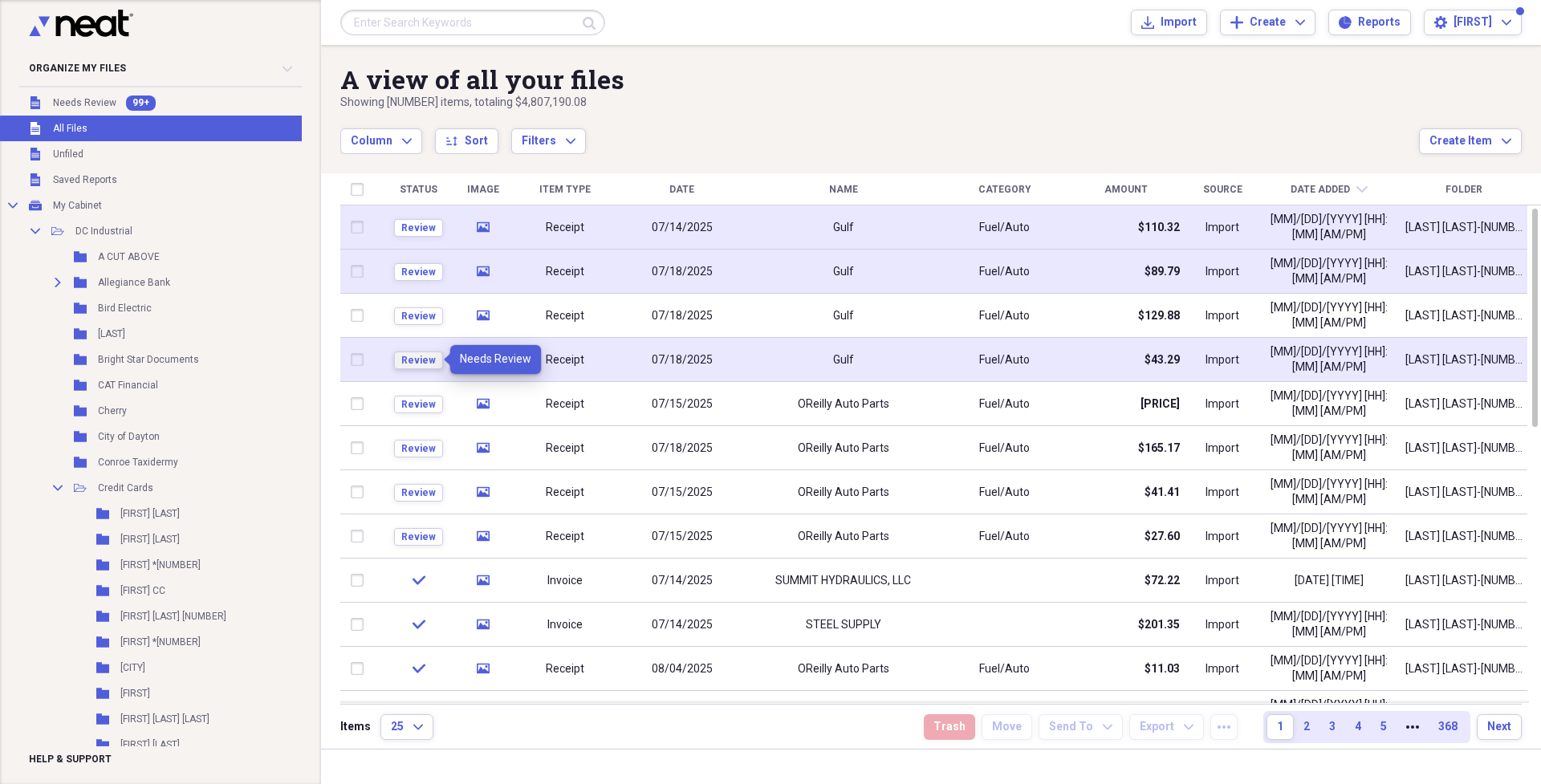 click on "Review" at bounding box center [418, 360] 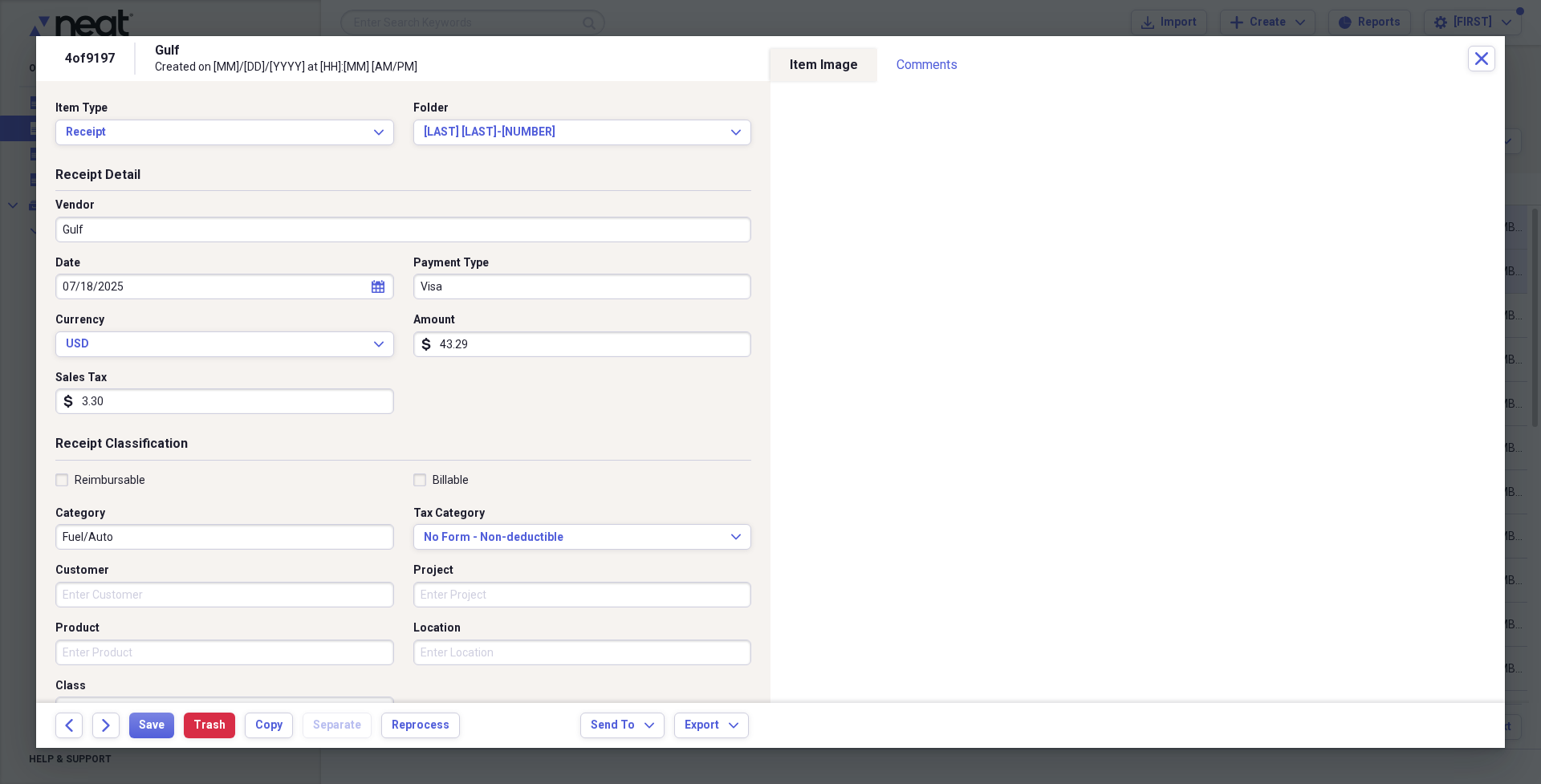click on "Gulf" at bounding box center (403, 230) 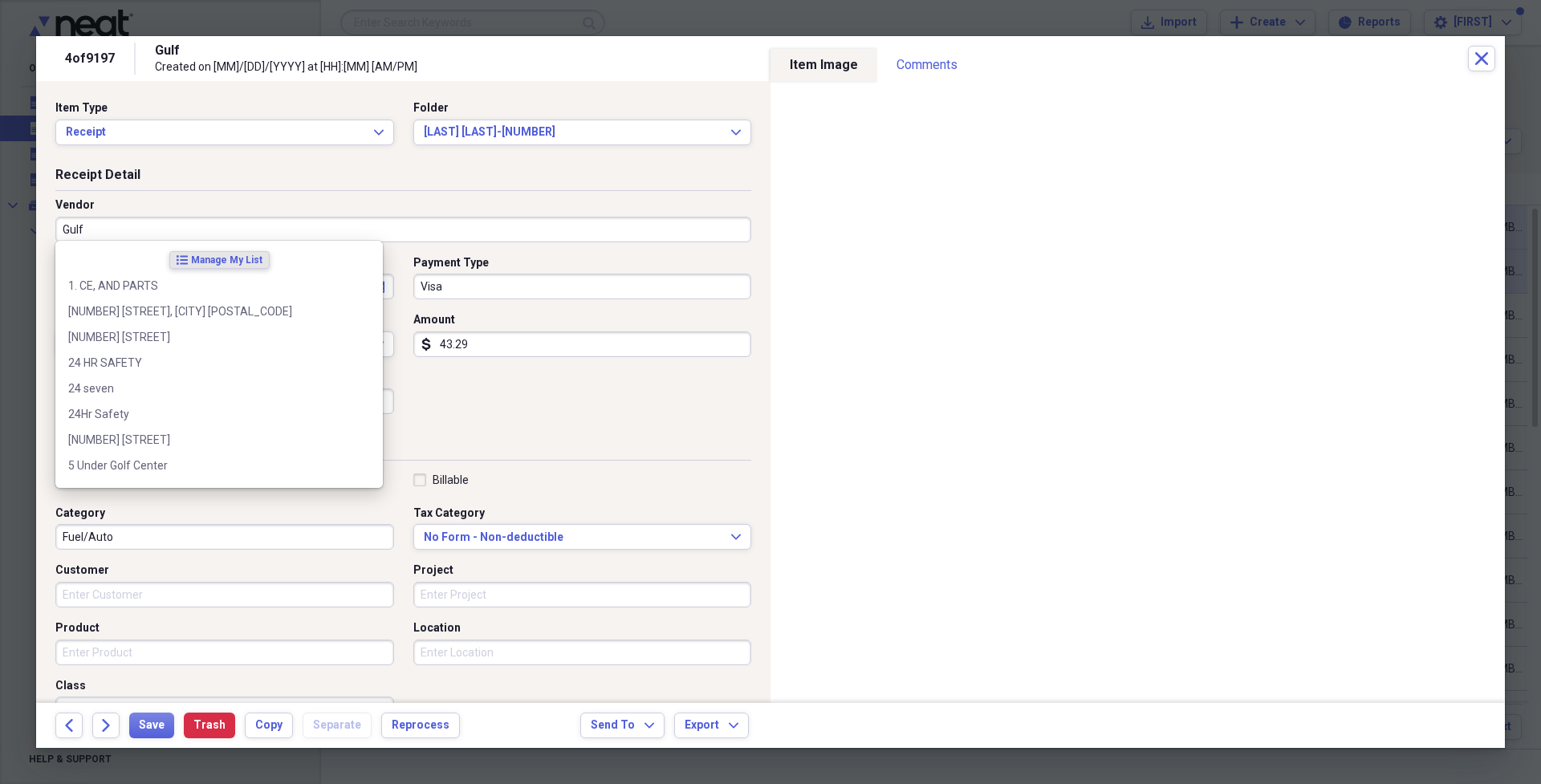 click on "Gulf" at bounding box center [403, 230] 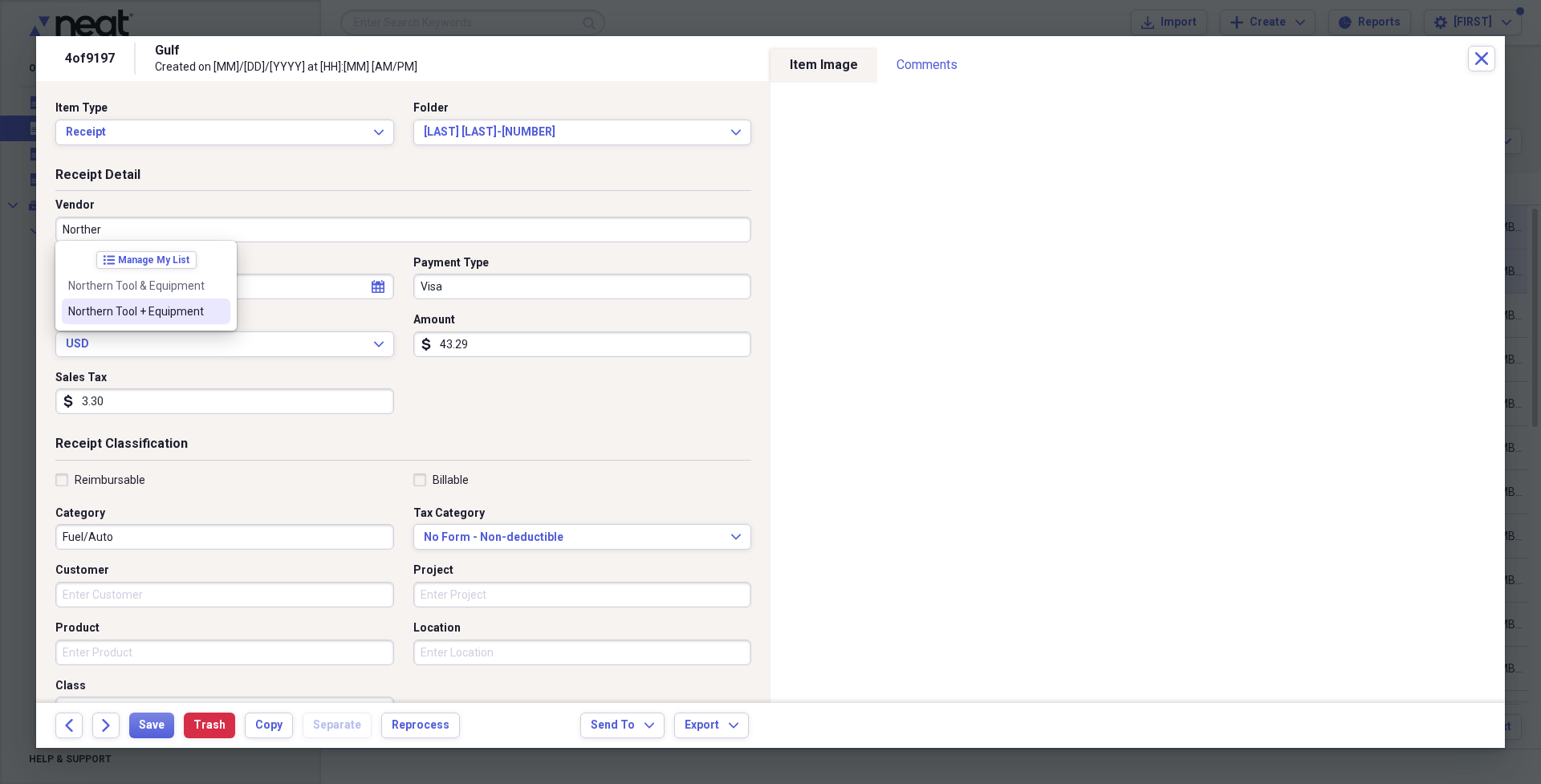 click on "Northern Tool + Equipment" at bounding box center (136, 311) 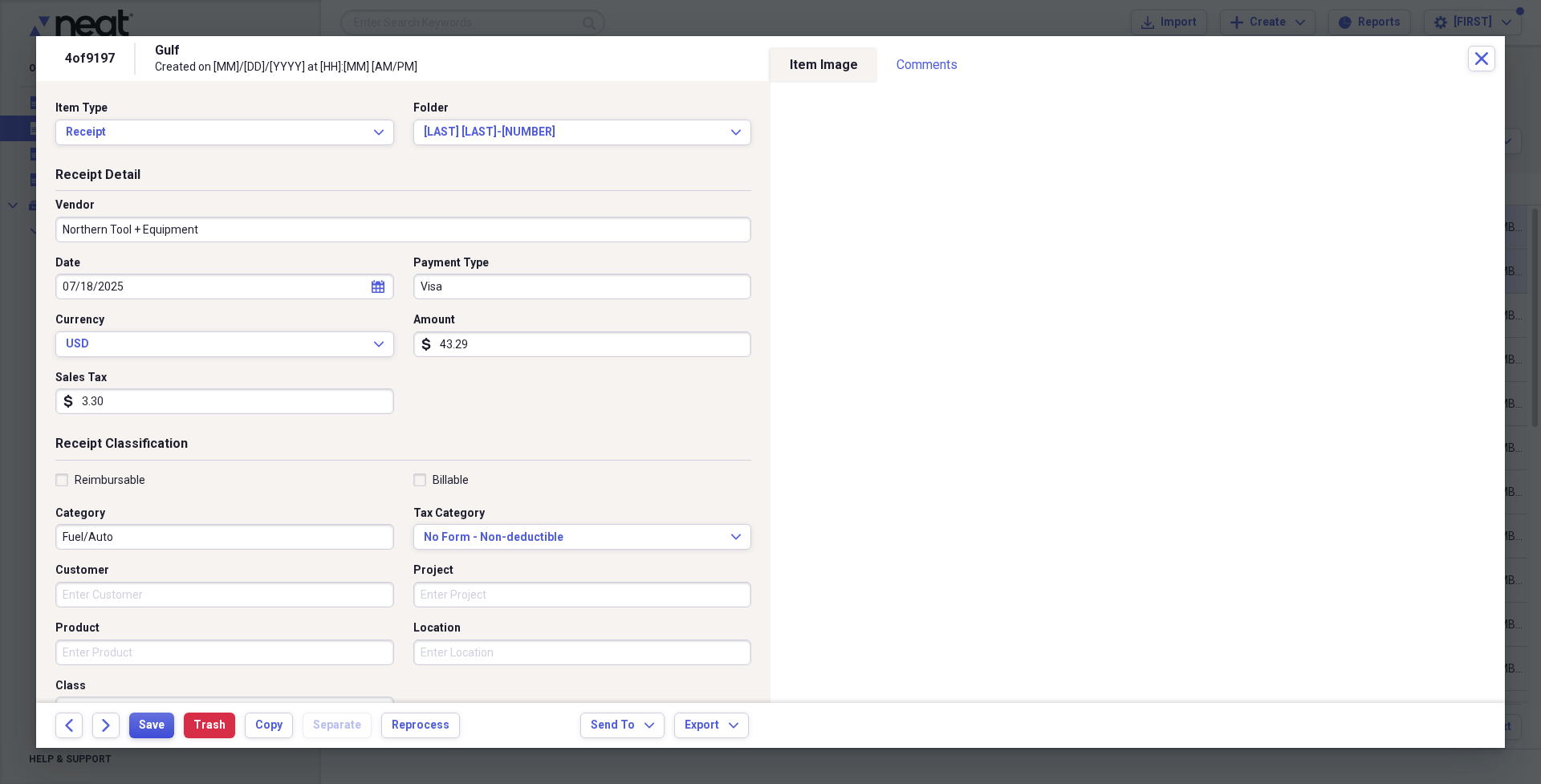 click on "Save" at bounding box center [152, 725] 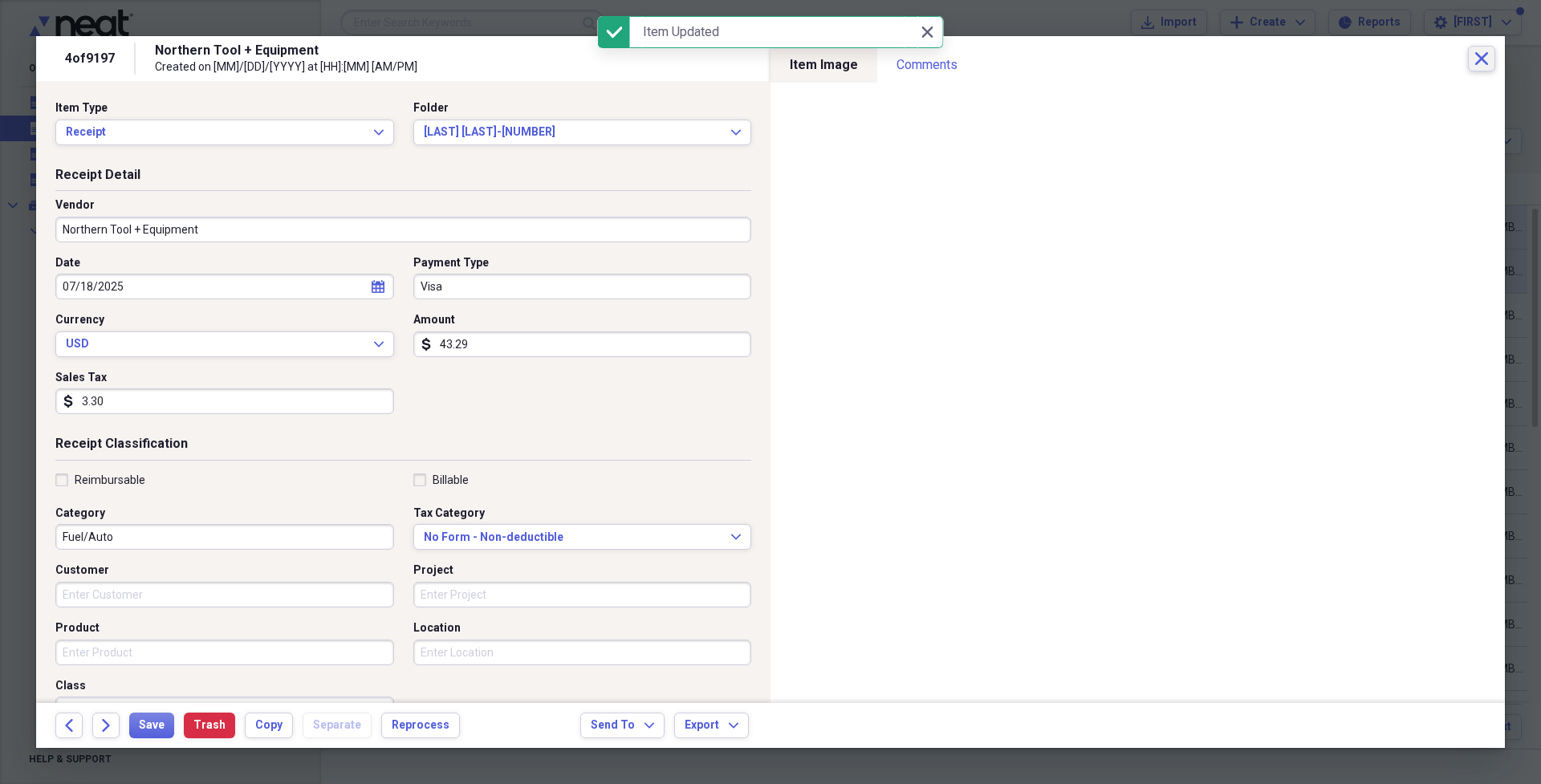 click on "Close" at bounding box center (1482, 59) 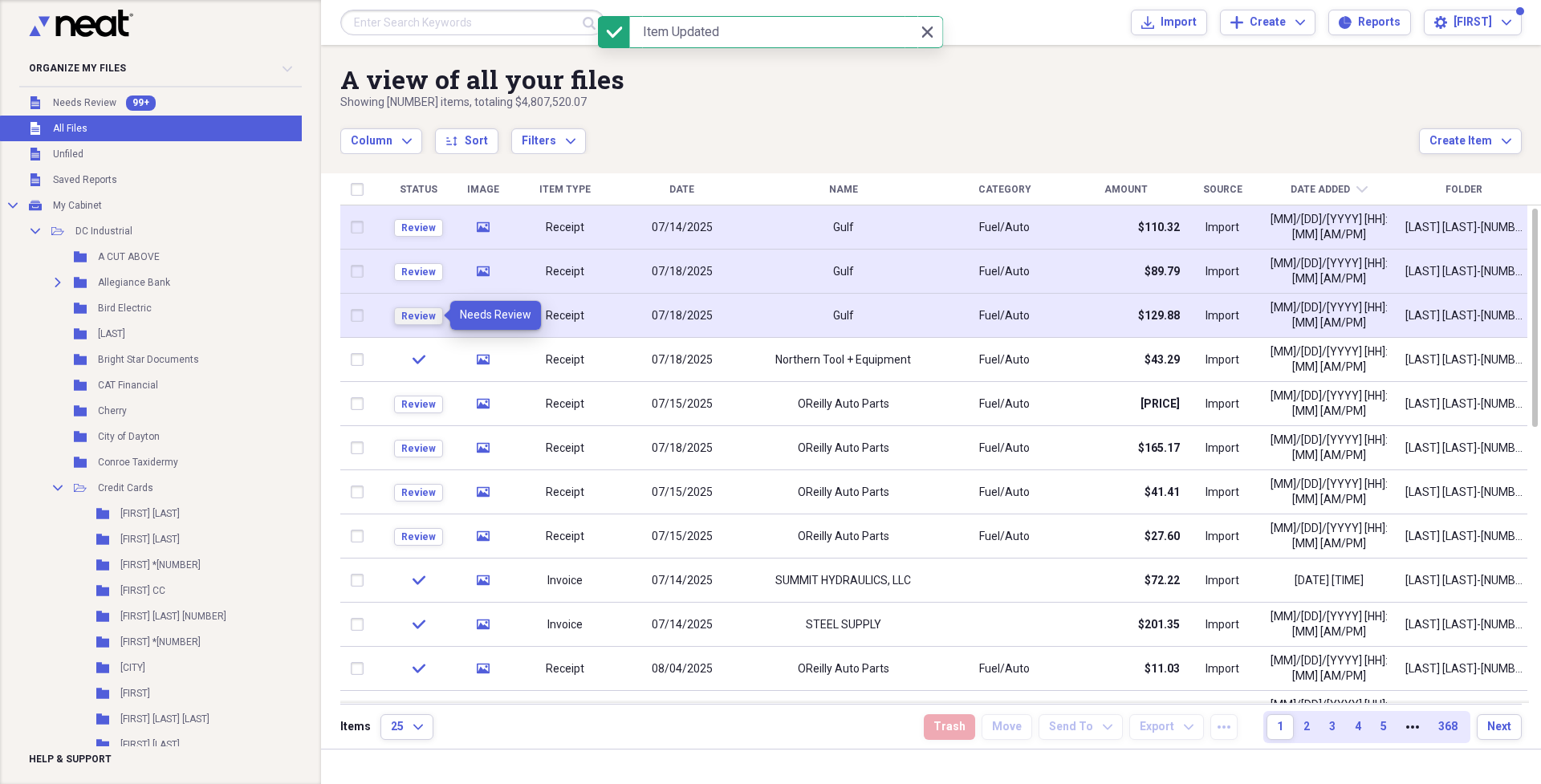 click on "Review" at bounding box center (418, 316) 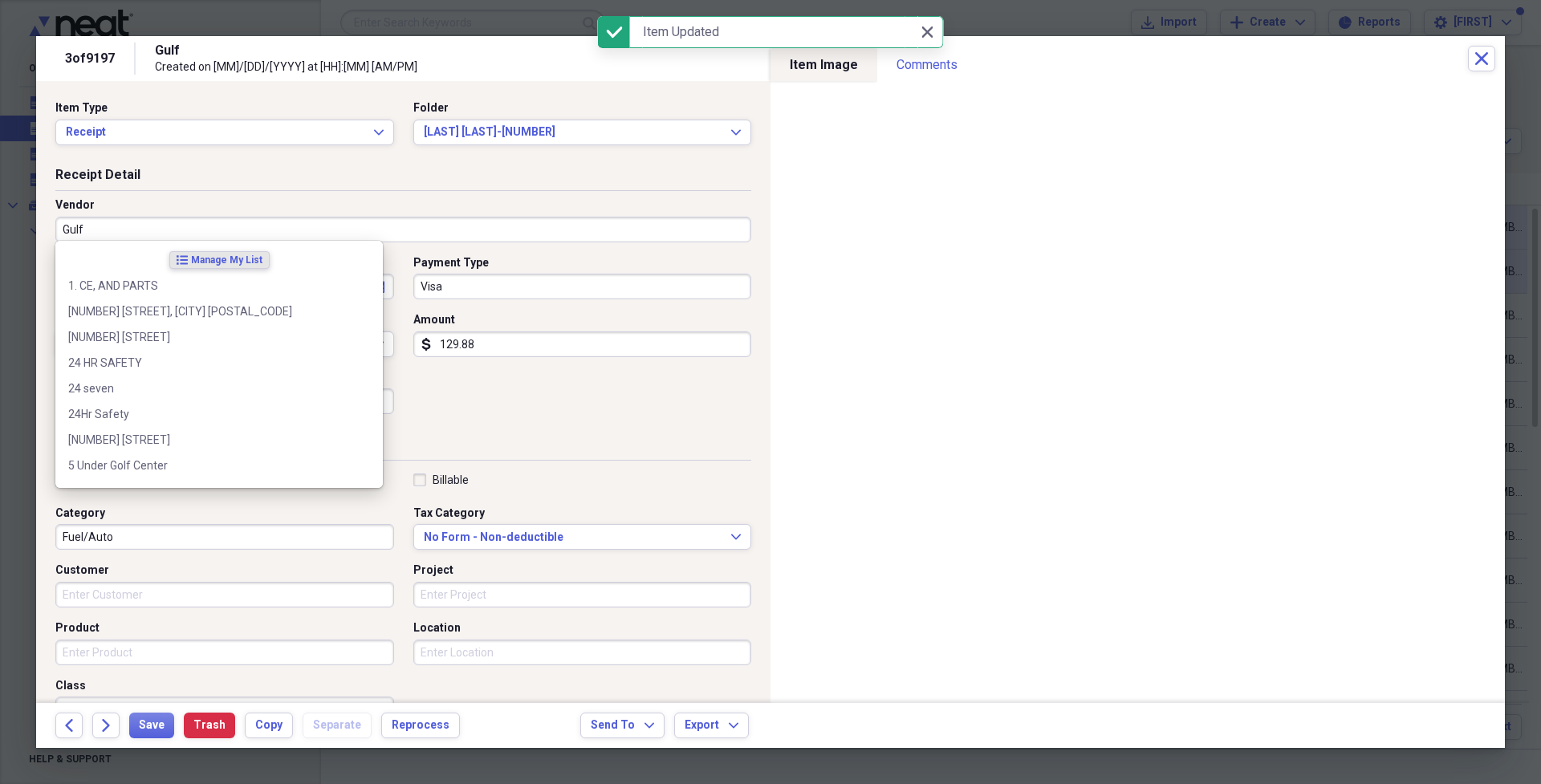click on "Gulf" at bounding box center (403, 230) 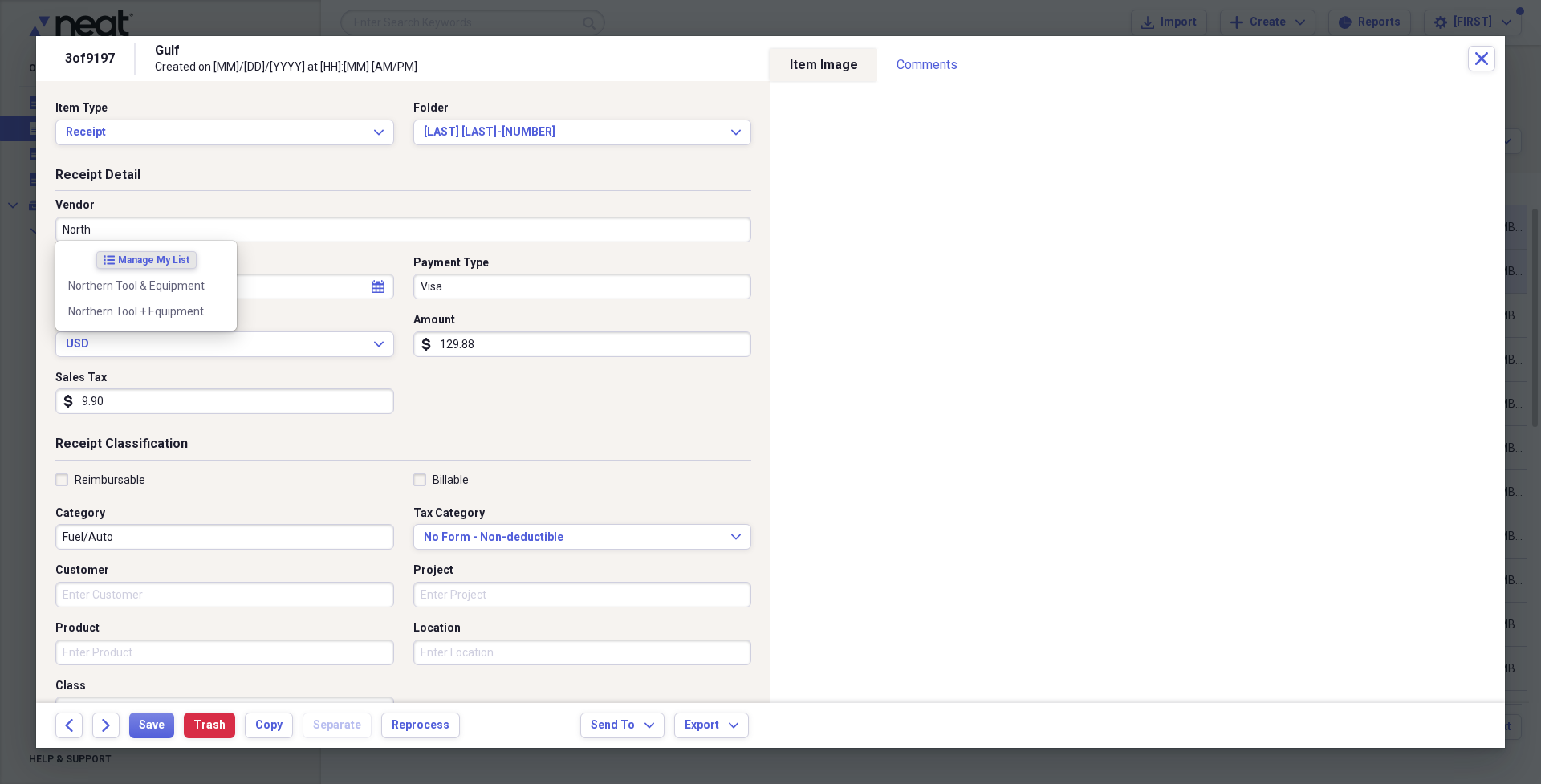 scroll, scrollTop: 0, scrollLeft: 0, axis: both 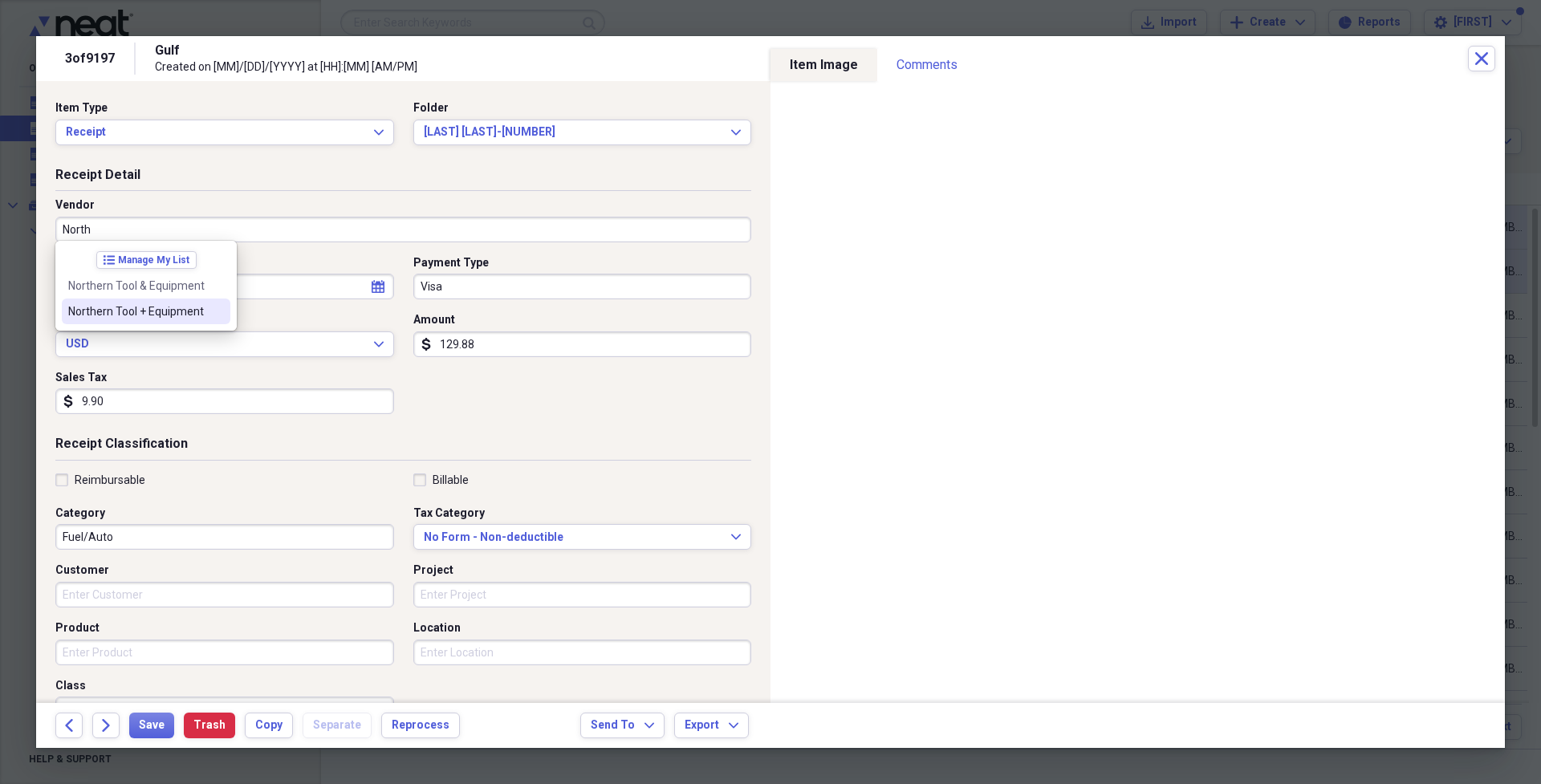 drag, startPoint x: 113, startPoint y: 304, endPoint x: 112, endPoint y: 360, distance: 56.008928 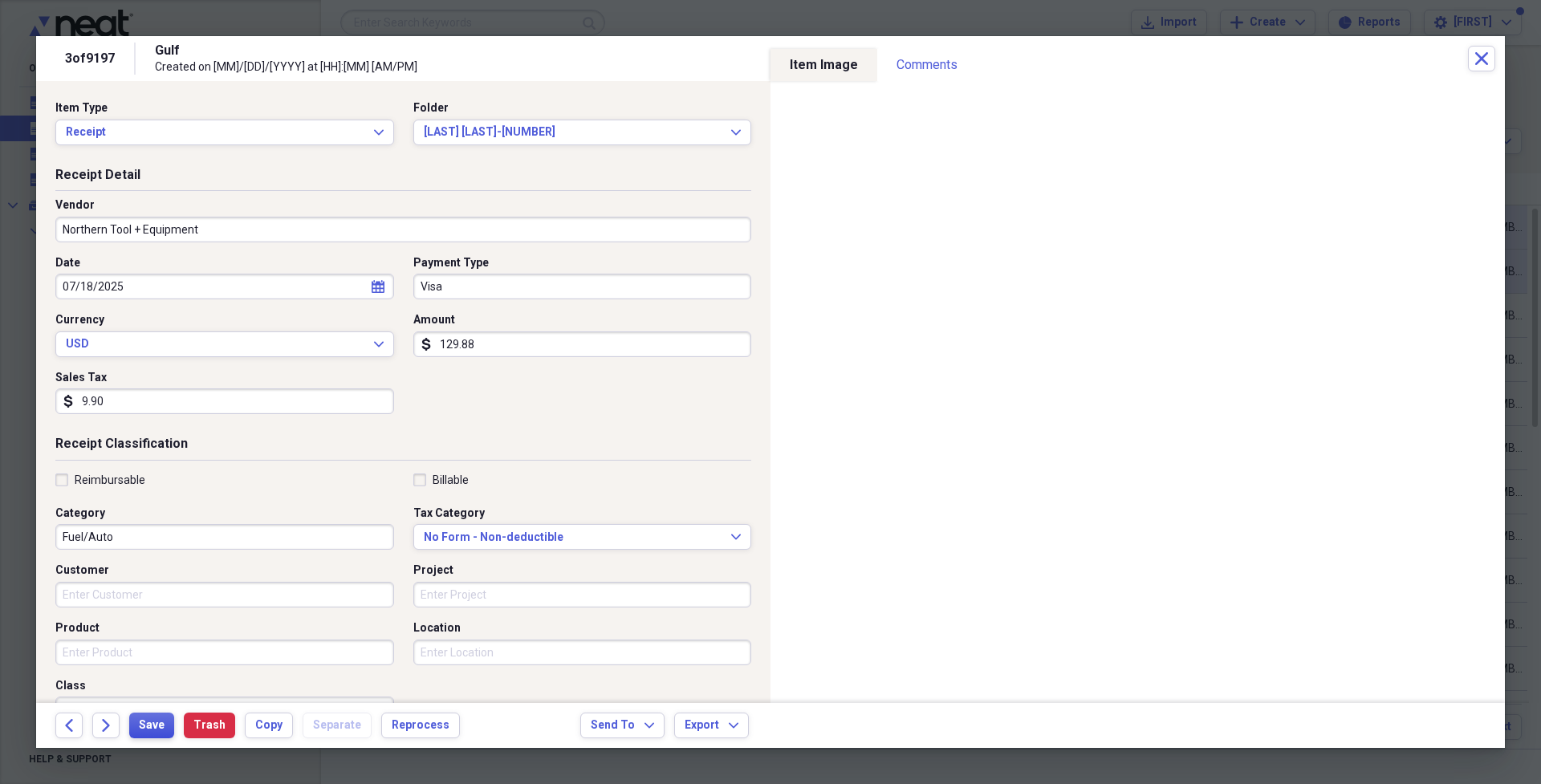 click on "Save" at bounding box center [152, 725] 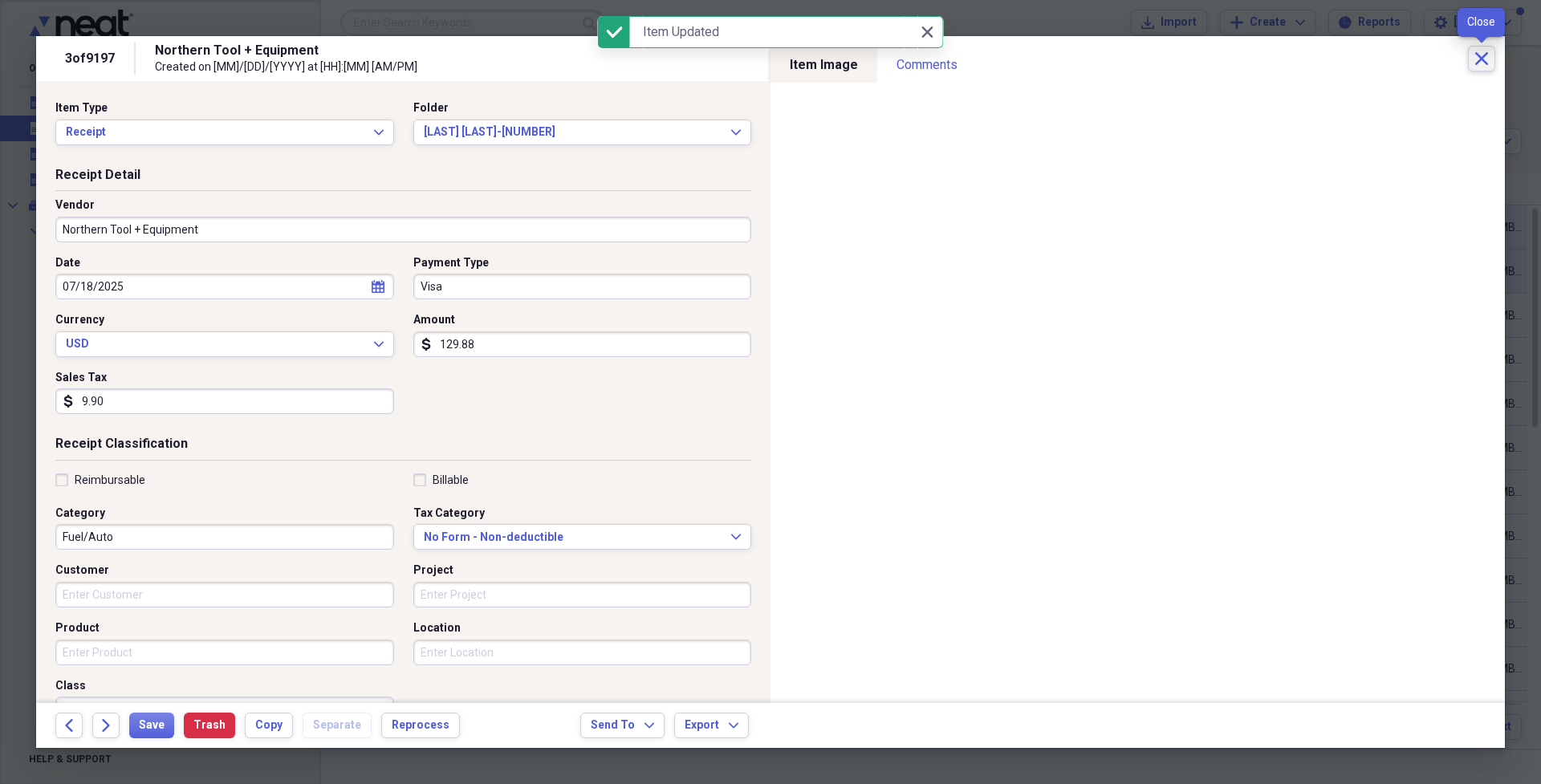 click on "Close" 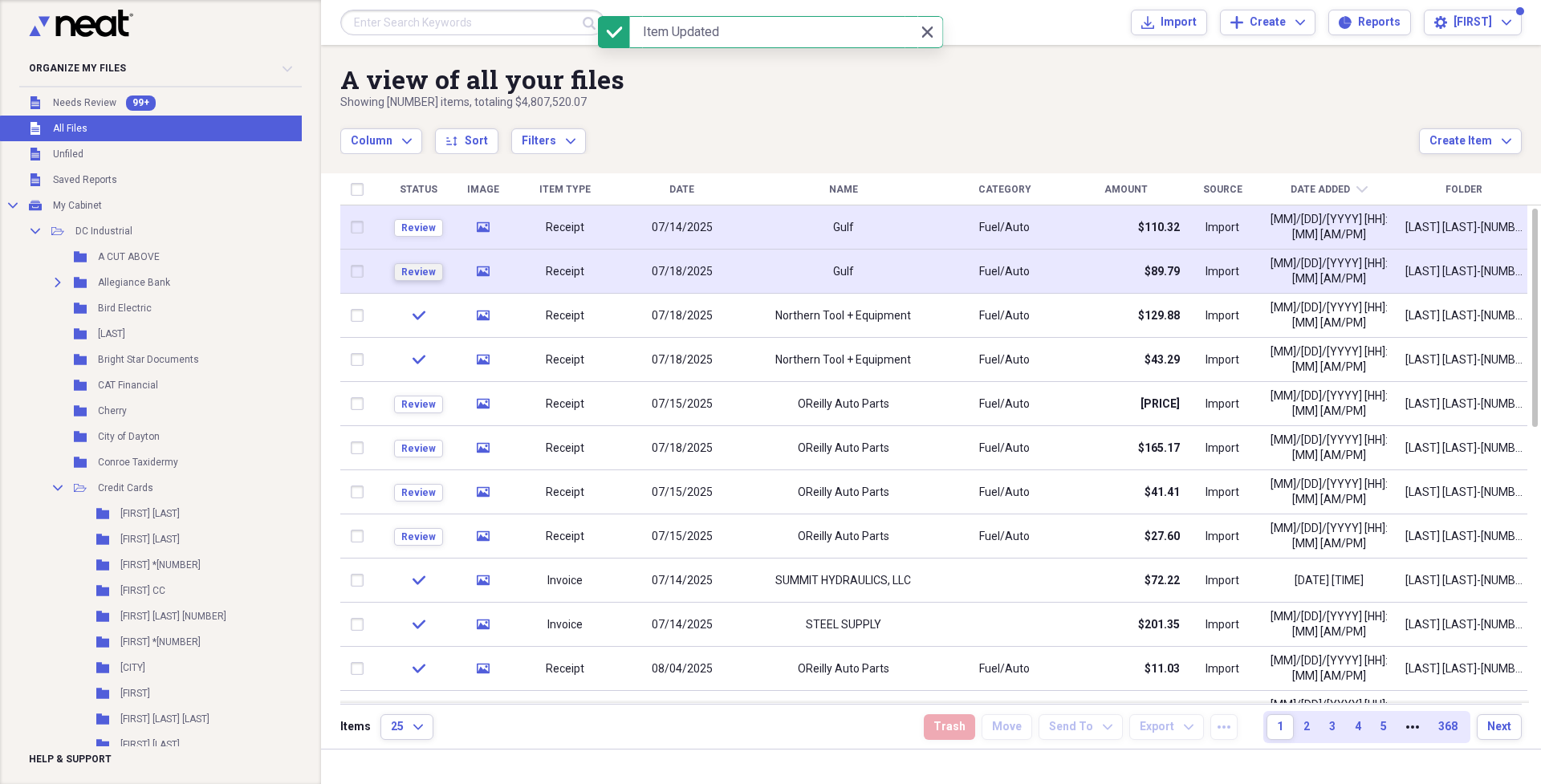 click on "Review" at bounding box center [418, 272] 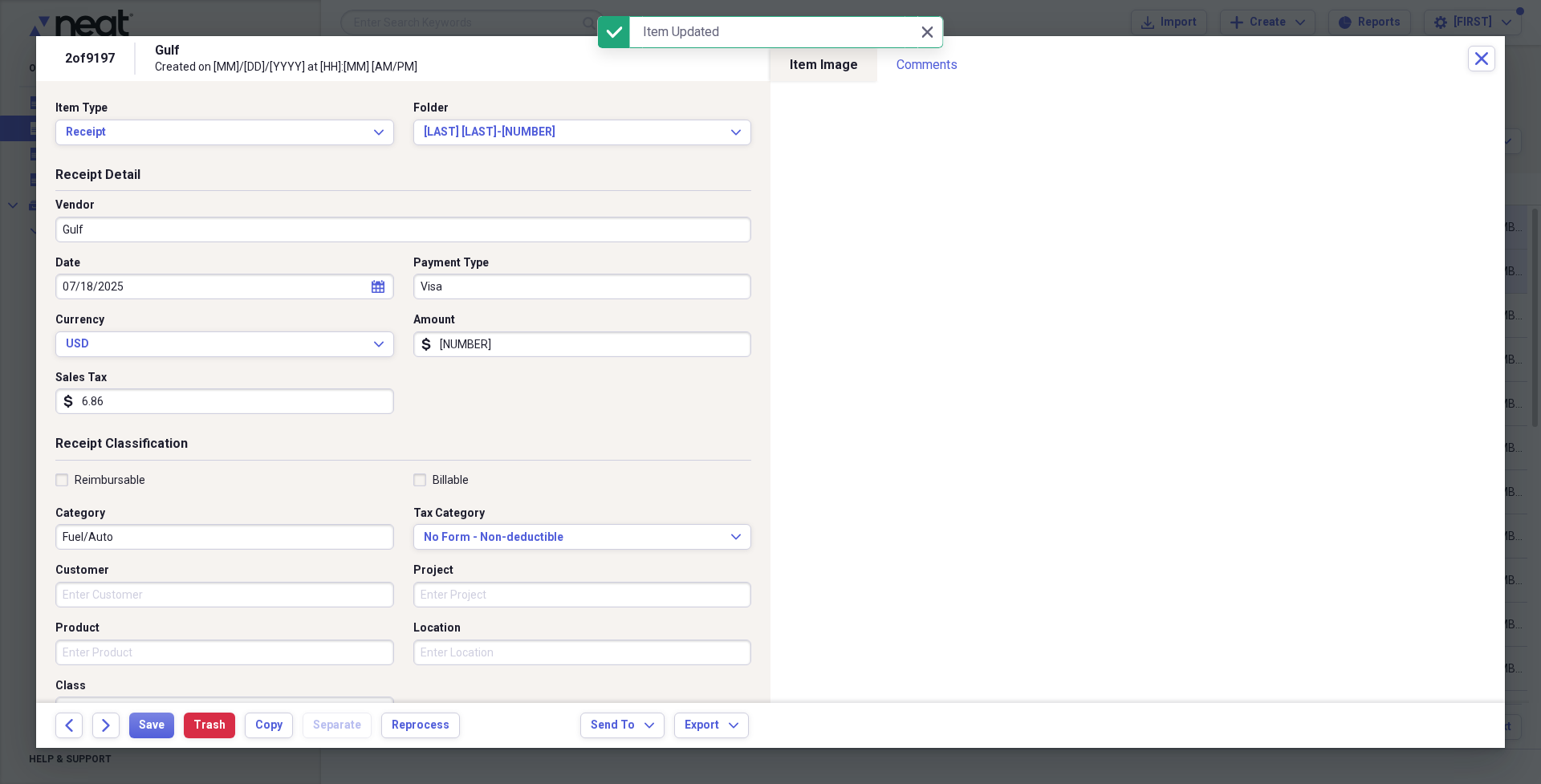 click on "Gulf" at bounding box center [403, 230] 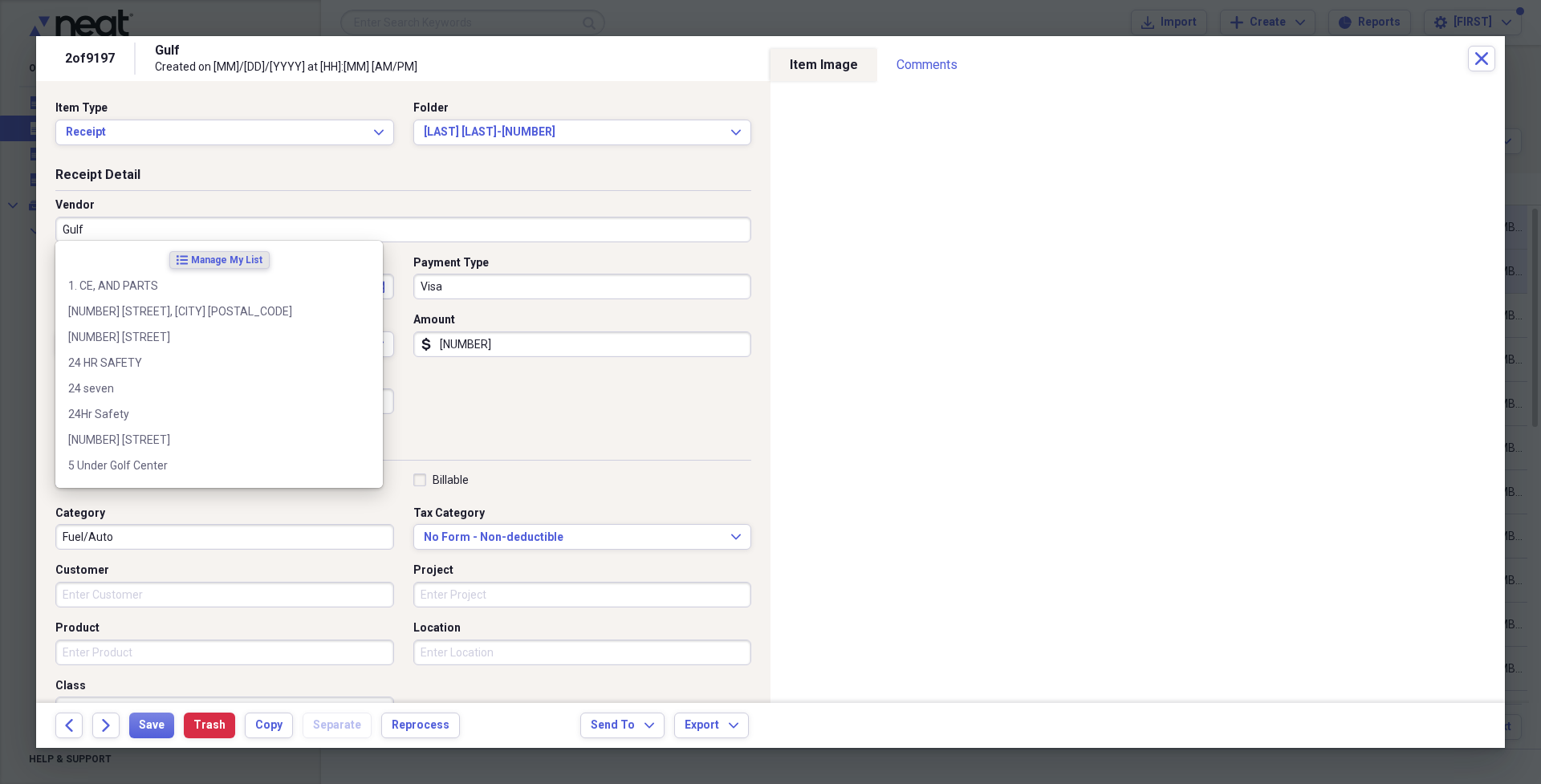 click on "Gulf" at bounding box center [403, 230] 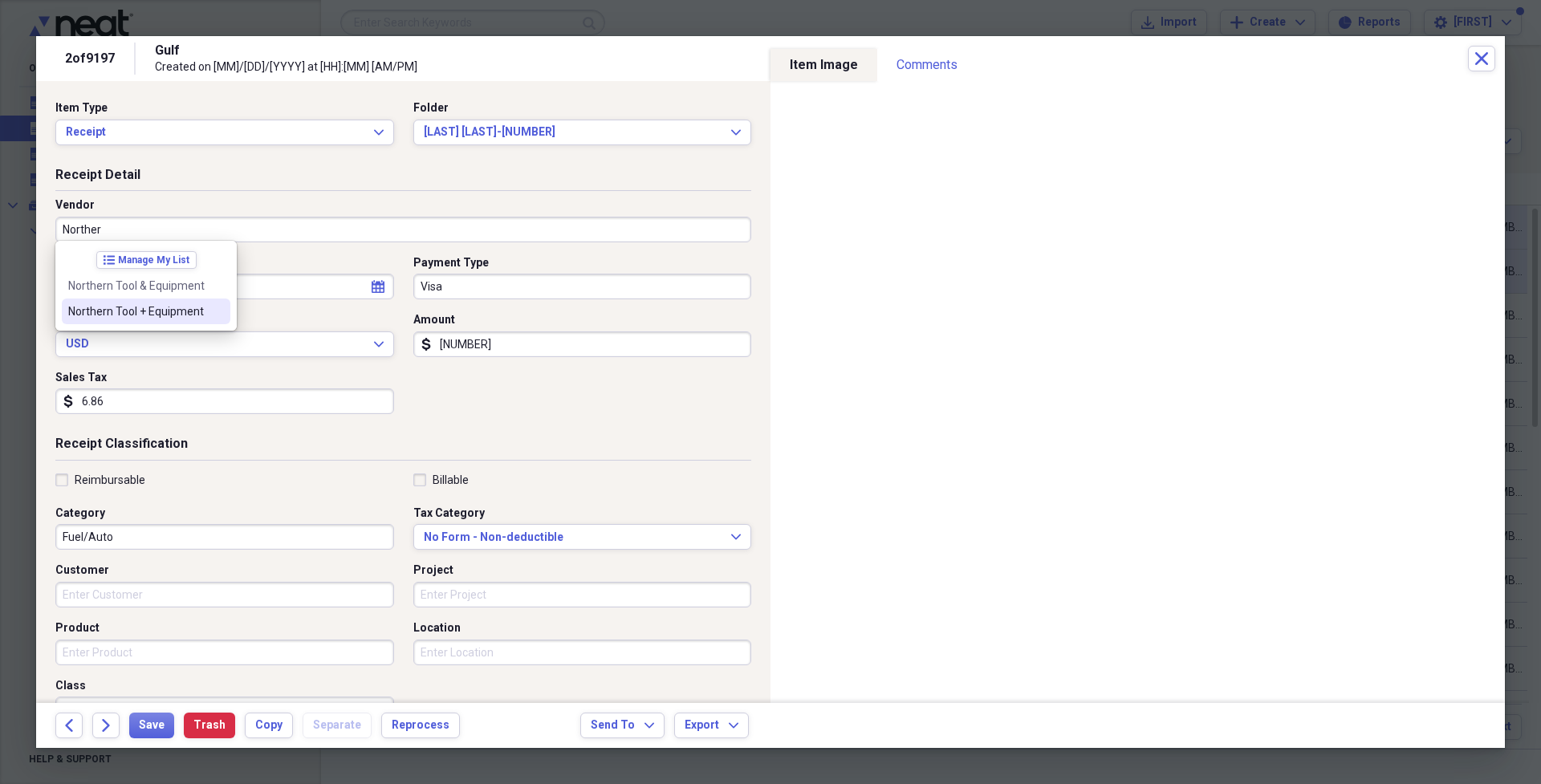 click on "Northern Tool + Equipment" at bounding box center (146, 311) 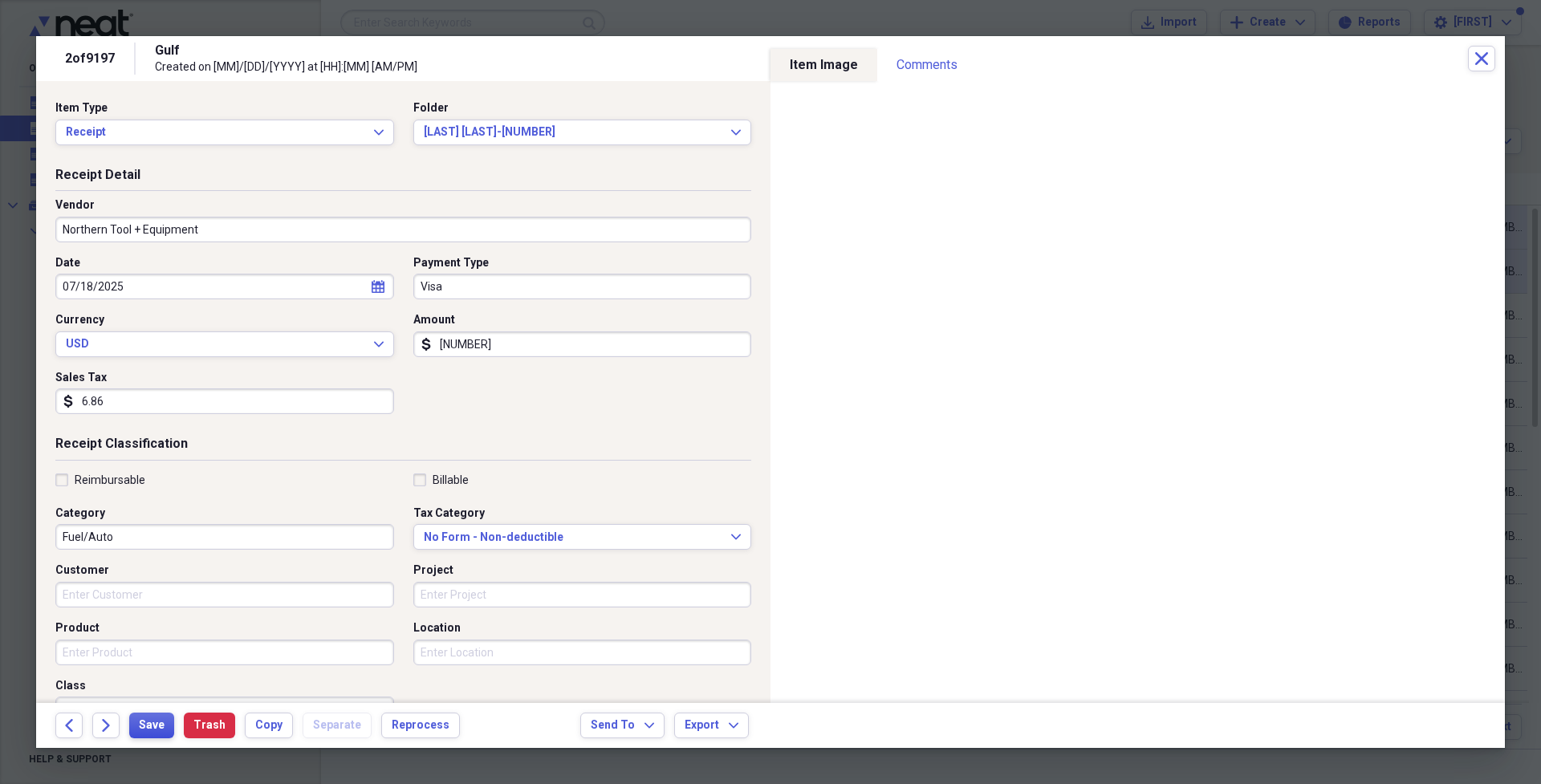 click on "Save" at bounding box center (152, 725) 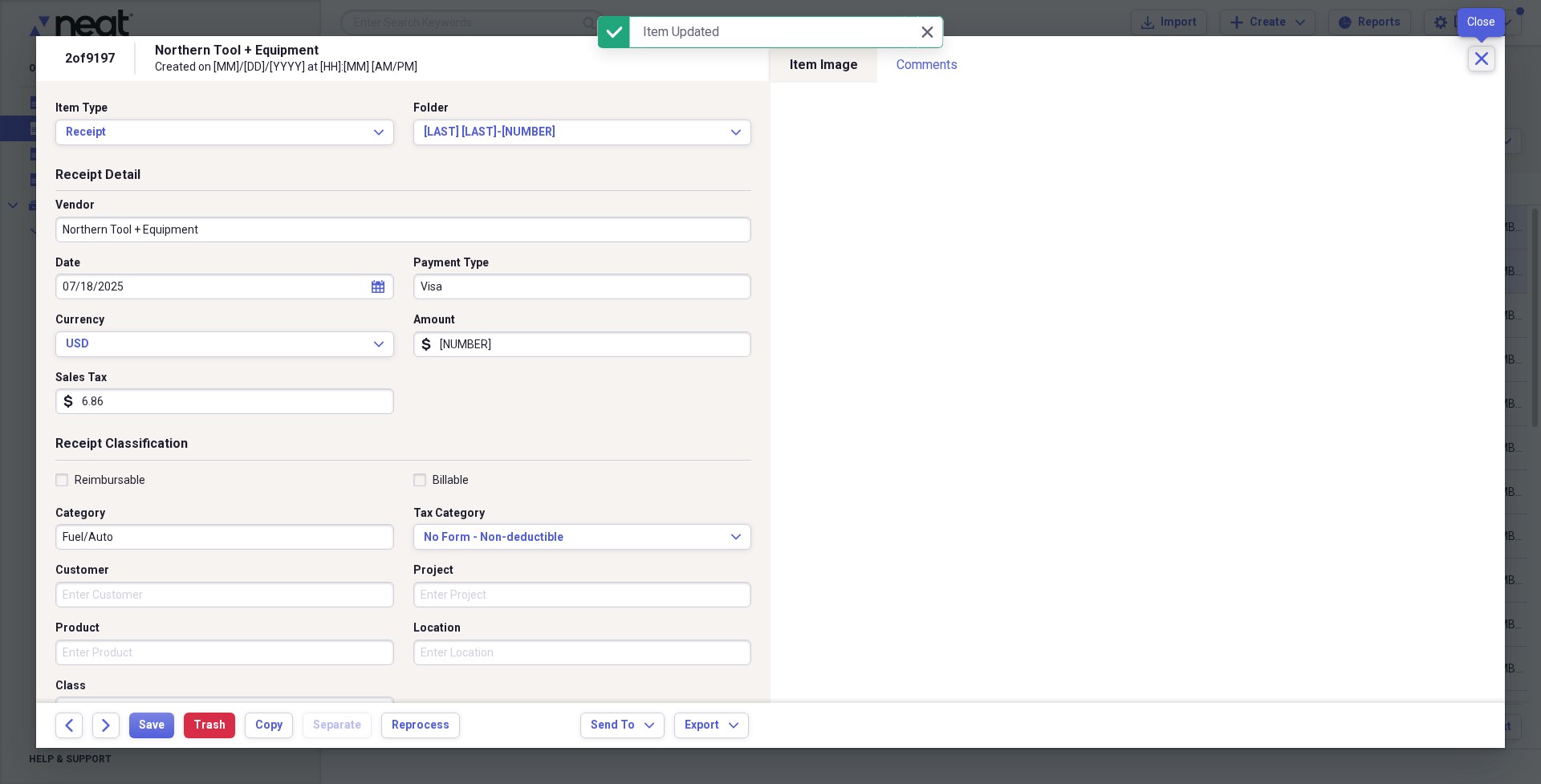 click on "Close" 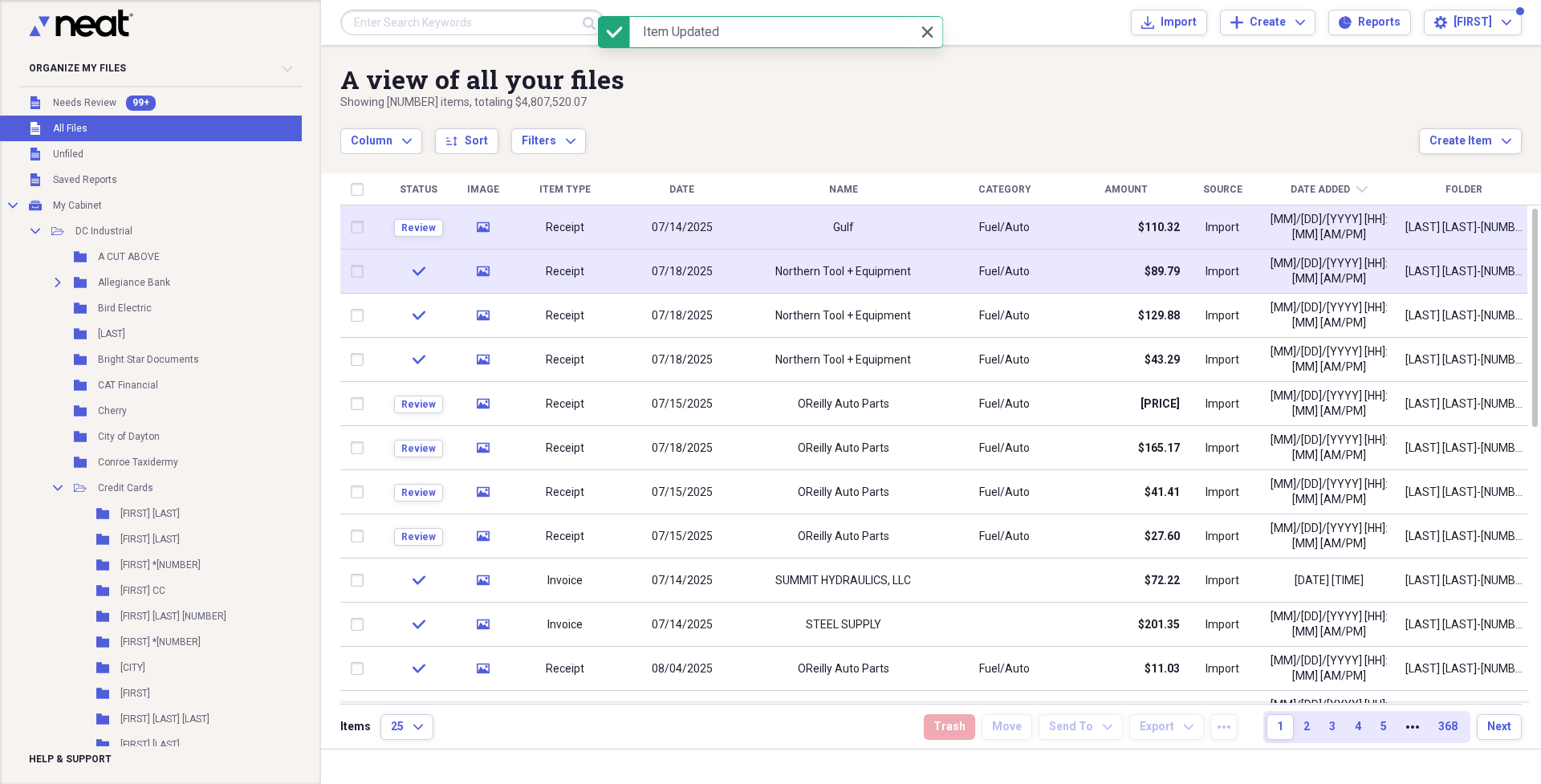 click on "Review" at bounding box center [418, 227] 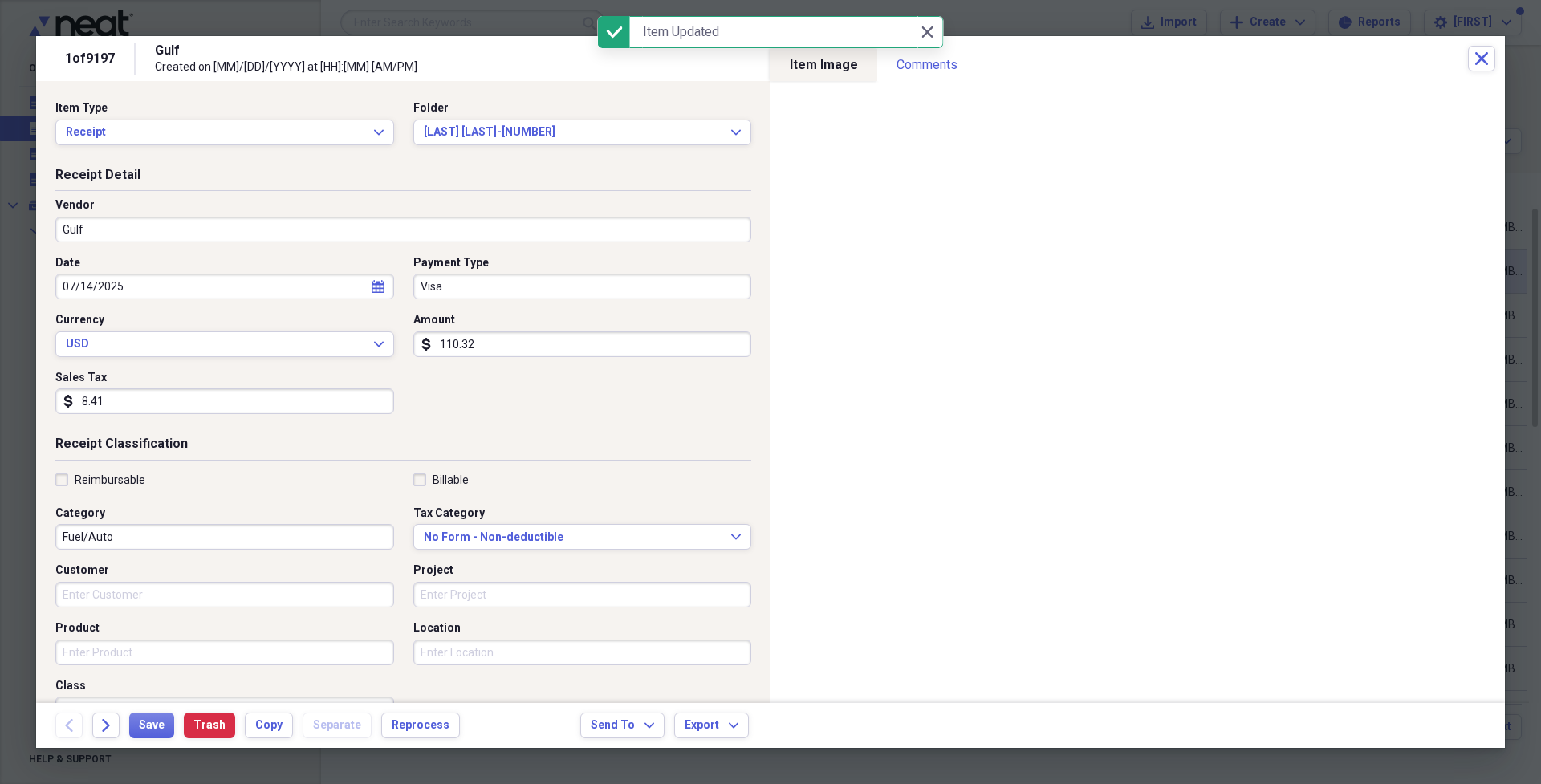 click on "Gulf" at bounding box center (403, 230) 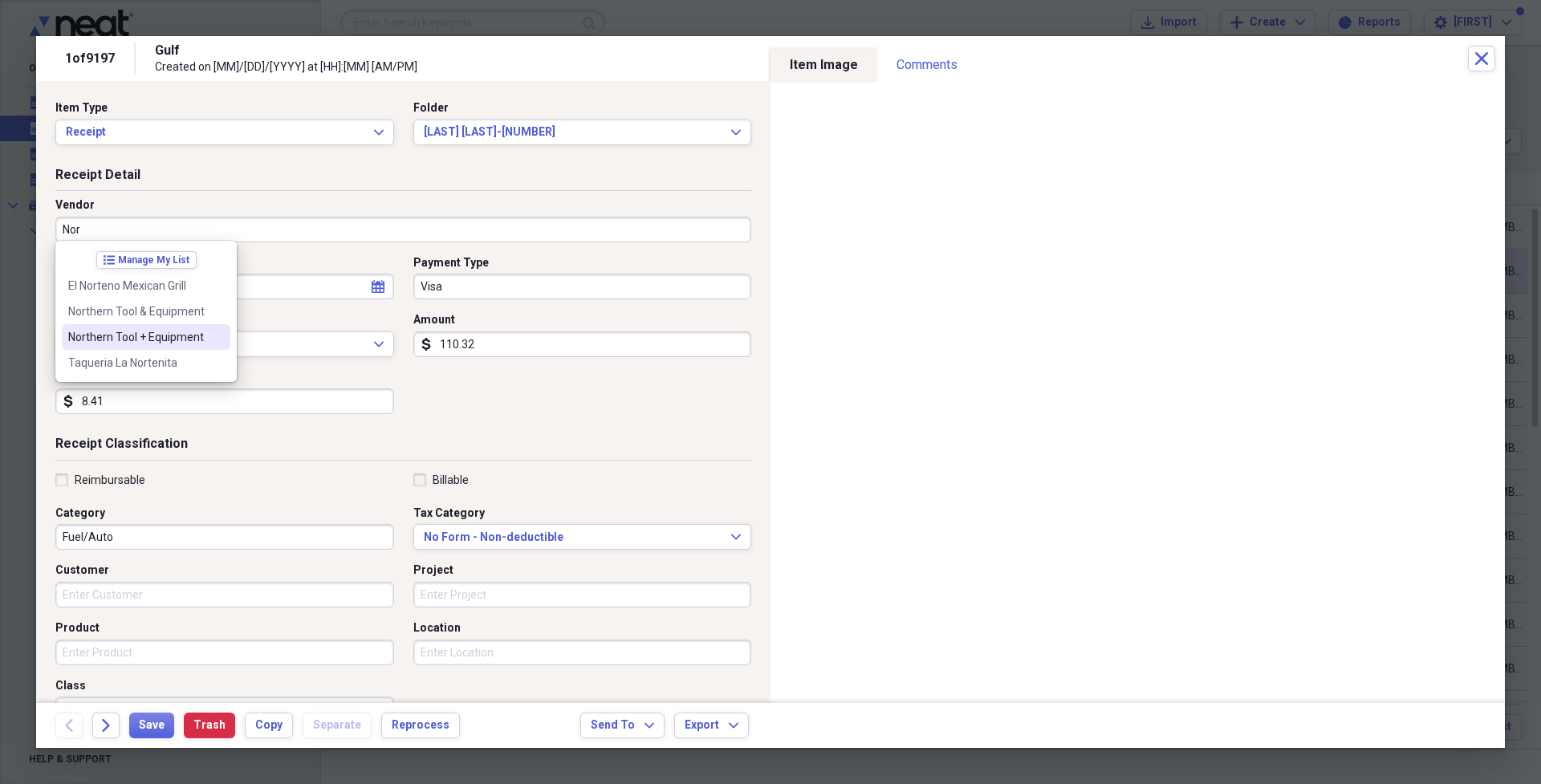 click on "Northern Tool + Equipment" at bounding box center [136, 337] 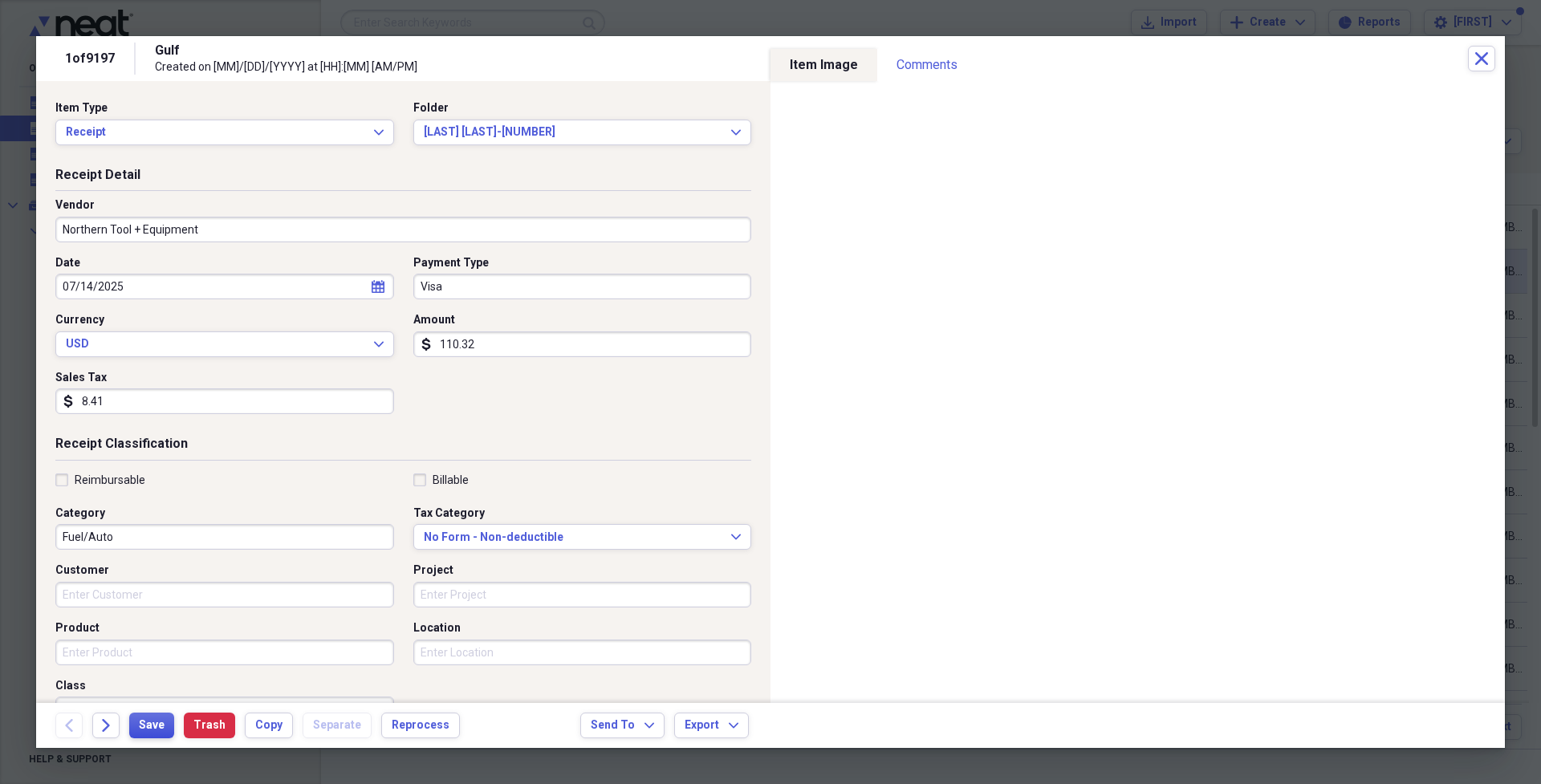 click on "Save" at bounding box center [152, 725] 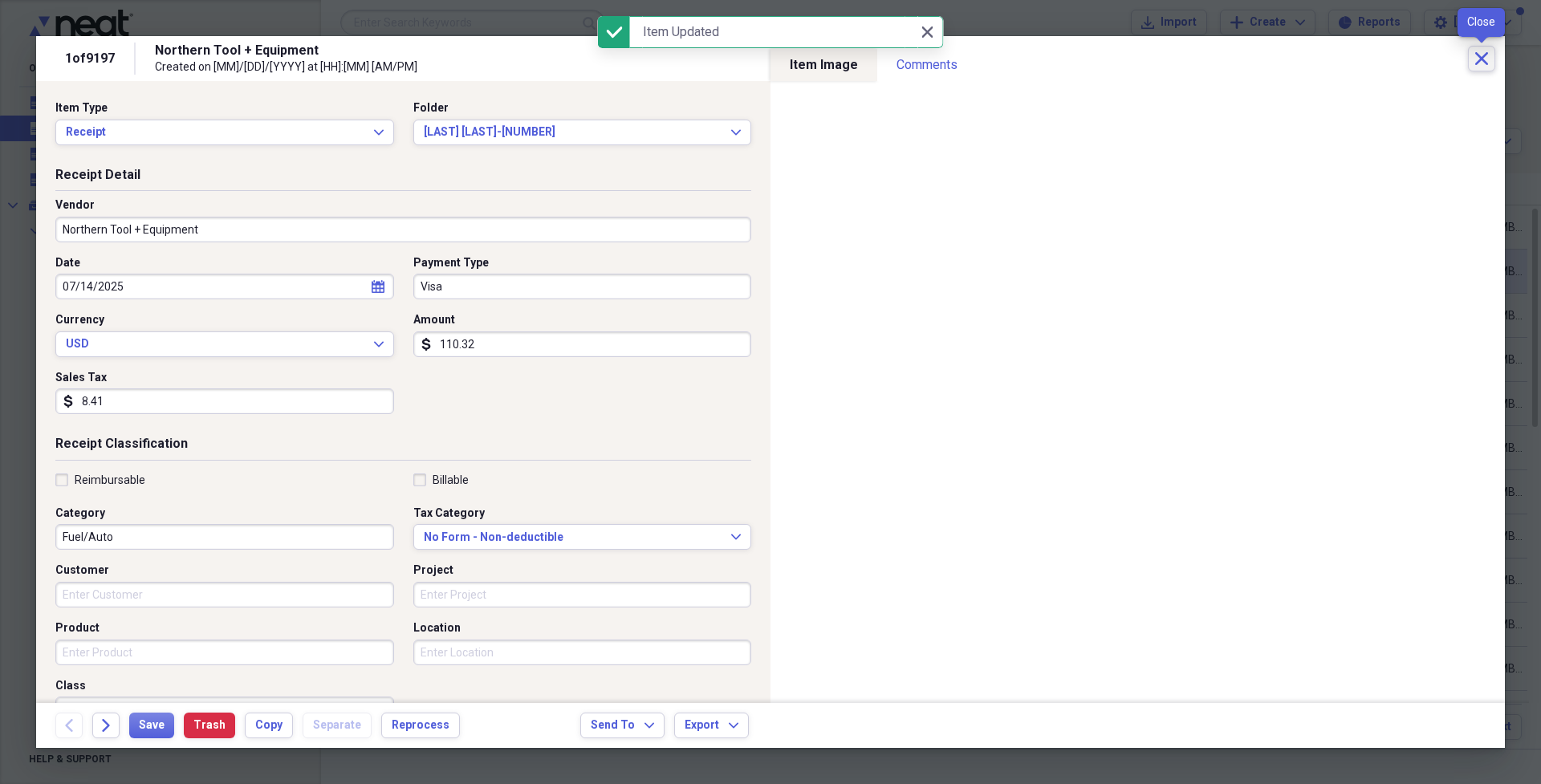 click on "Close" at bounding box center [1482, 59] 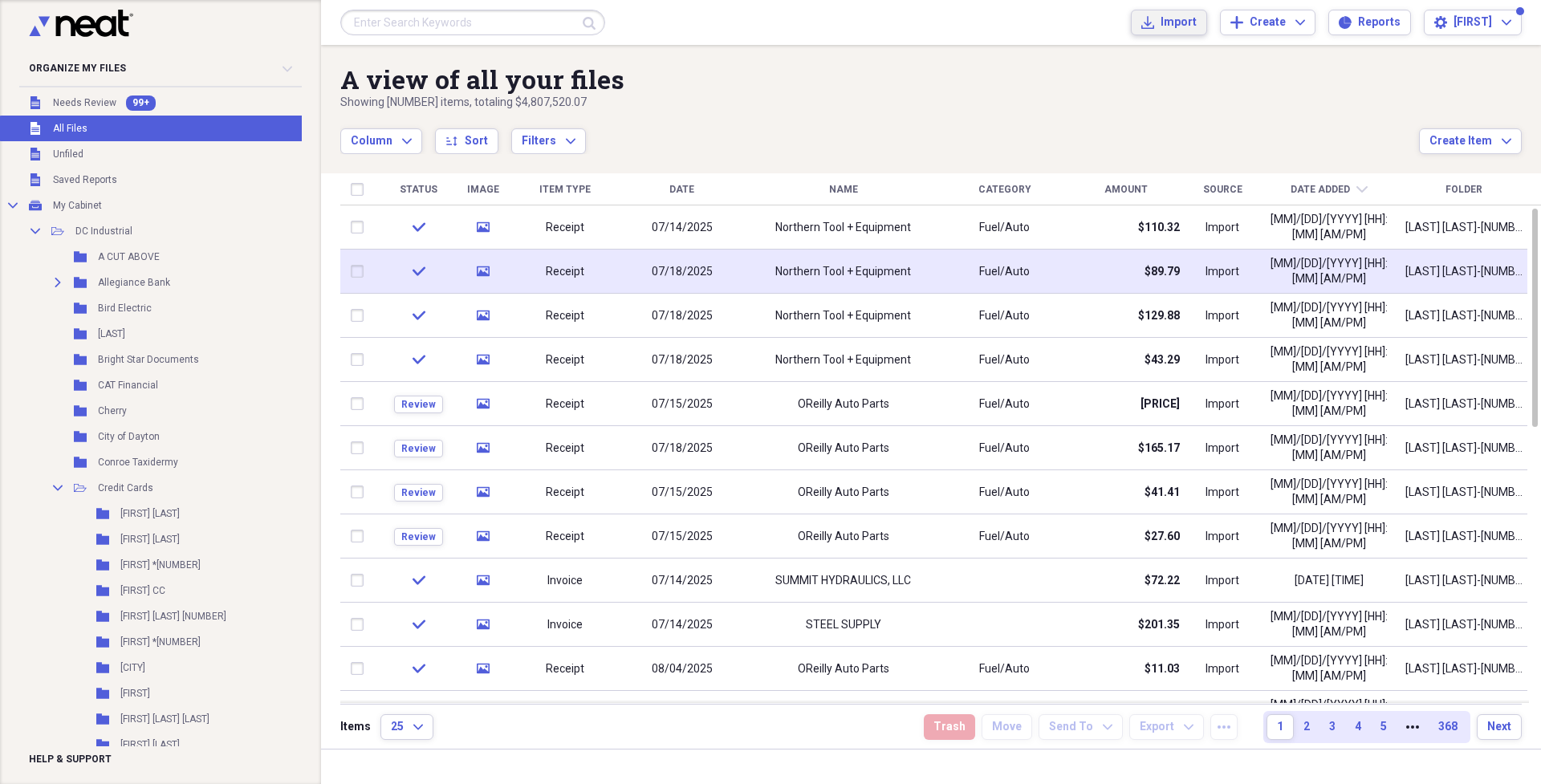 click on "Import Import" at bounding box center (1169, 22) 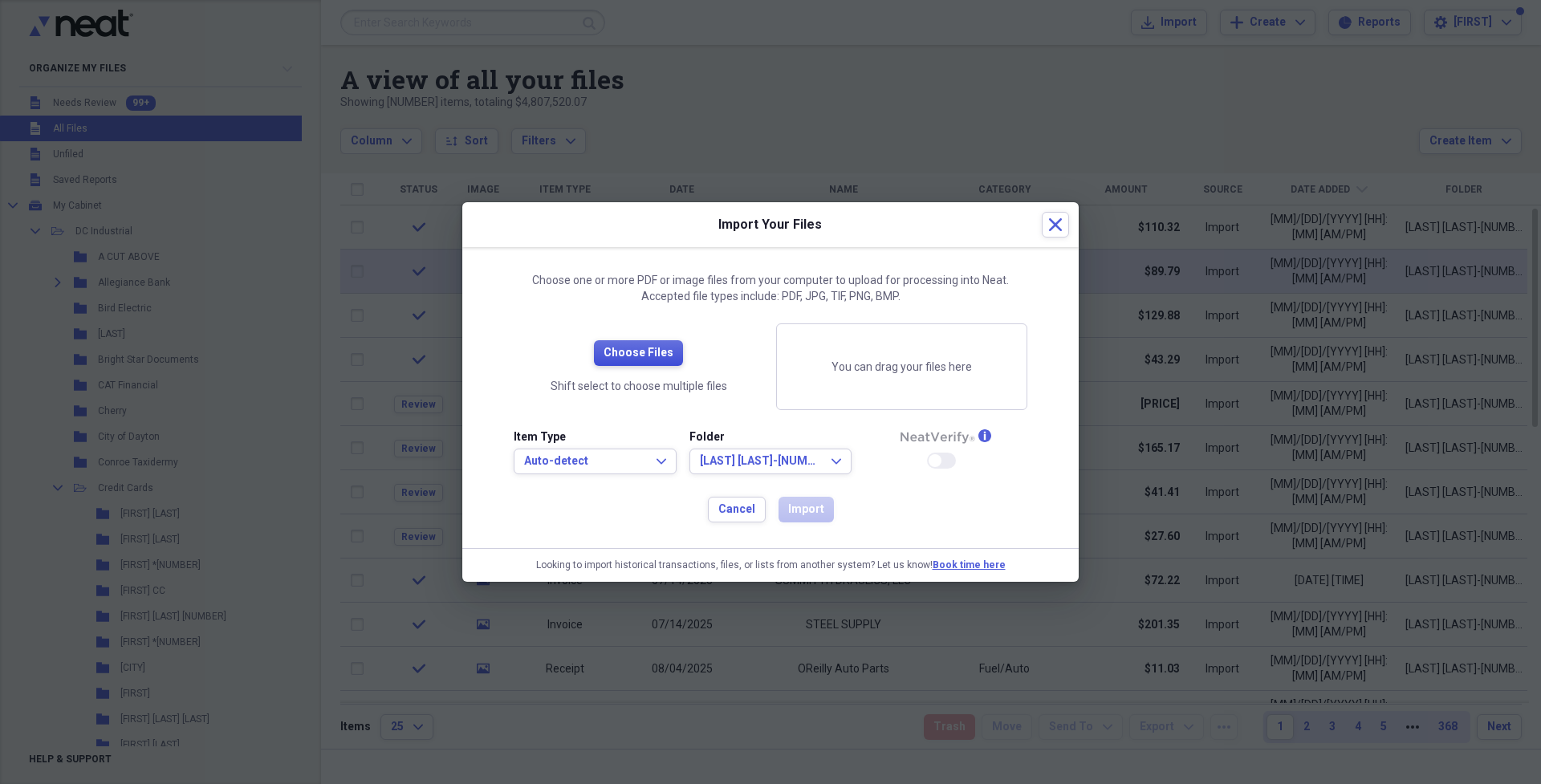 click on "Choose Files" at bounding box center [638, 353] 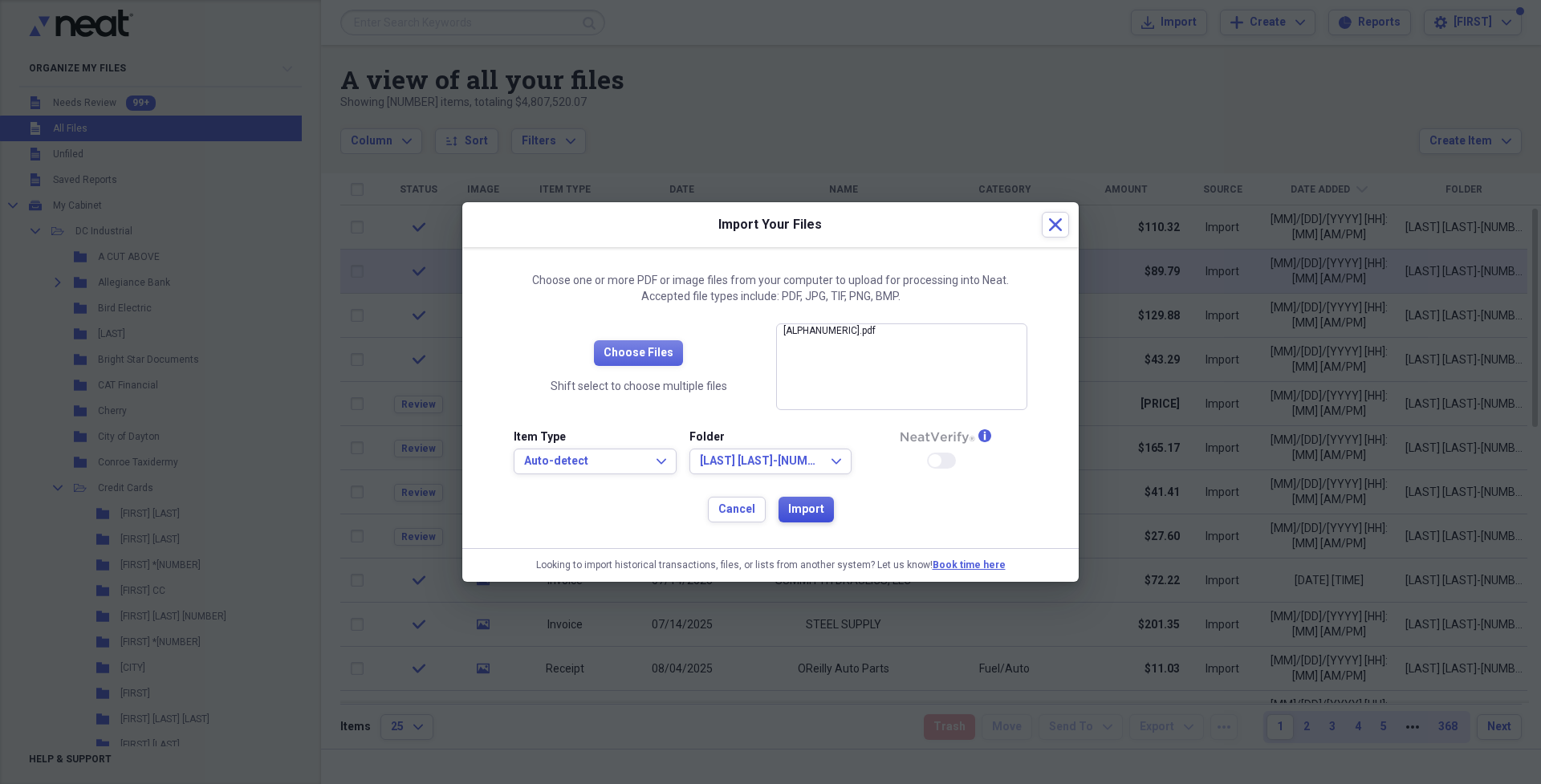 click on "Import" at bounding box center (806, 510) 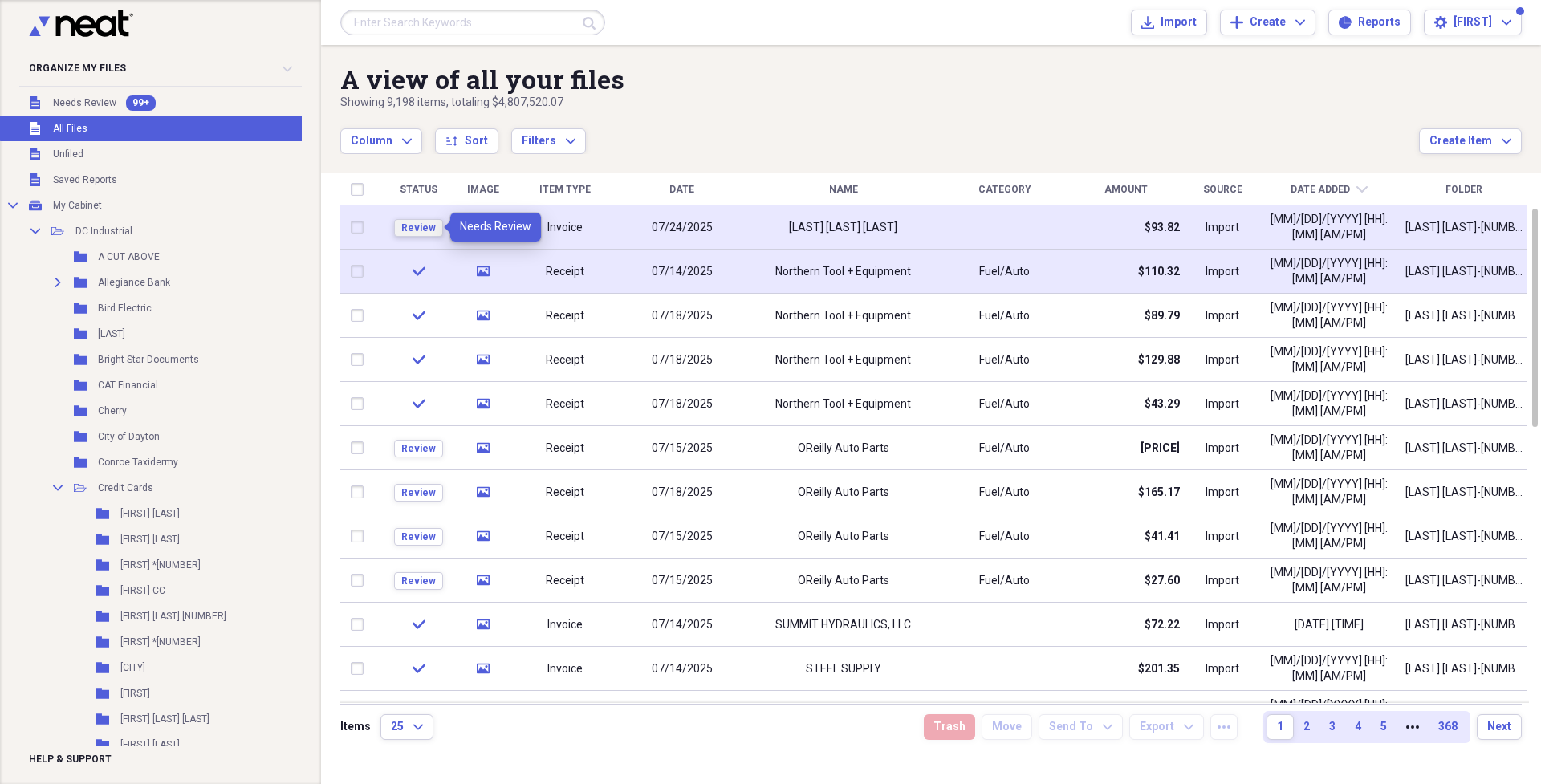 click on "Review" at bounding box center (418, 228) 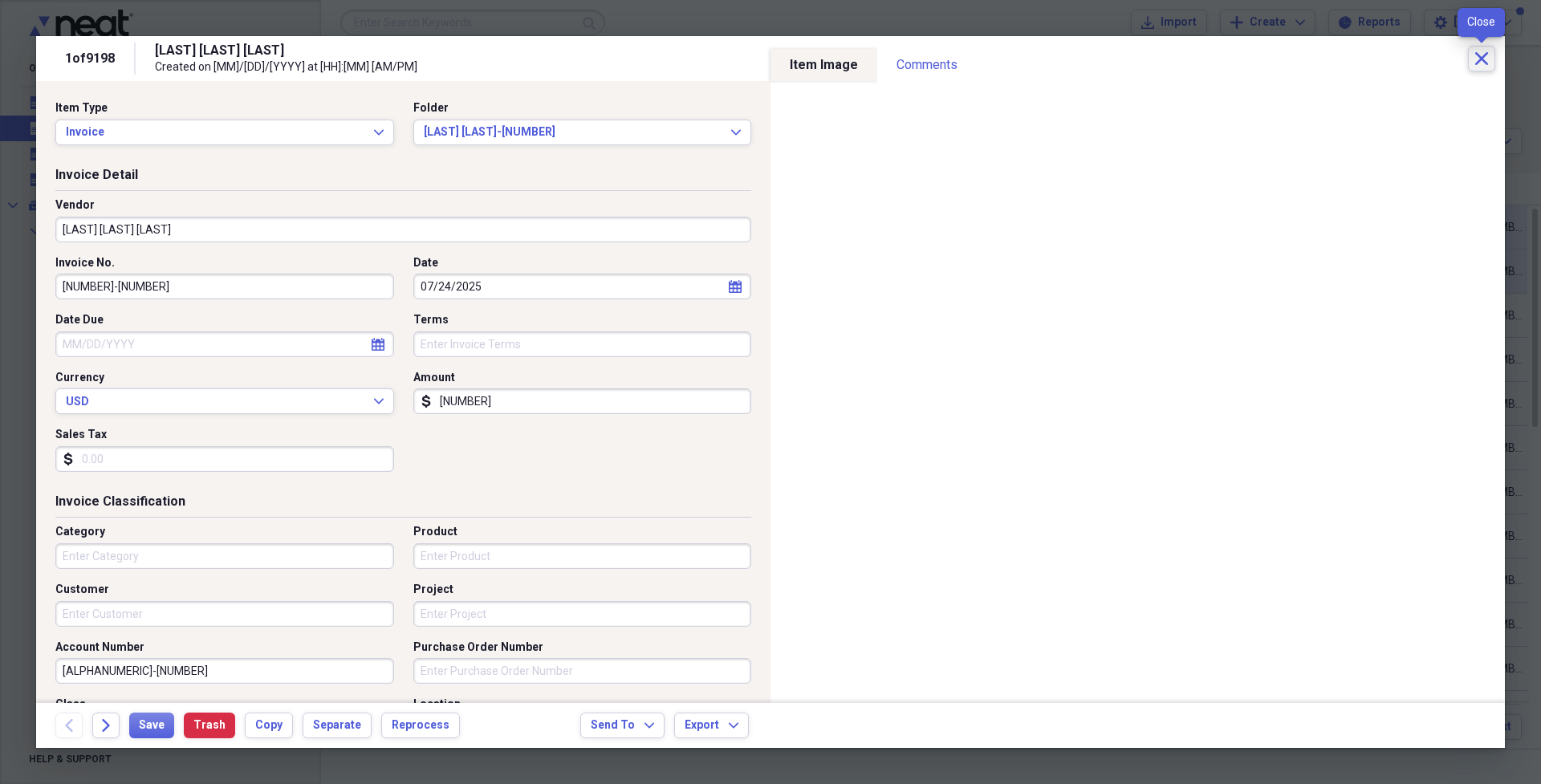 click on "Close" 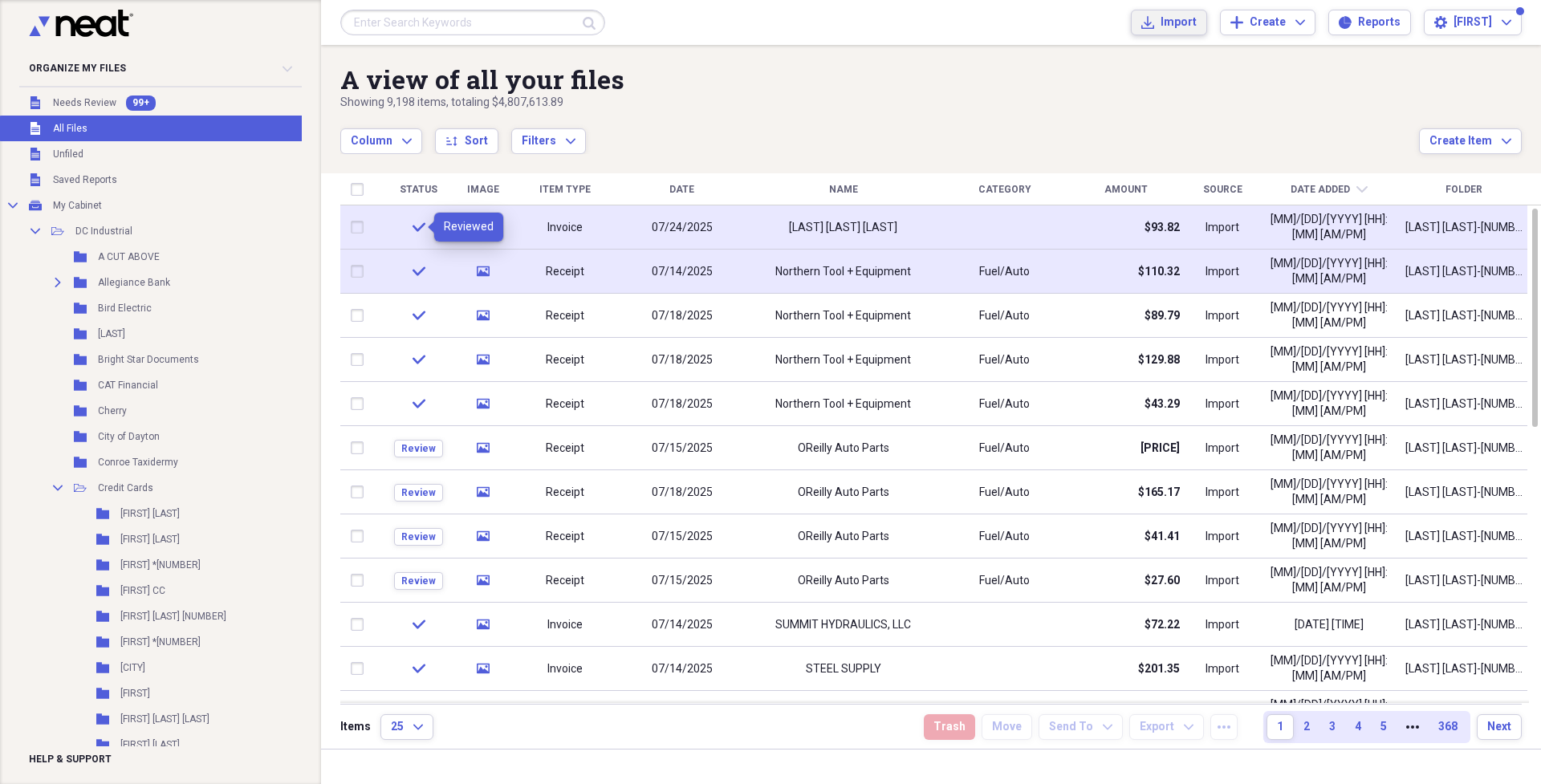 click on "Import" at bounding box center [1178, 22] 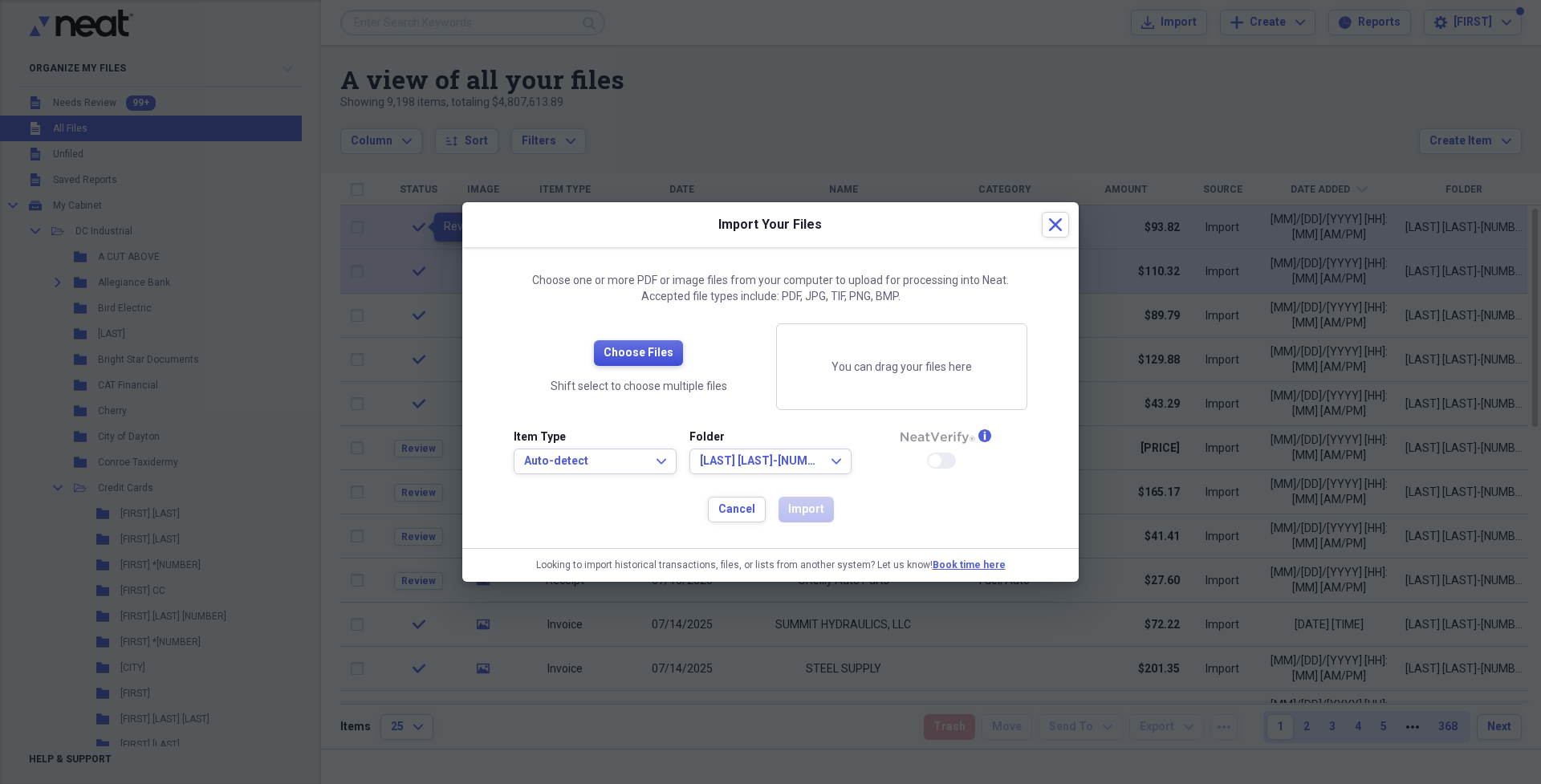 click on "Choose Files" at bounding box center (638, 353) 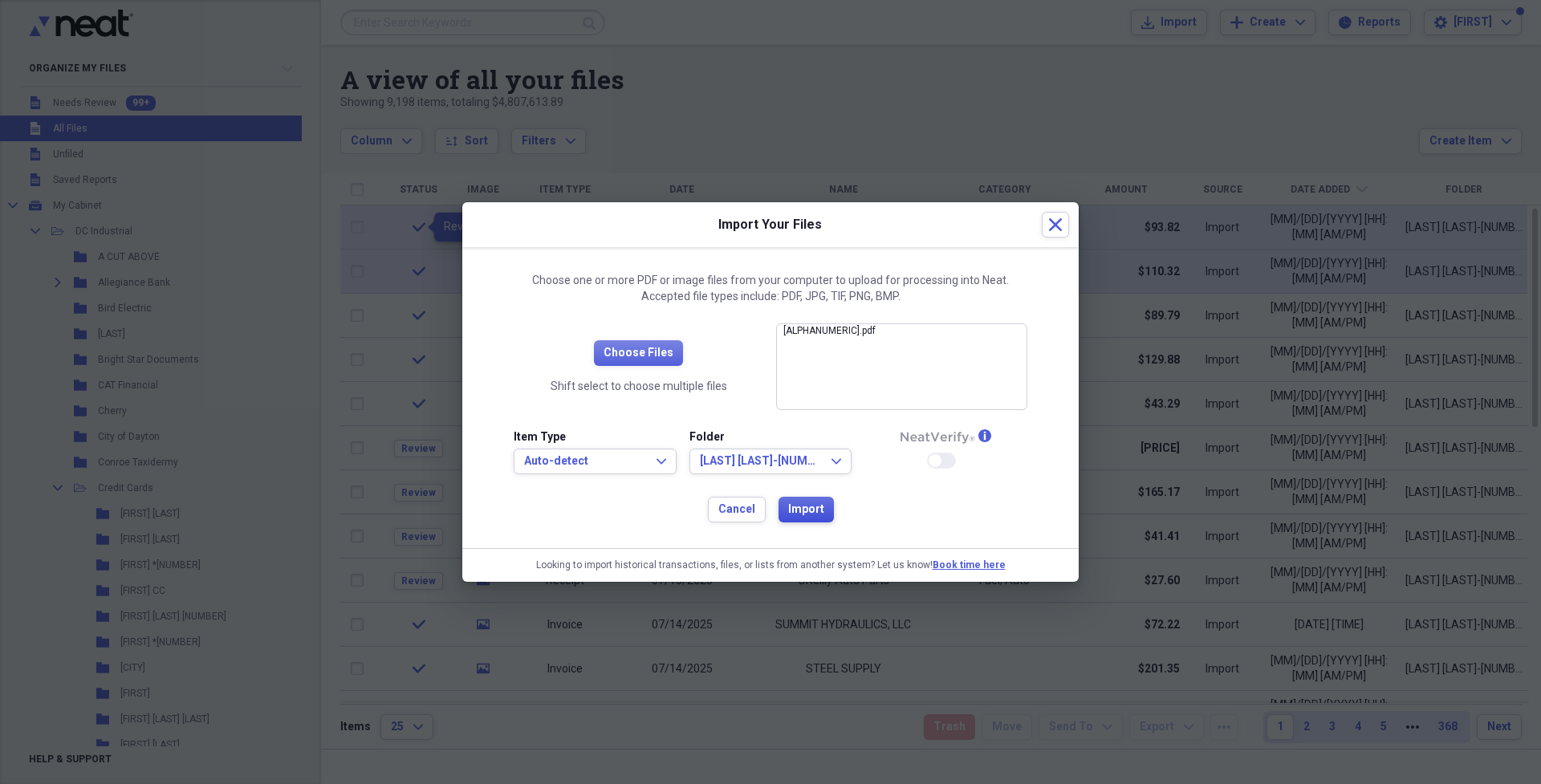 click on "Import" at bounding box center (806, 510) 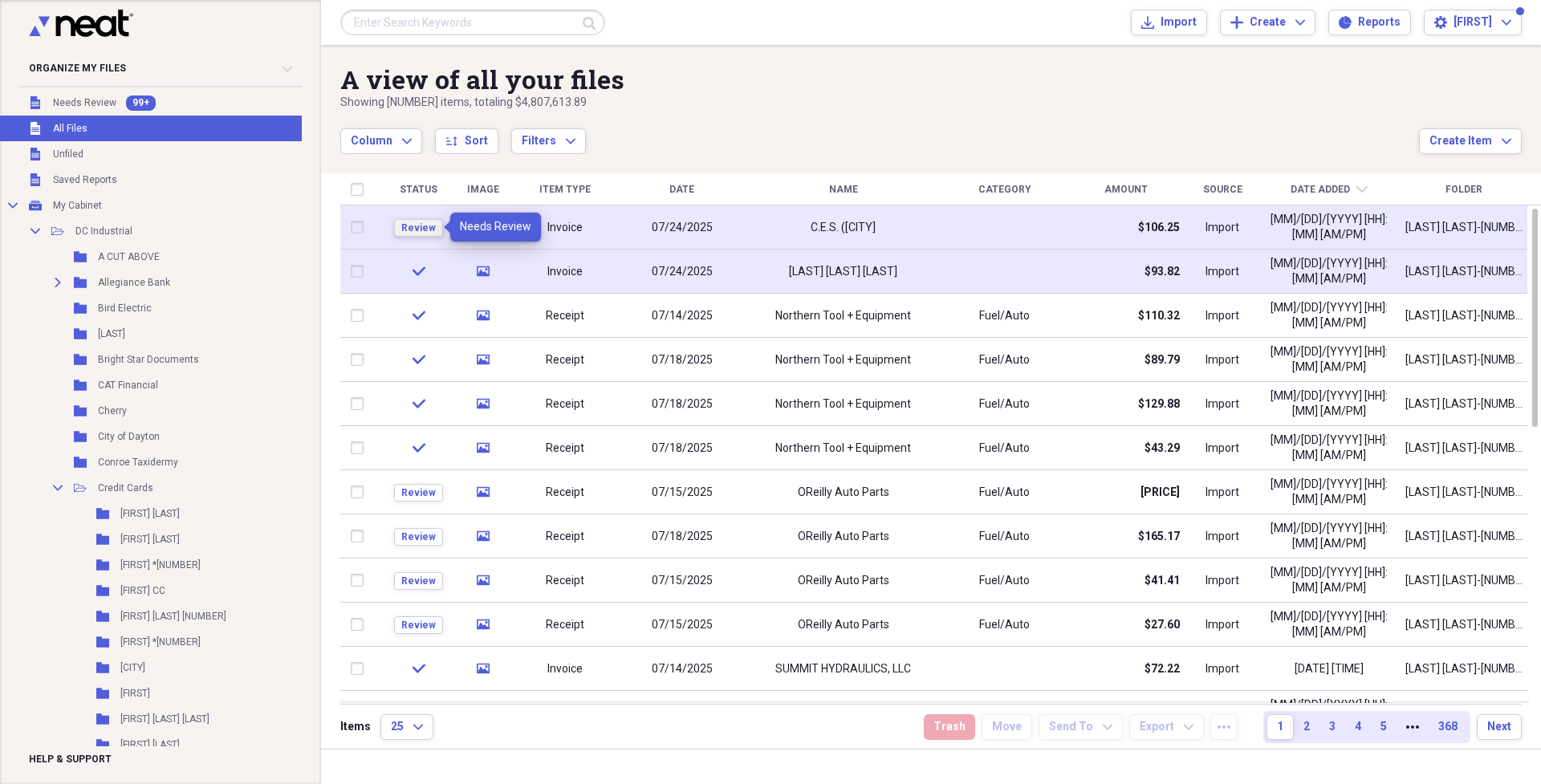 click on "Review" at bounding box center (418, 228) 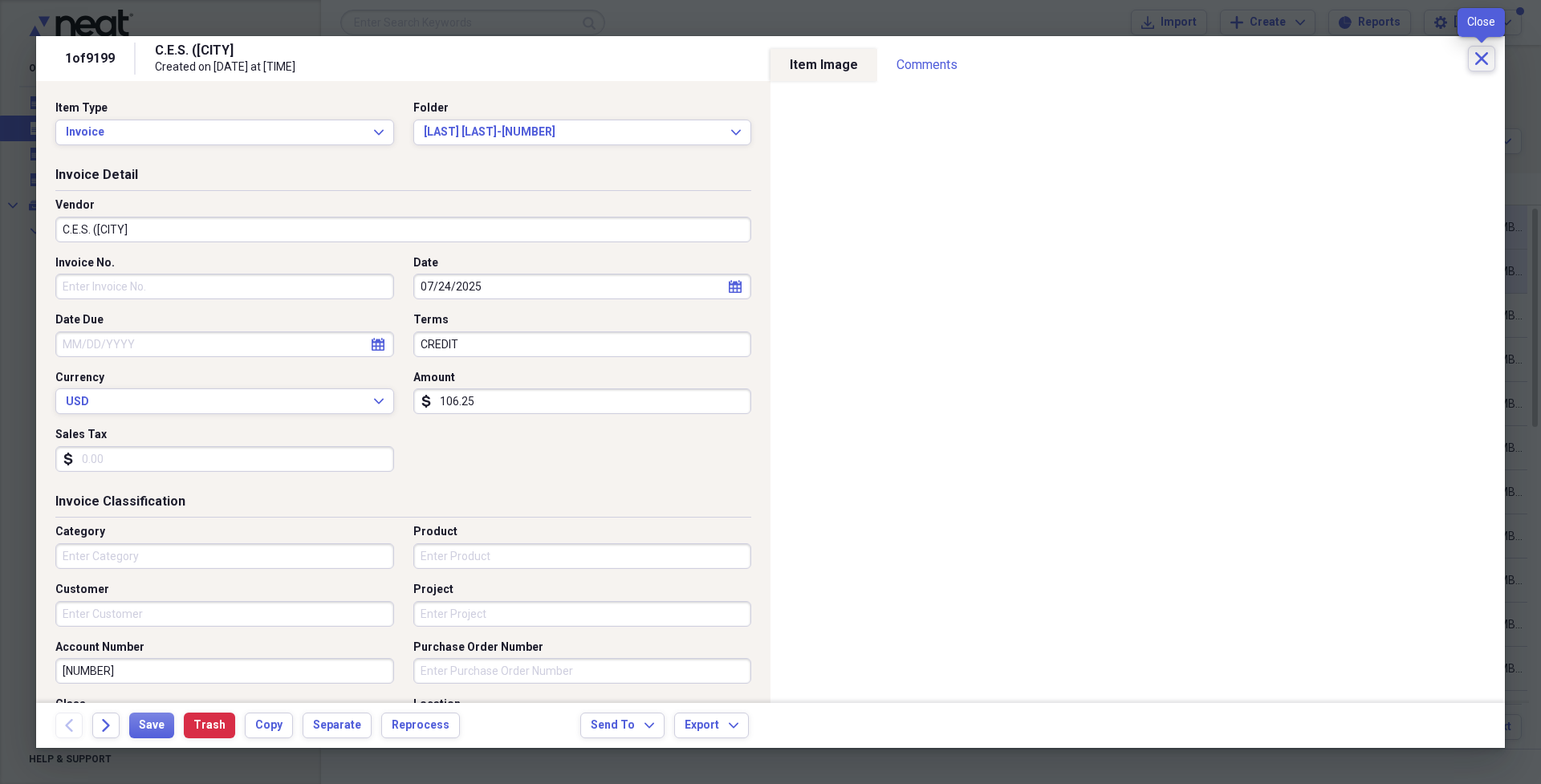 click on "Close" 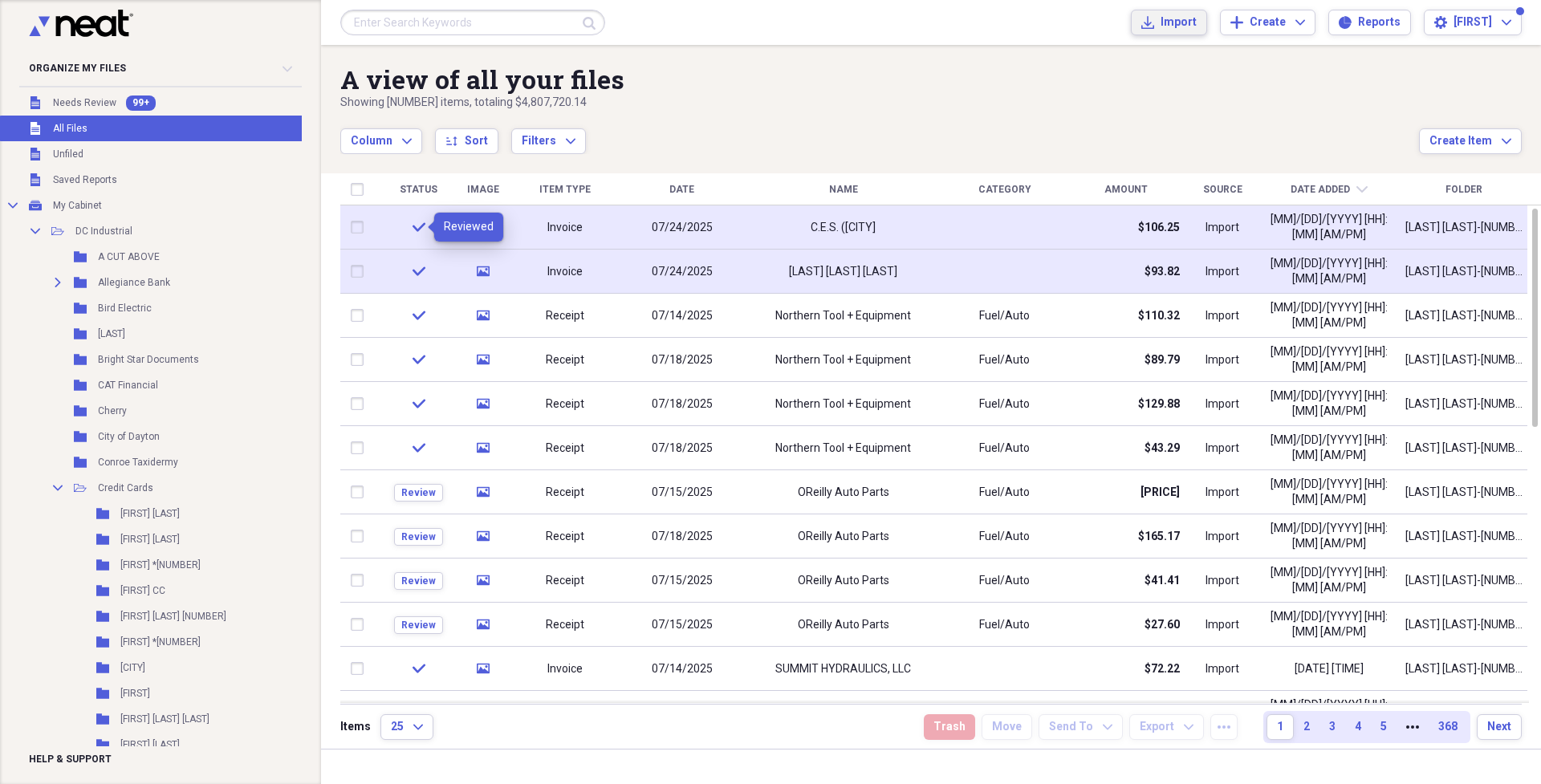 click on "Import" at bounding box center (1178, 22) 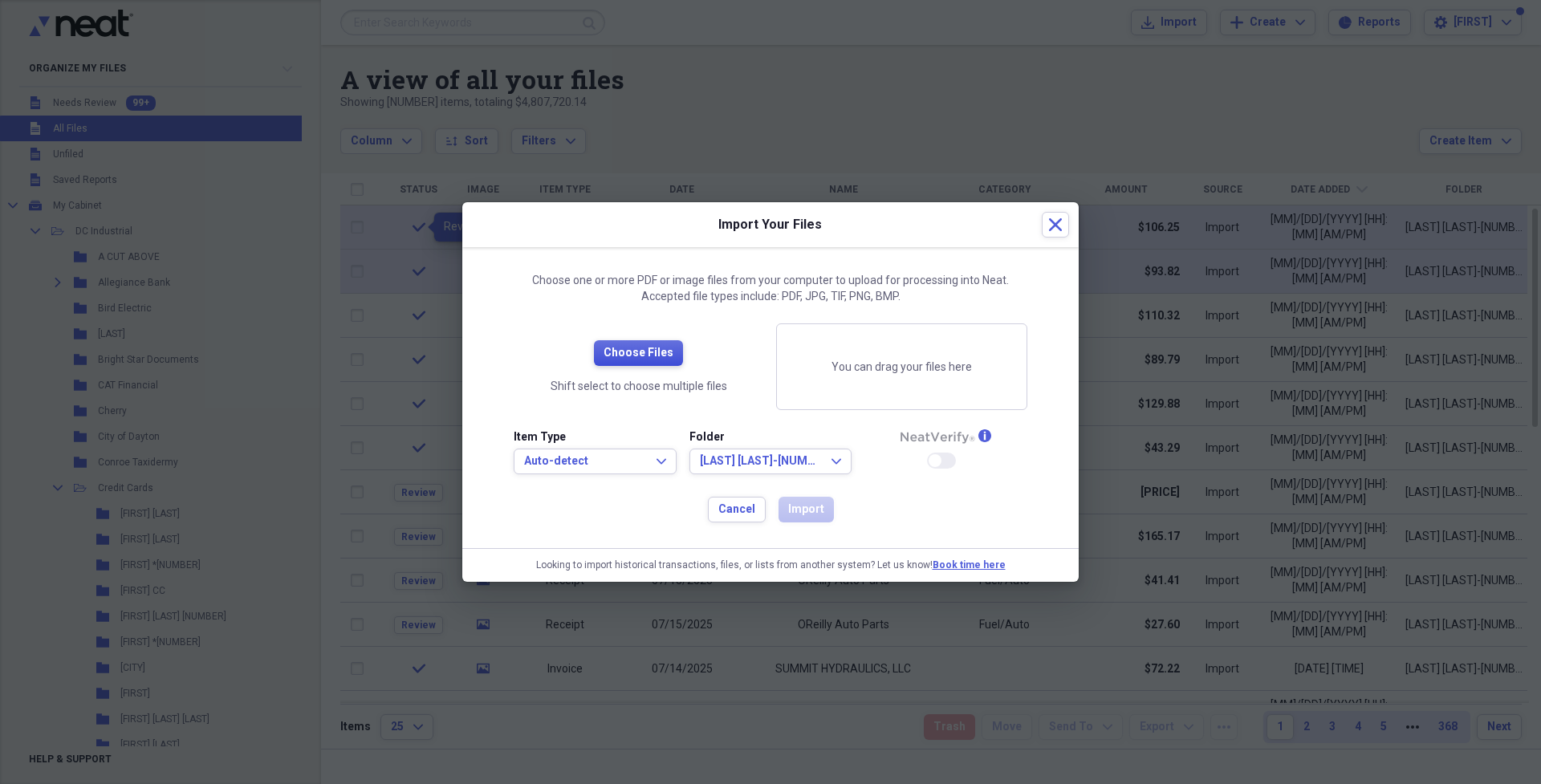 click on "Choose Files" at bounding box center [638, 353] 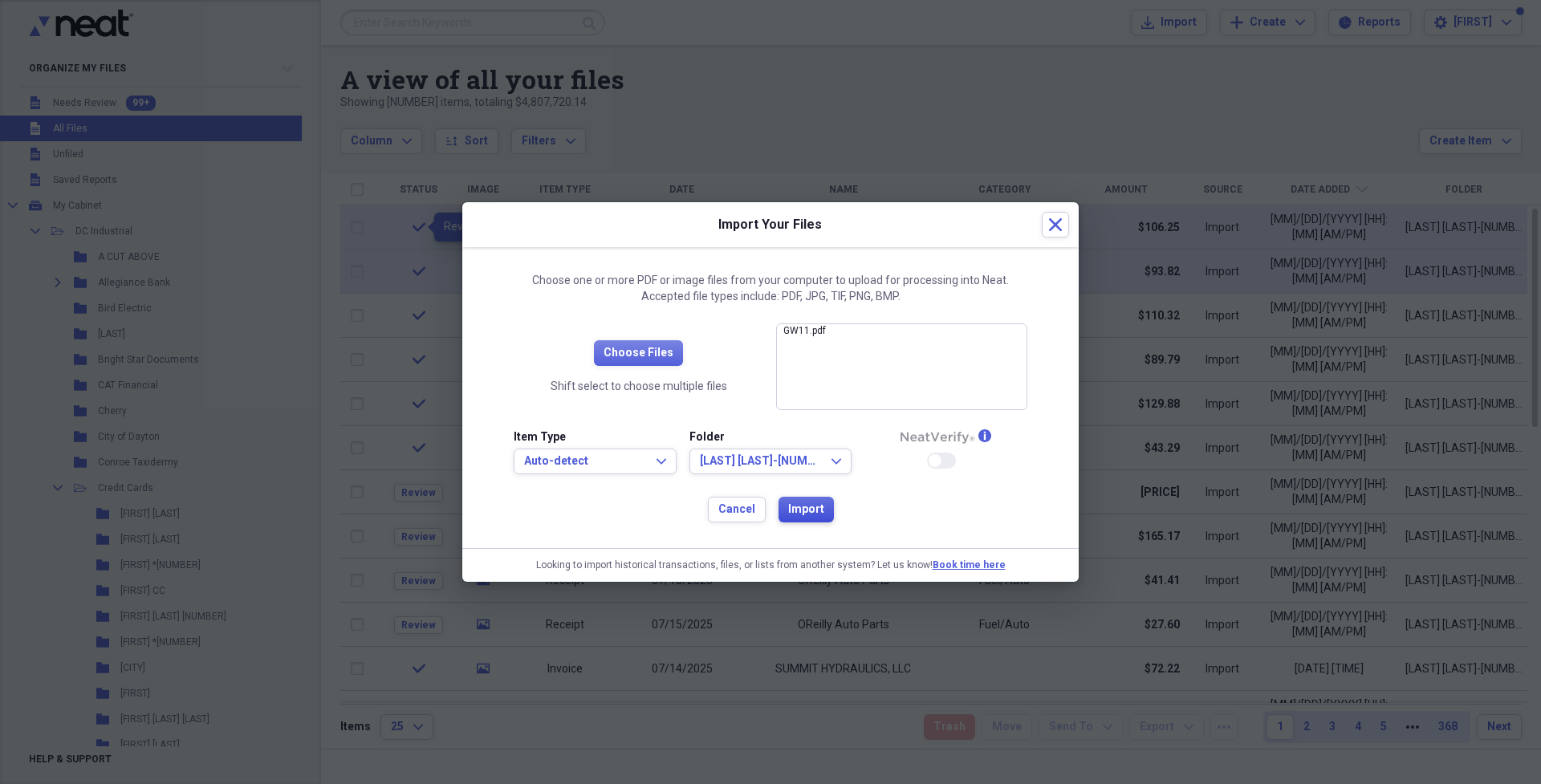 click on "Import" at bounding box center (806, 510) 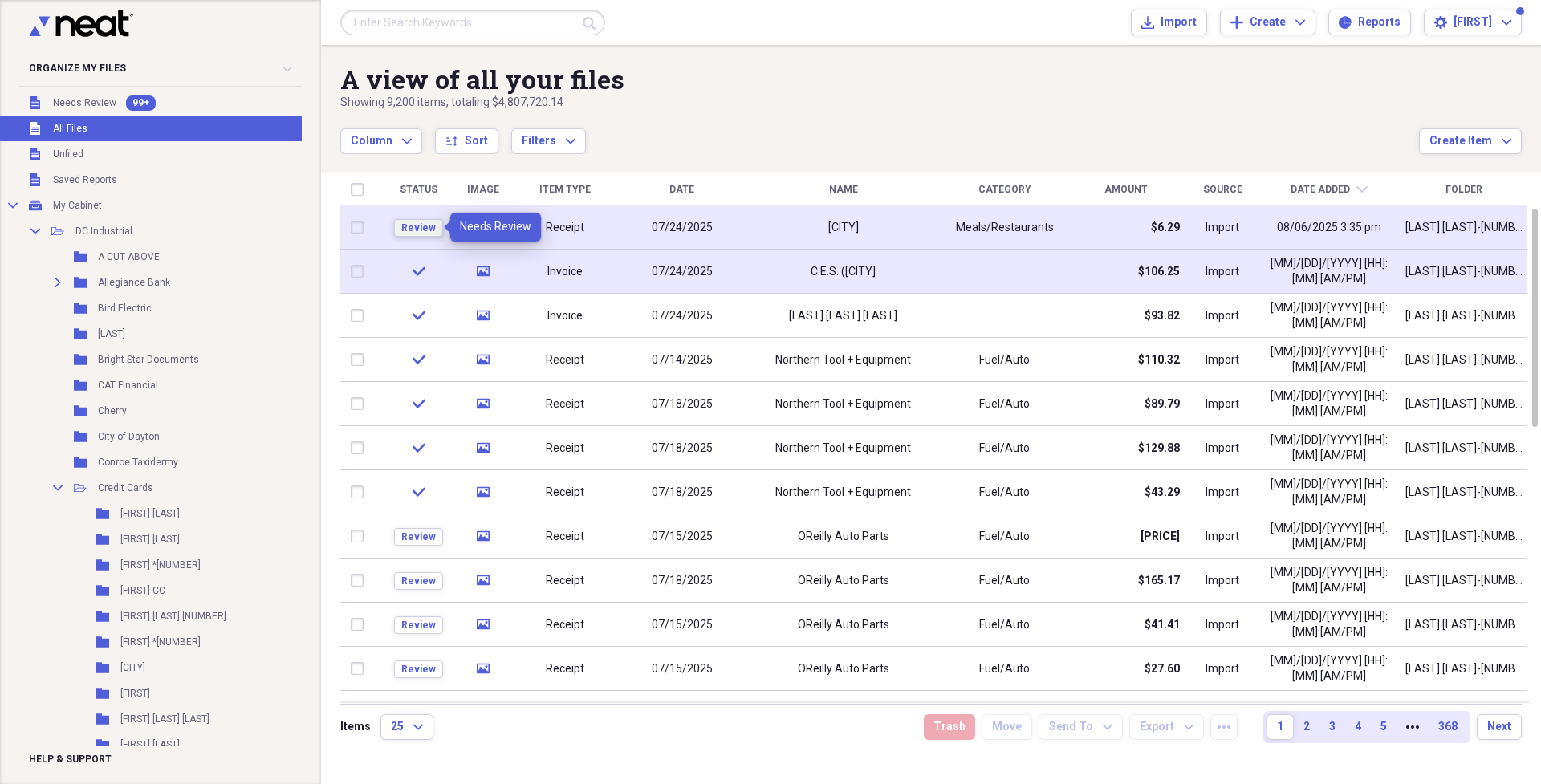 click on "Review" at bounding box center (418, 228) 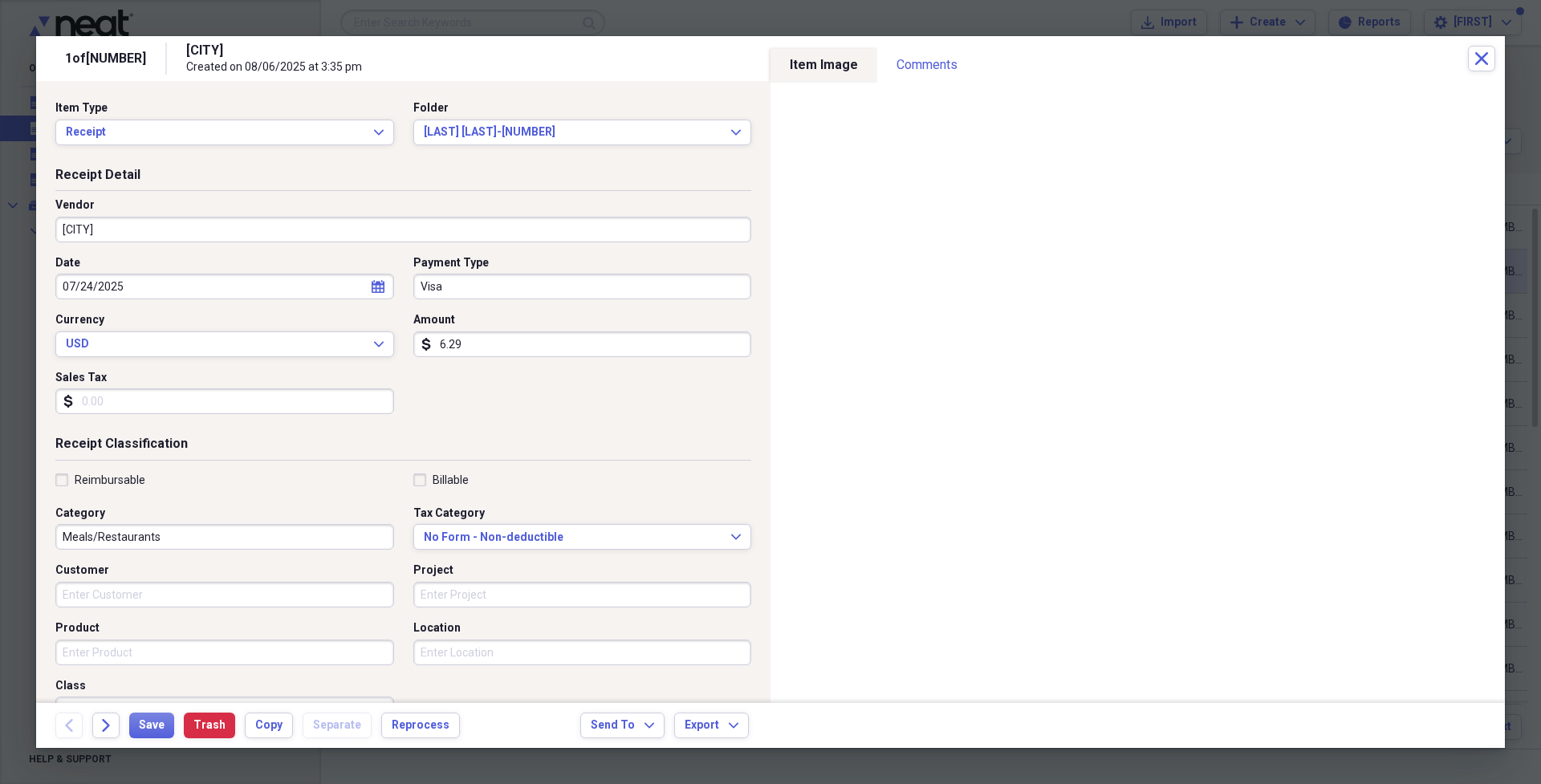 click on "[CITY]" at bounding box center (403, 230) 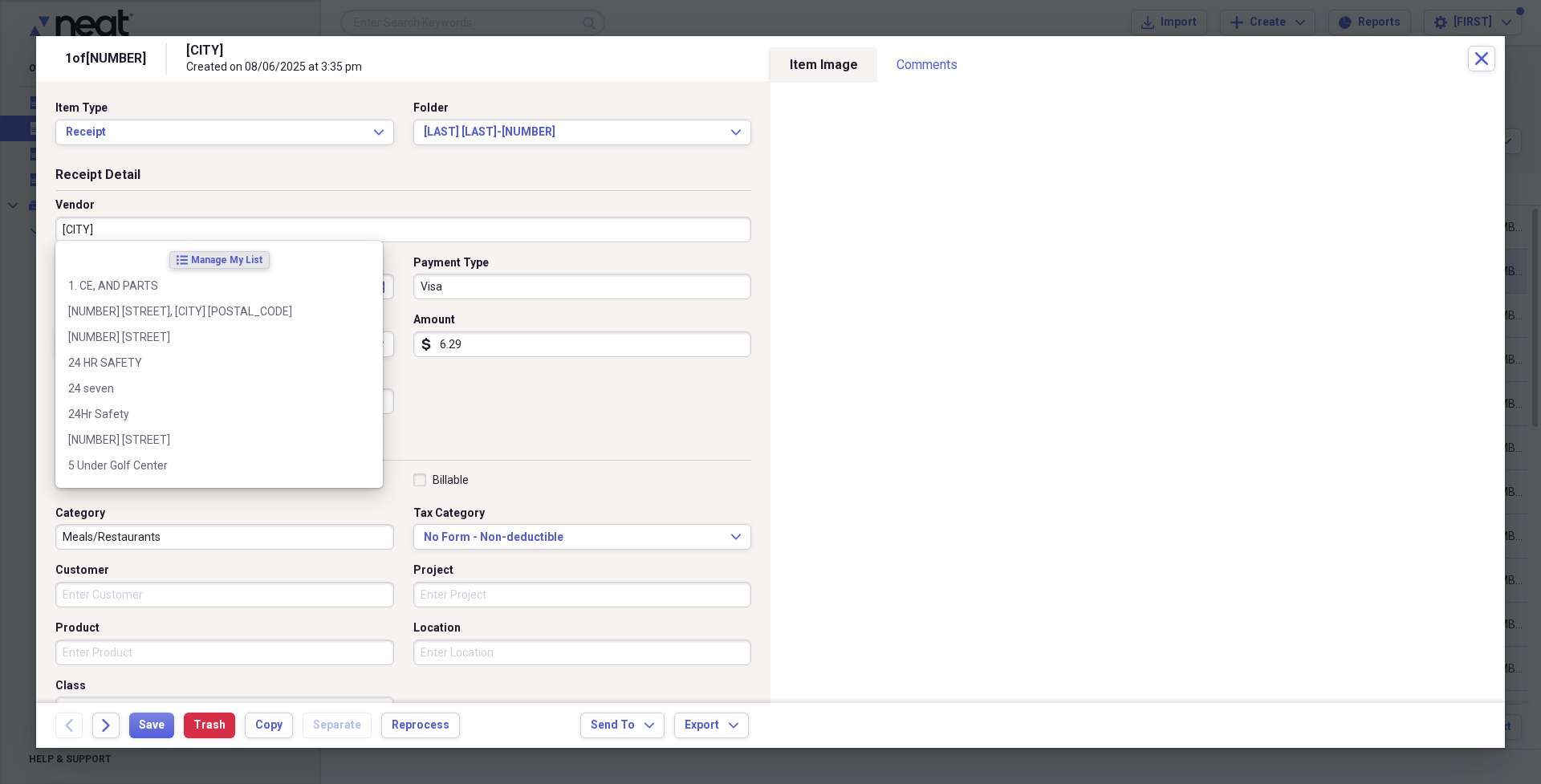 click on "[CITY]" at bounding box center (403, 230) 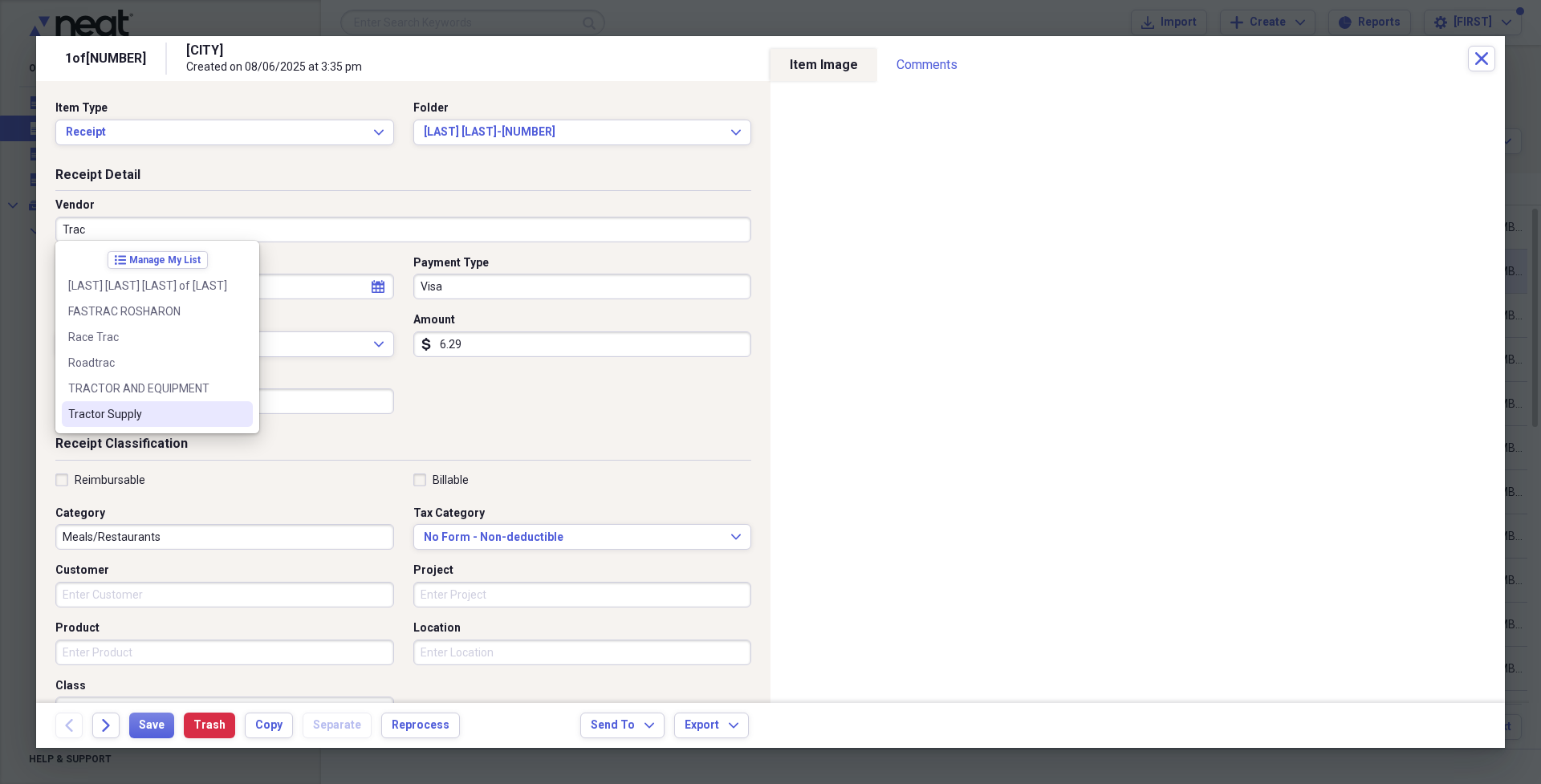 click on "Tractor Supply" at bounding box center (148, 414) 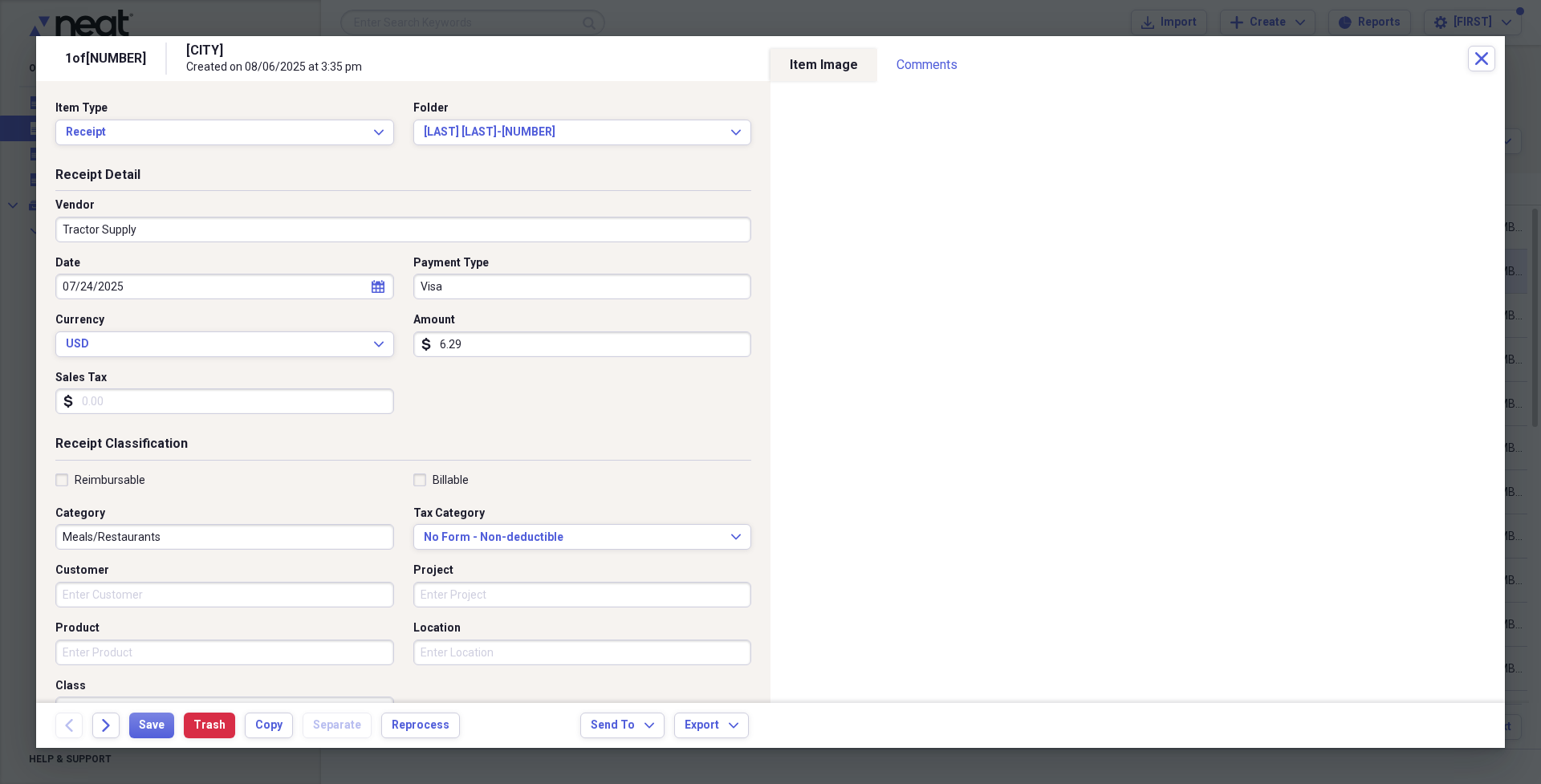 type on "Transportation" 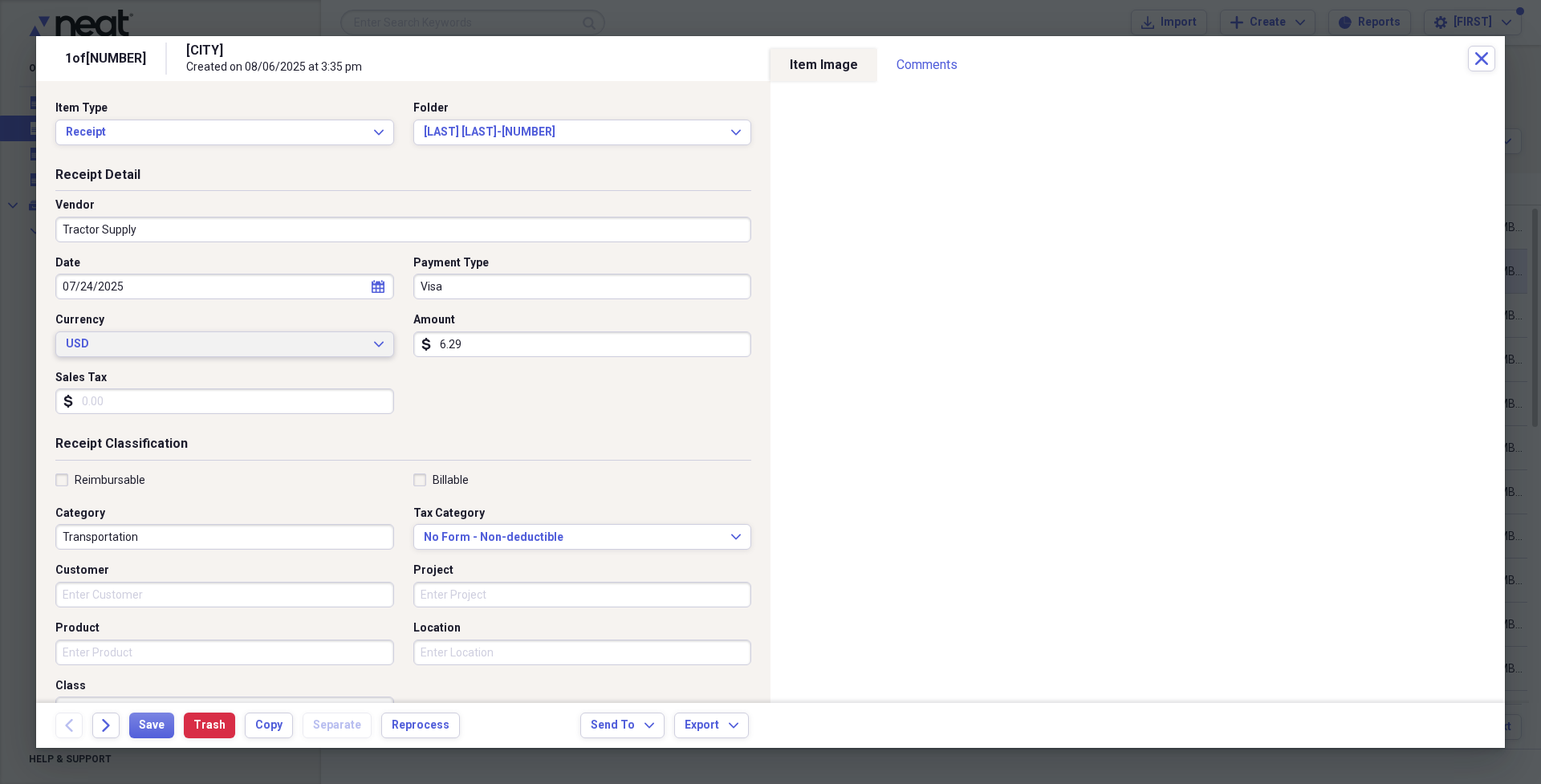 drag, startPoint x: 486, startPoint y: 345, endPoint x: 192, endPoint y: 343, distance: 294.0068 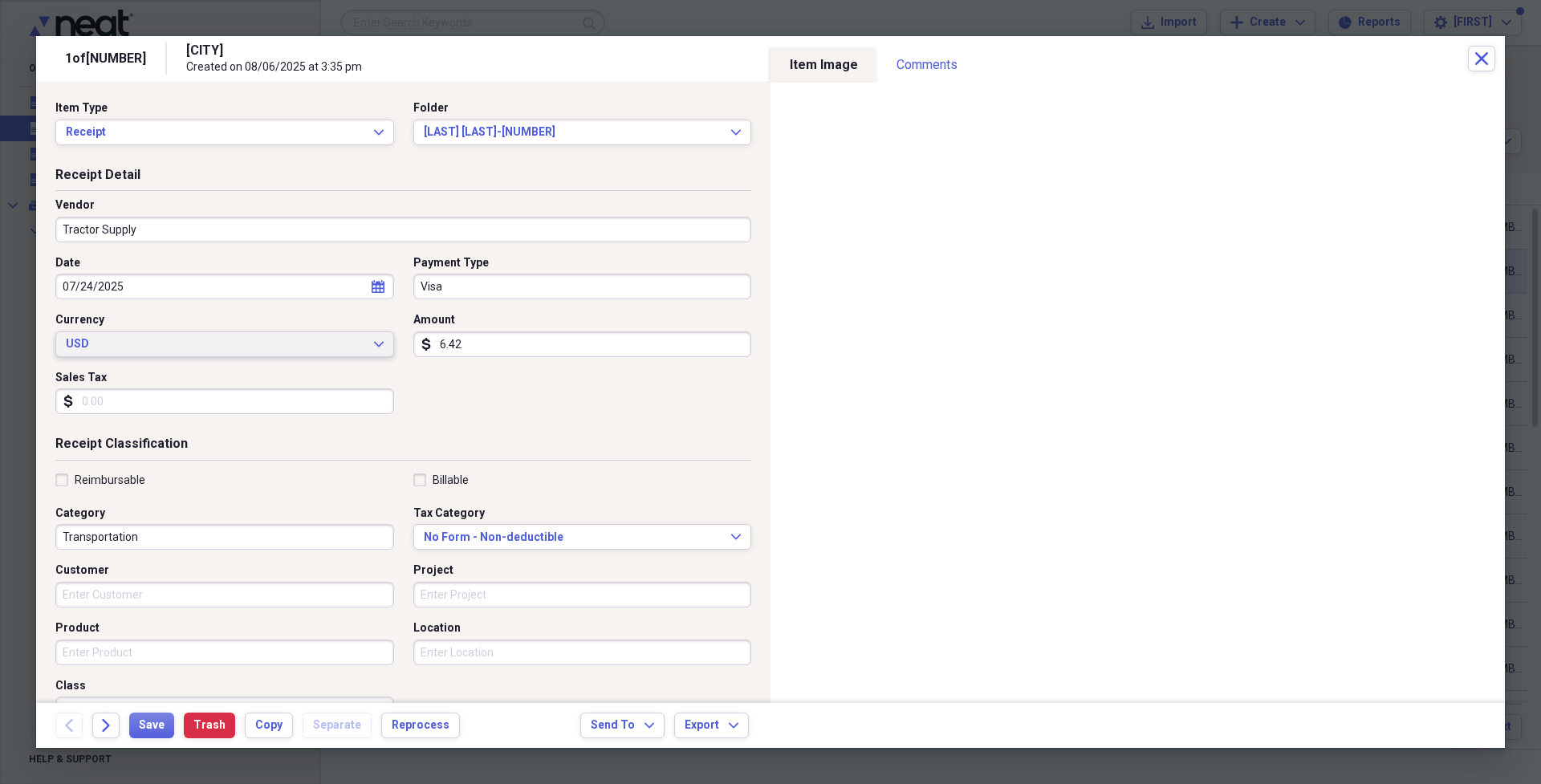 type on "64.24" 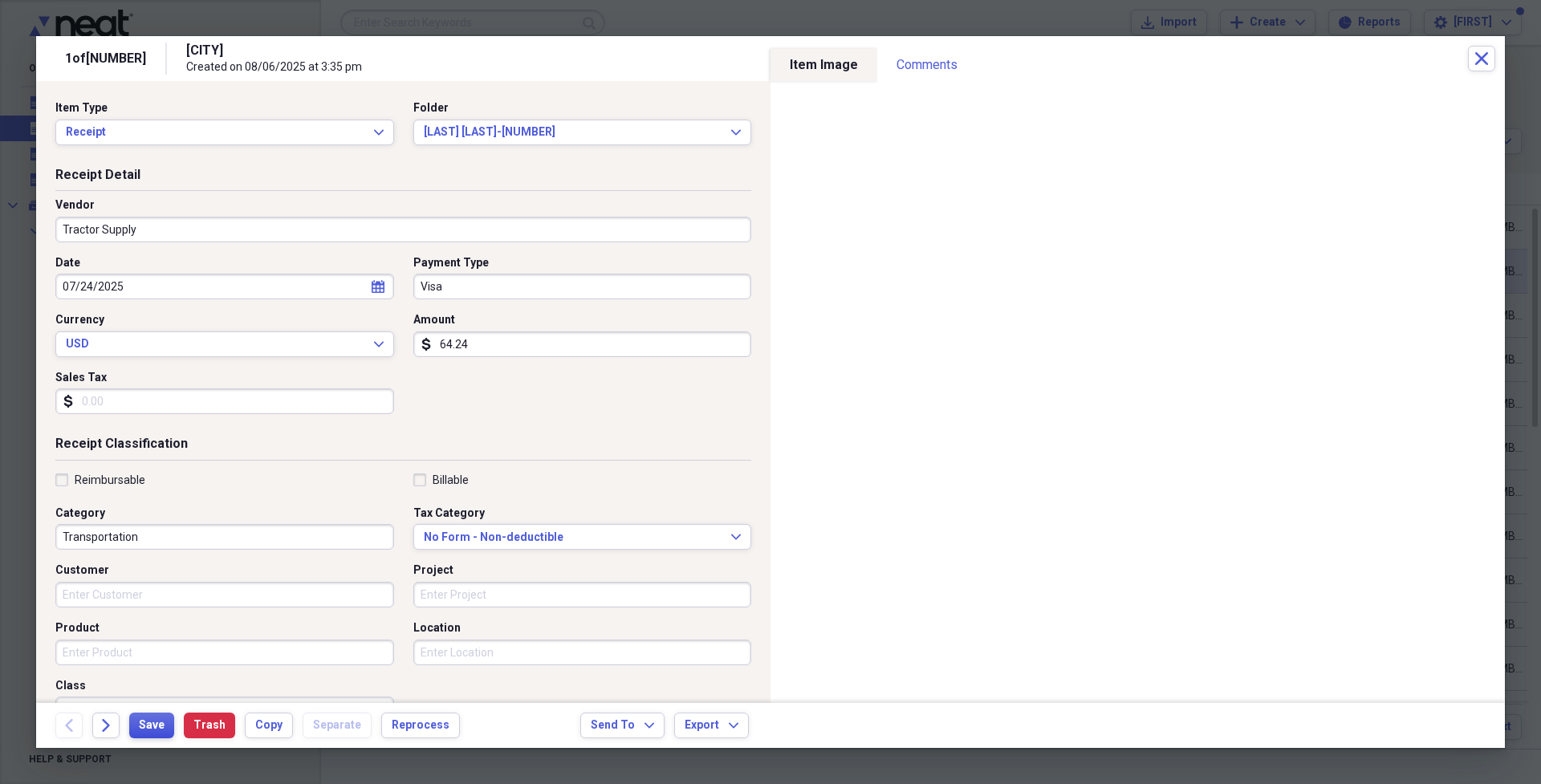 click on "Save" at bounding box center (152, 725) 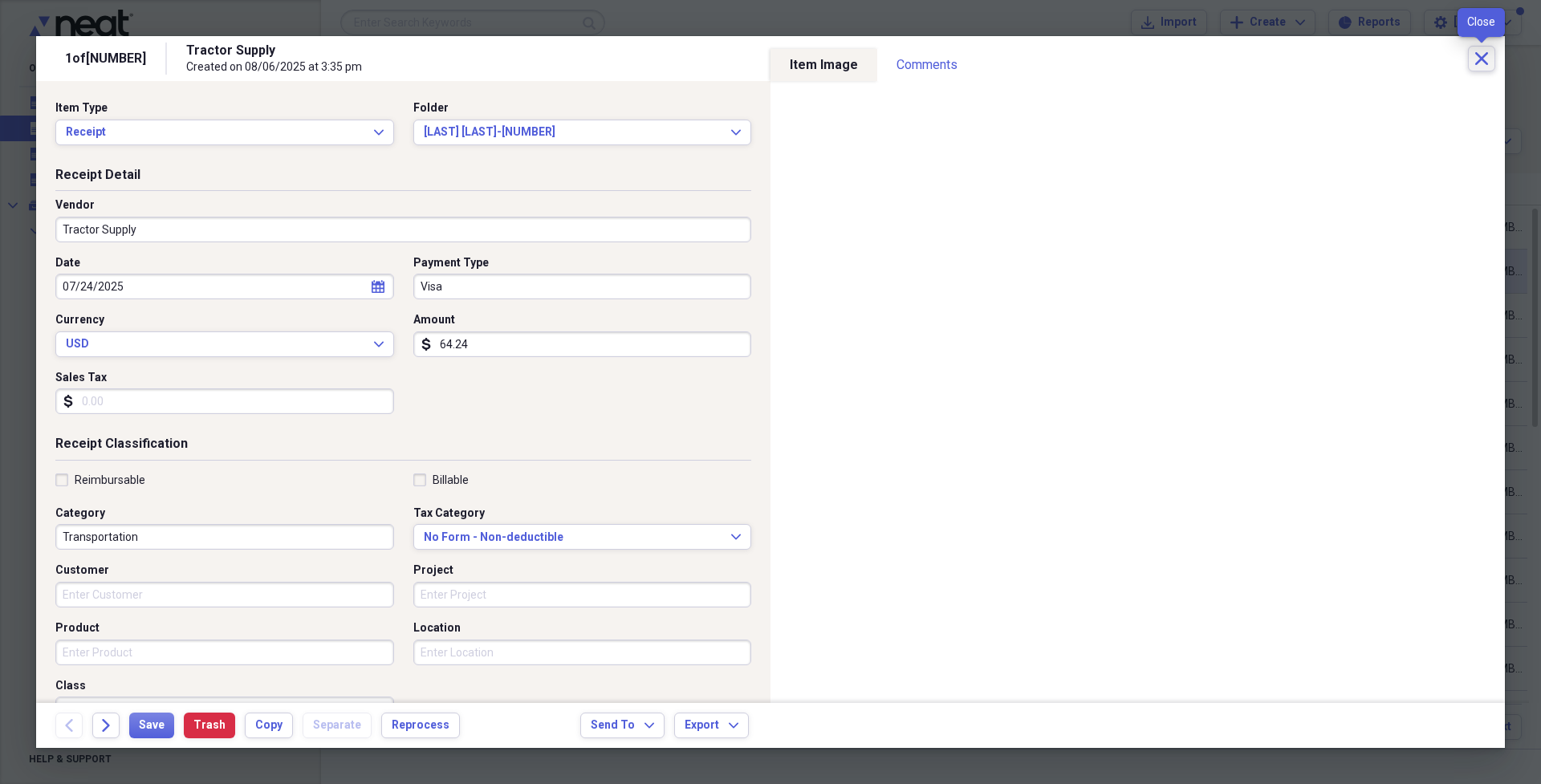 click on "Close" 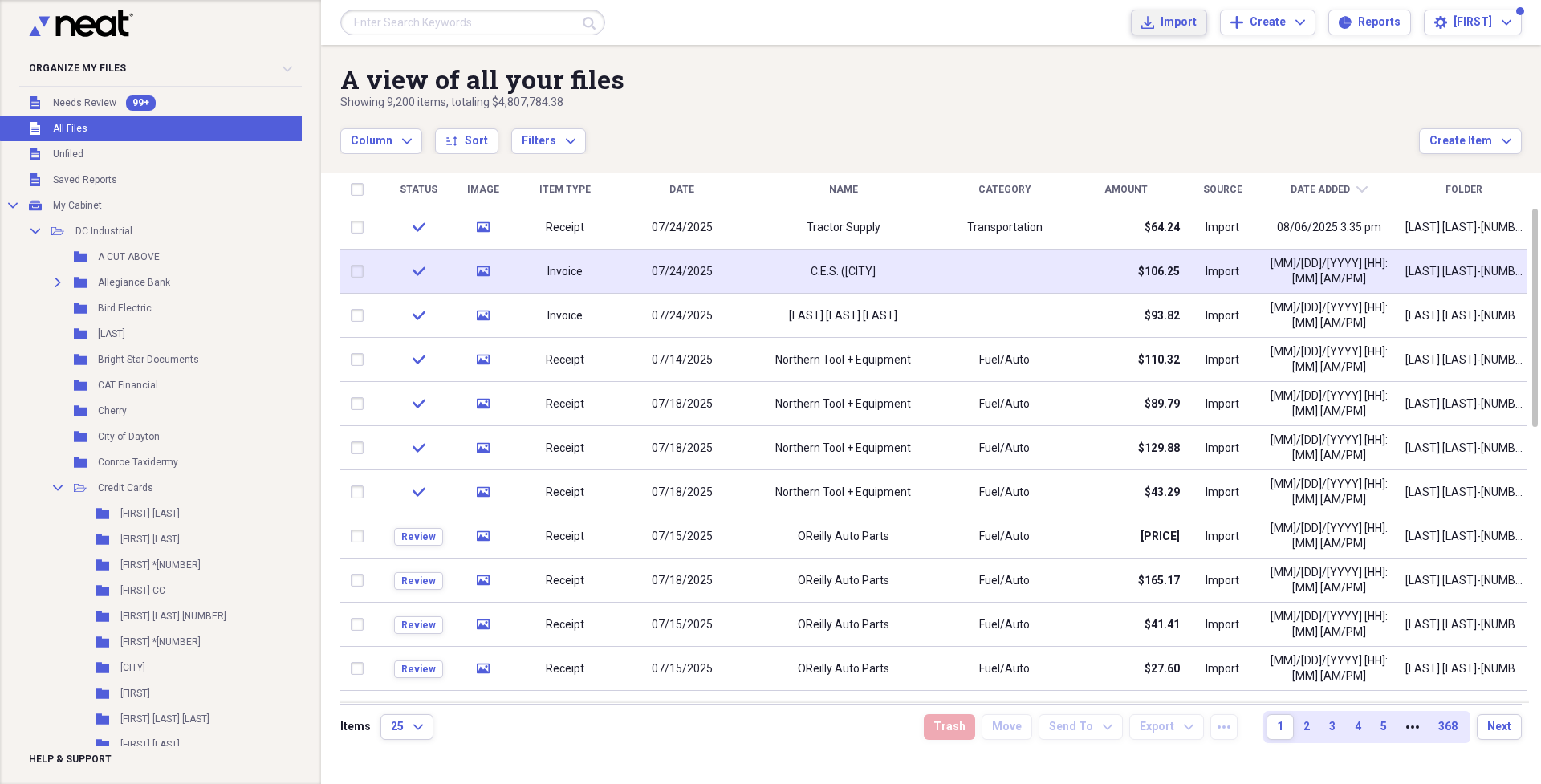 click on "Import" 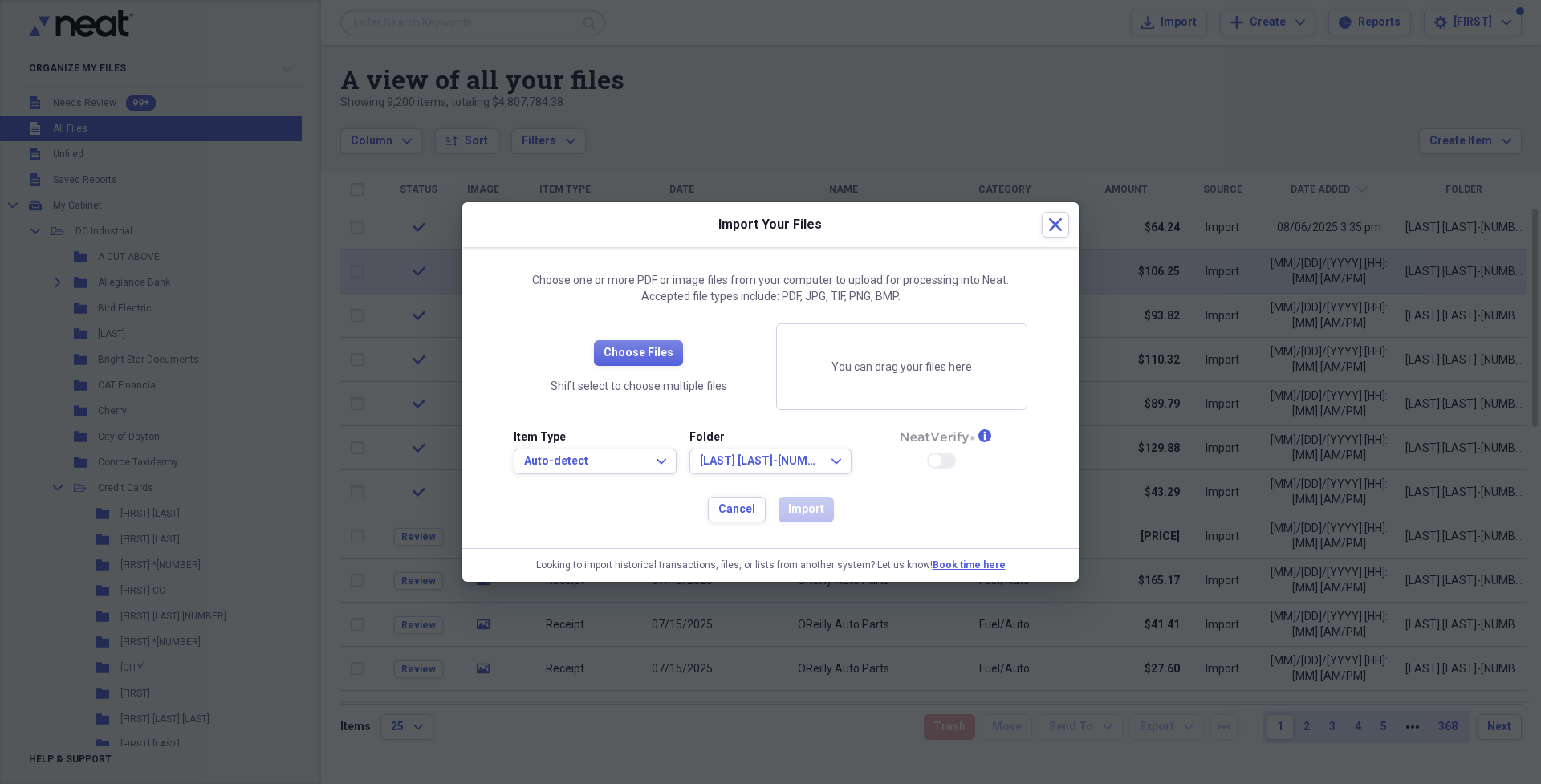 click on "Choose Files Shift select to choose multiple files" at bounding box center (638, 367) 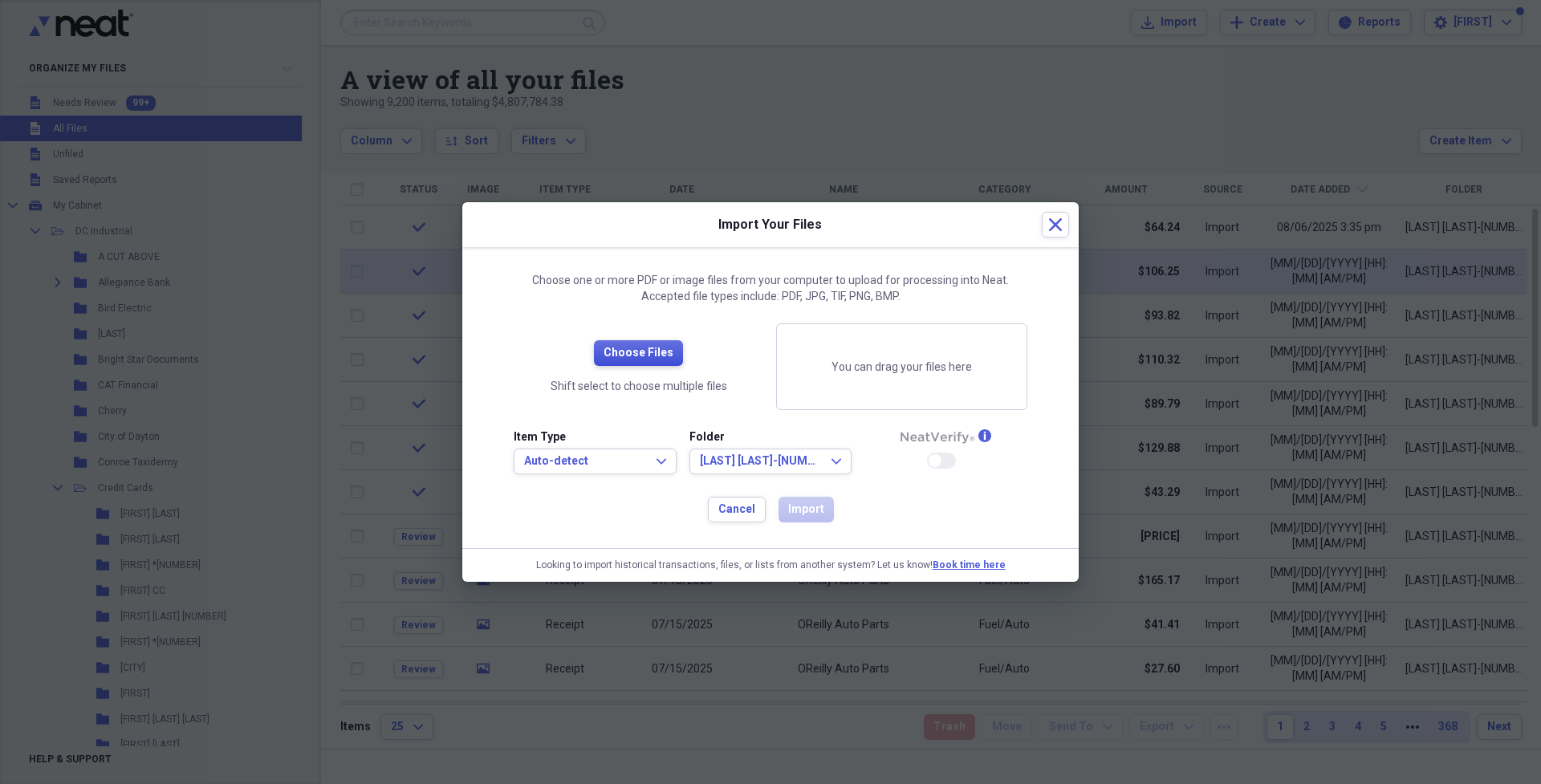 click on "Choose Files" at bounding box center [638, 353] 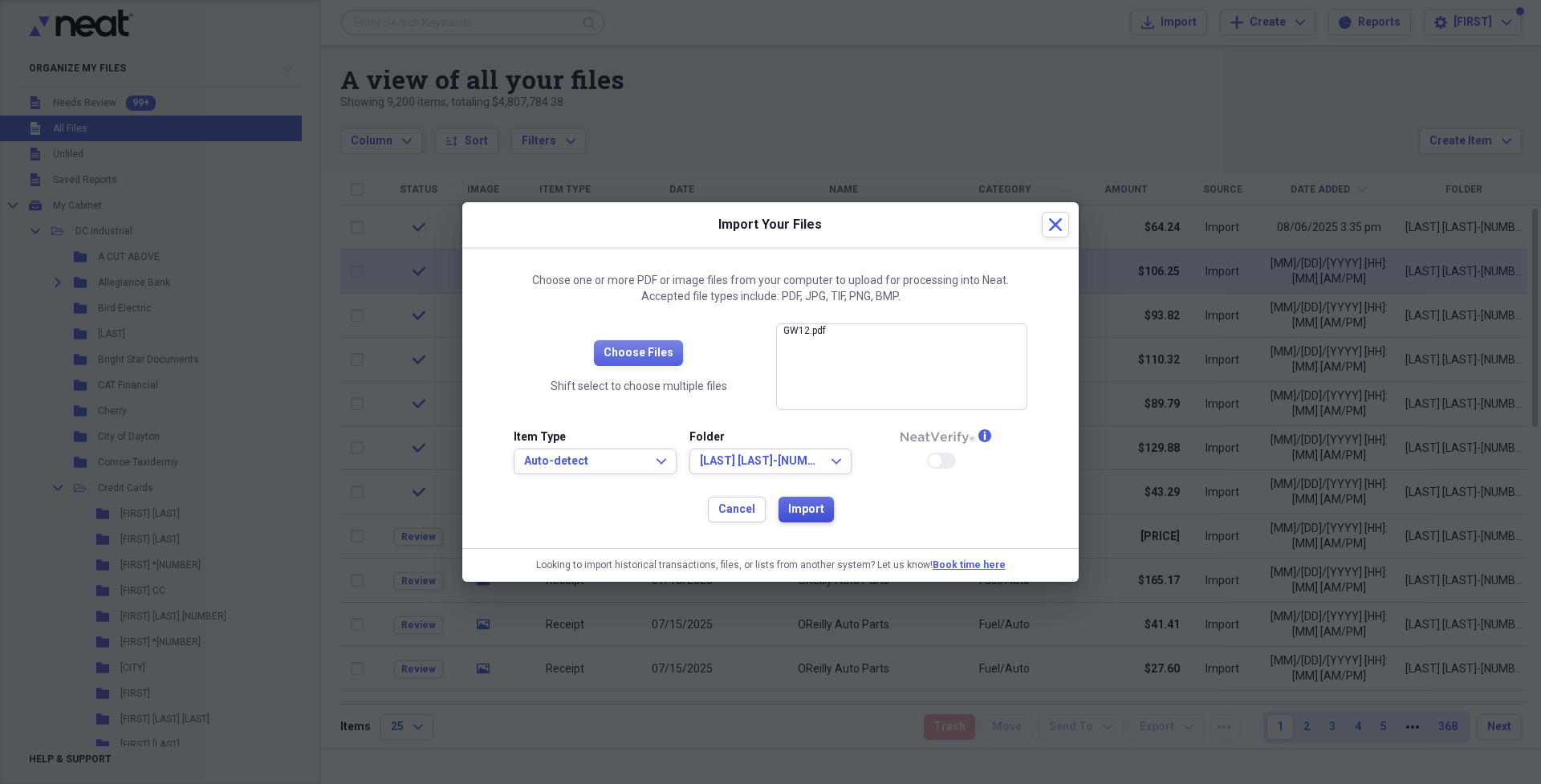 click on "Import" at bounding box center (806, 510) 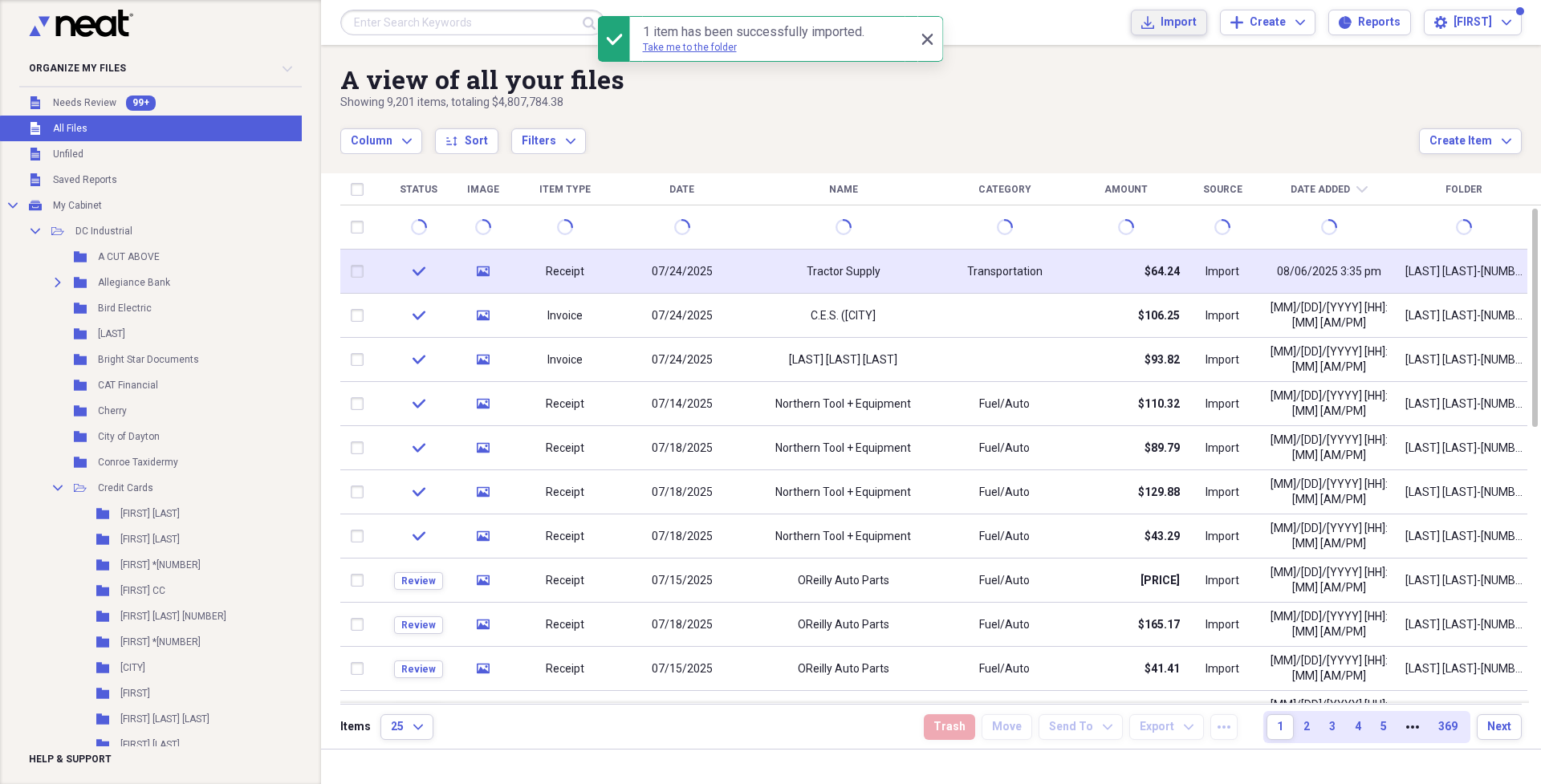 click on "Import Import" at bounding box center [1169, 22] 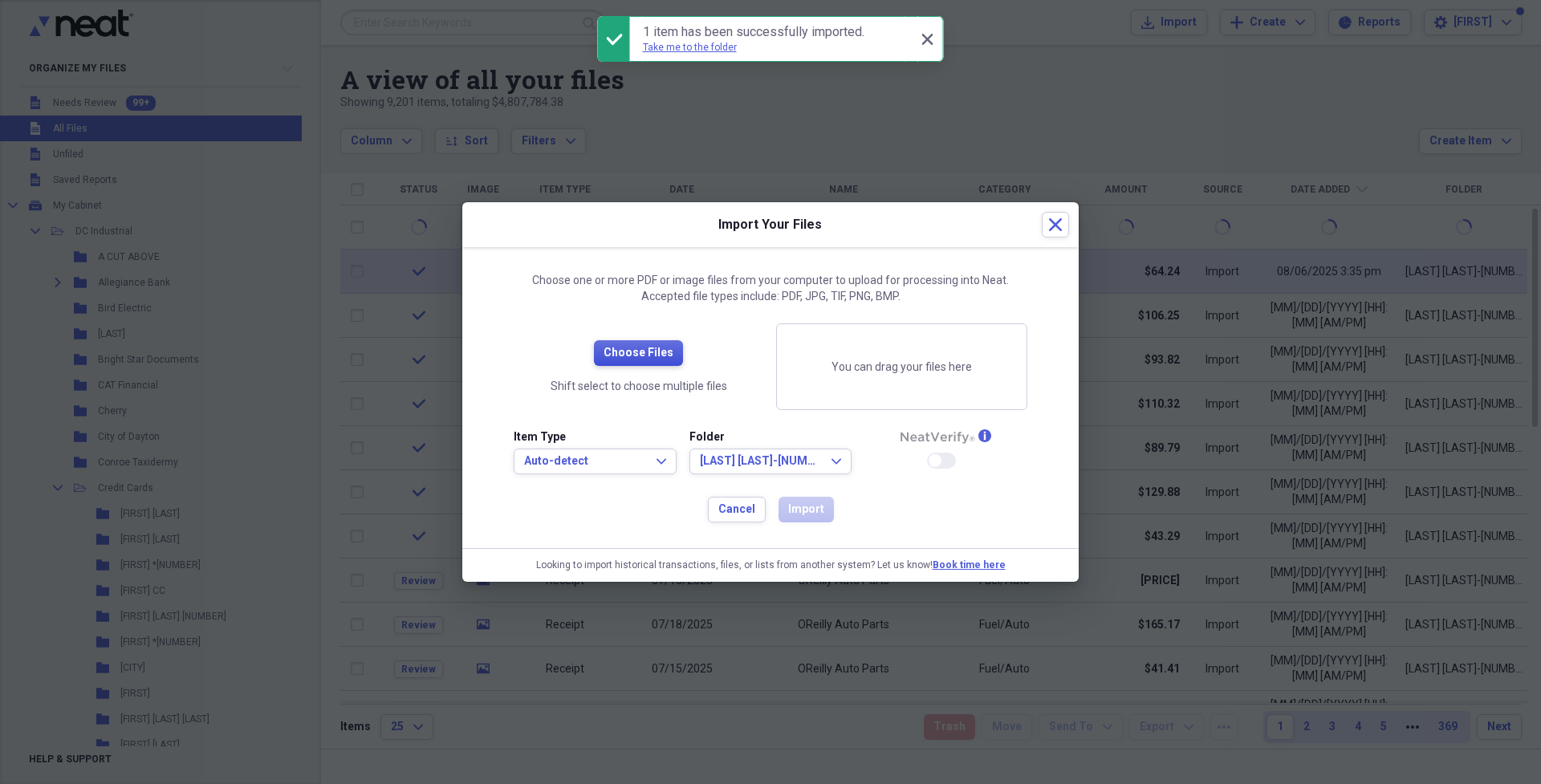 click on "Choose Files" at bounding box center [638, 353] 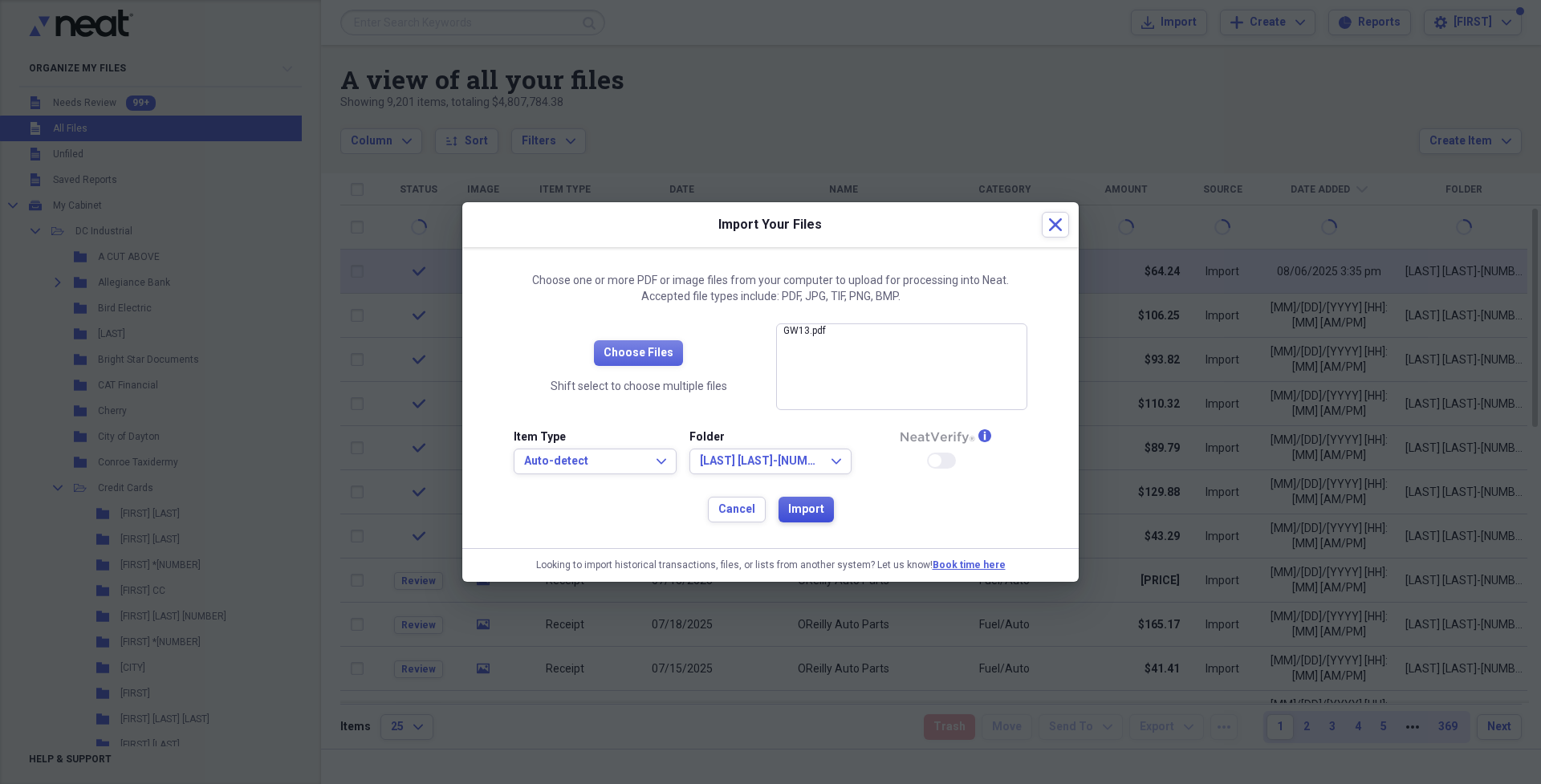 click on "Import" at bounding box center [806, 510] 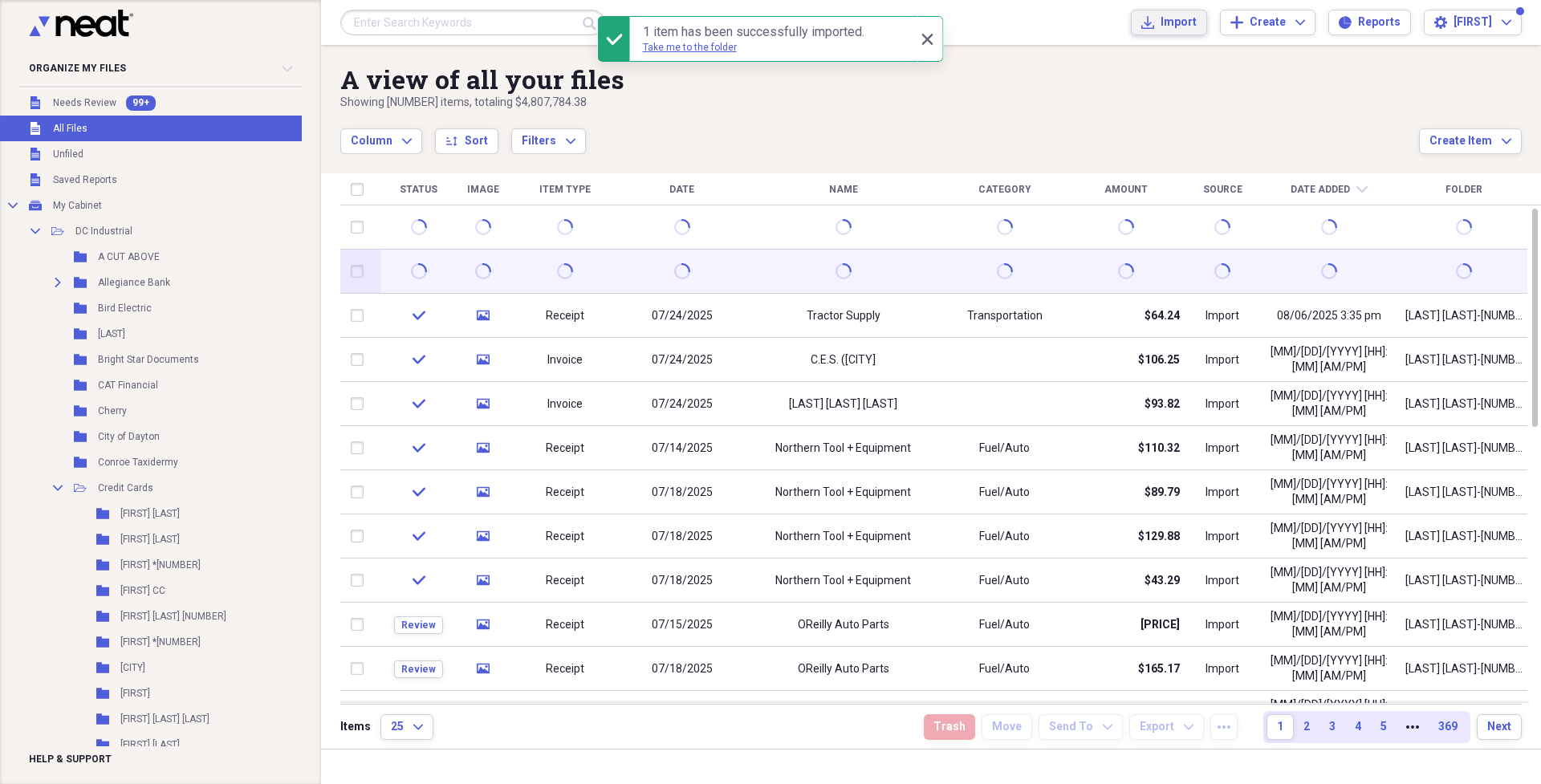 click on "Import Import" at bounding box center (1169, 22) 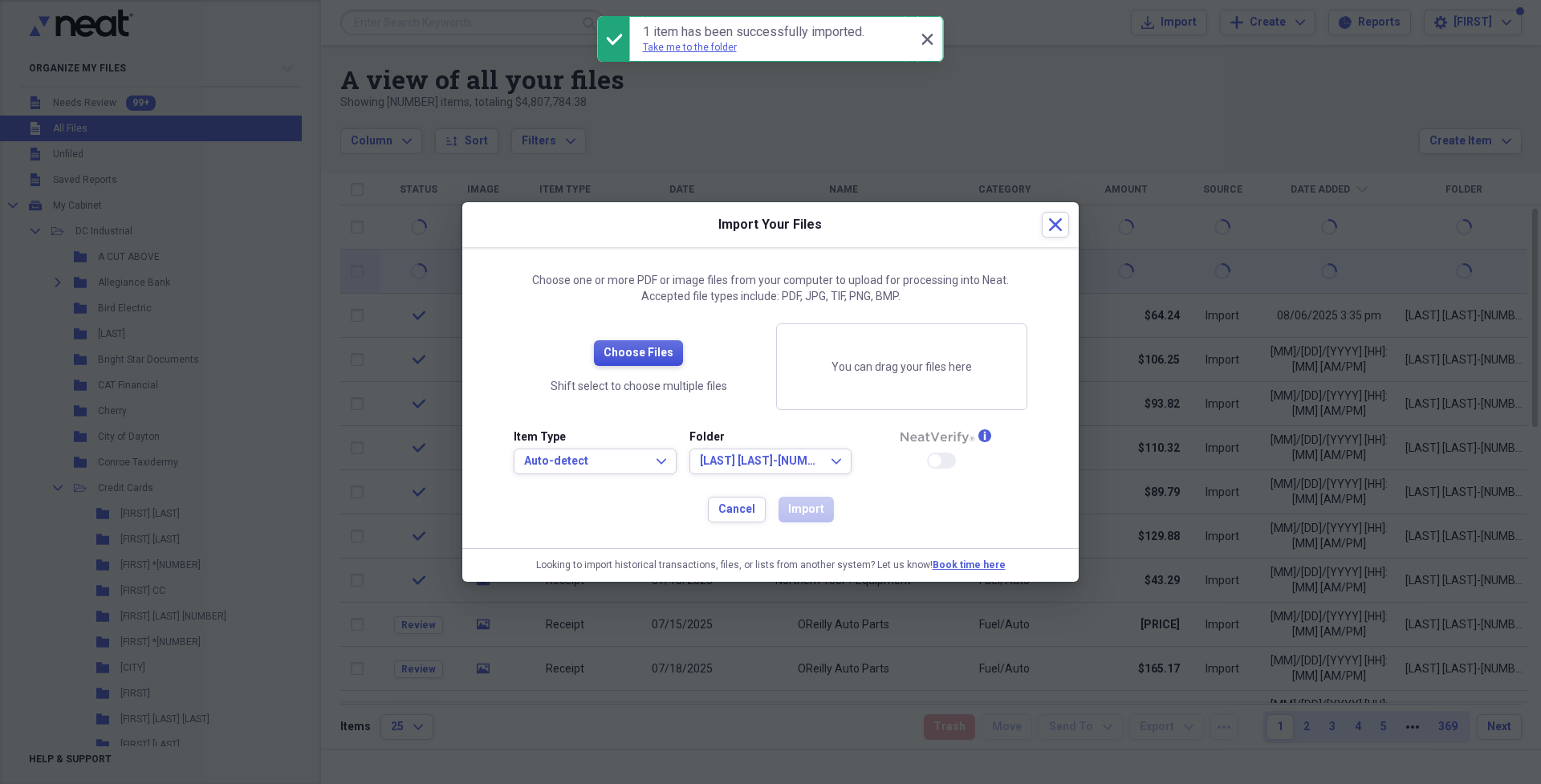 click on "Choose Files" at bounding box center (638, 353) 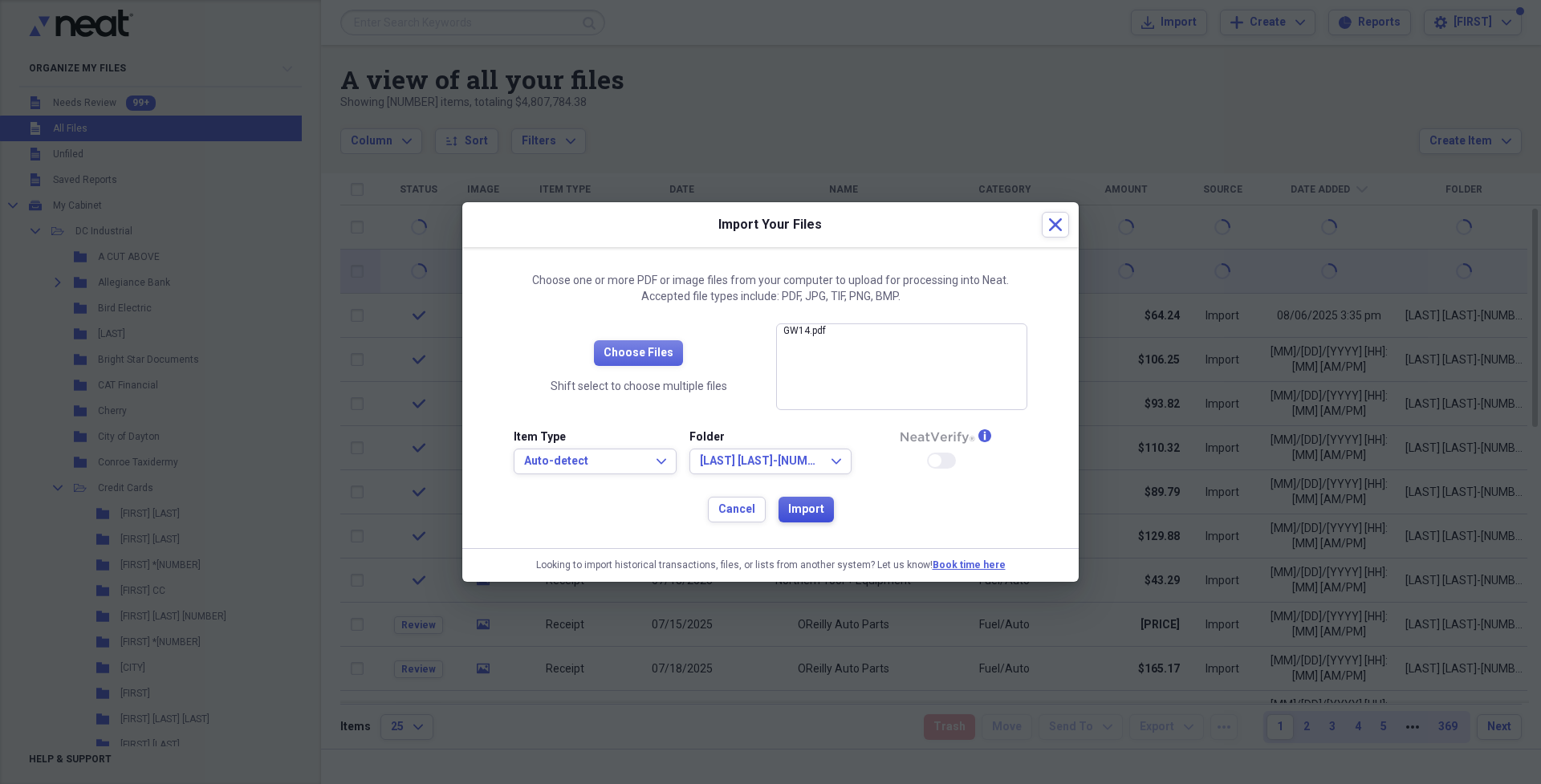 click on "Import" at bounding box center [806, 510] 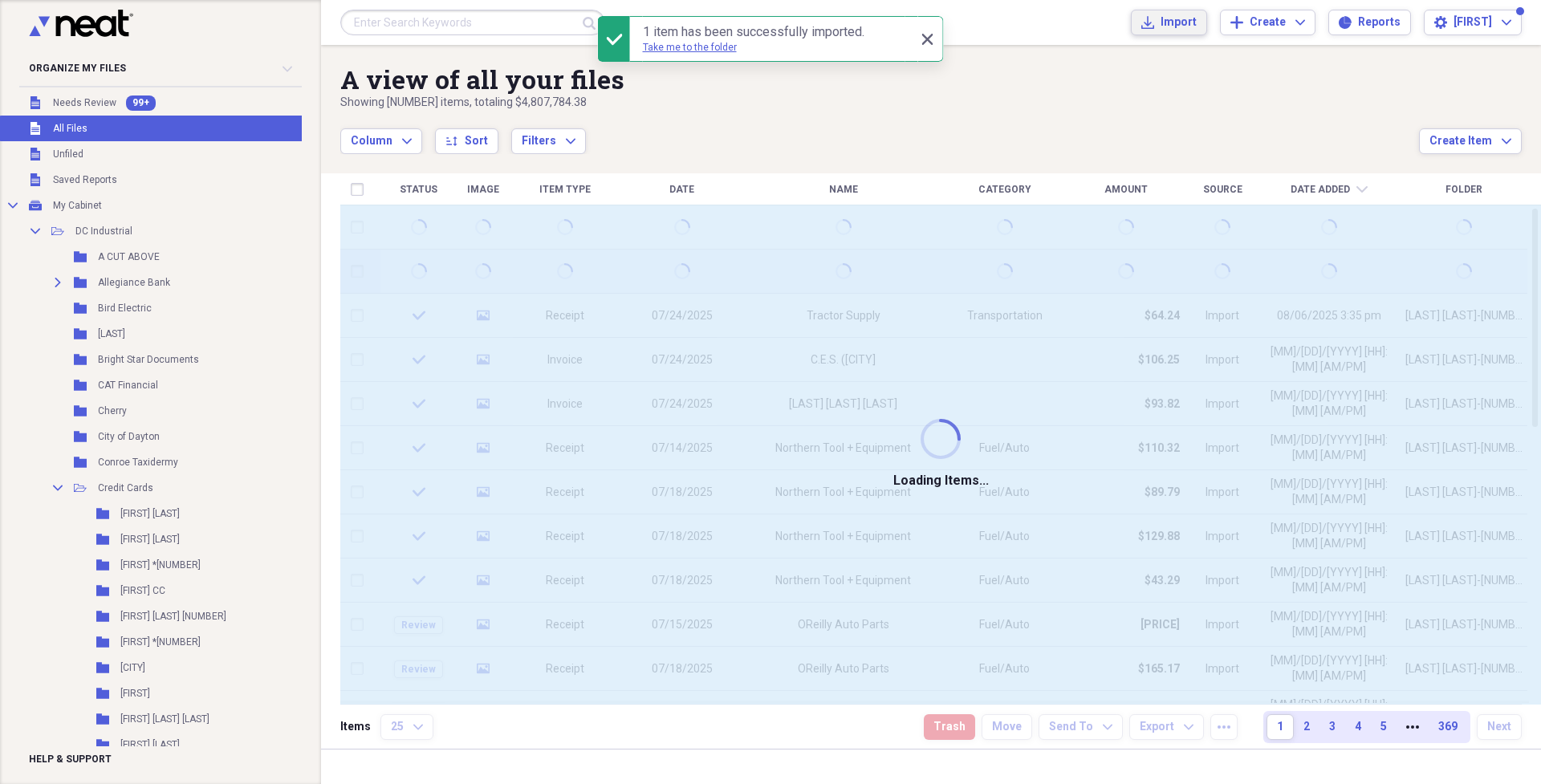 click on "Import Import" at bounding box center [1169, 22] 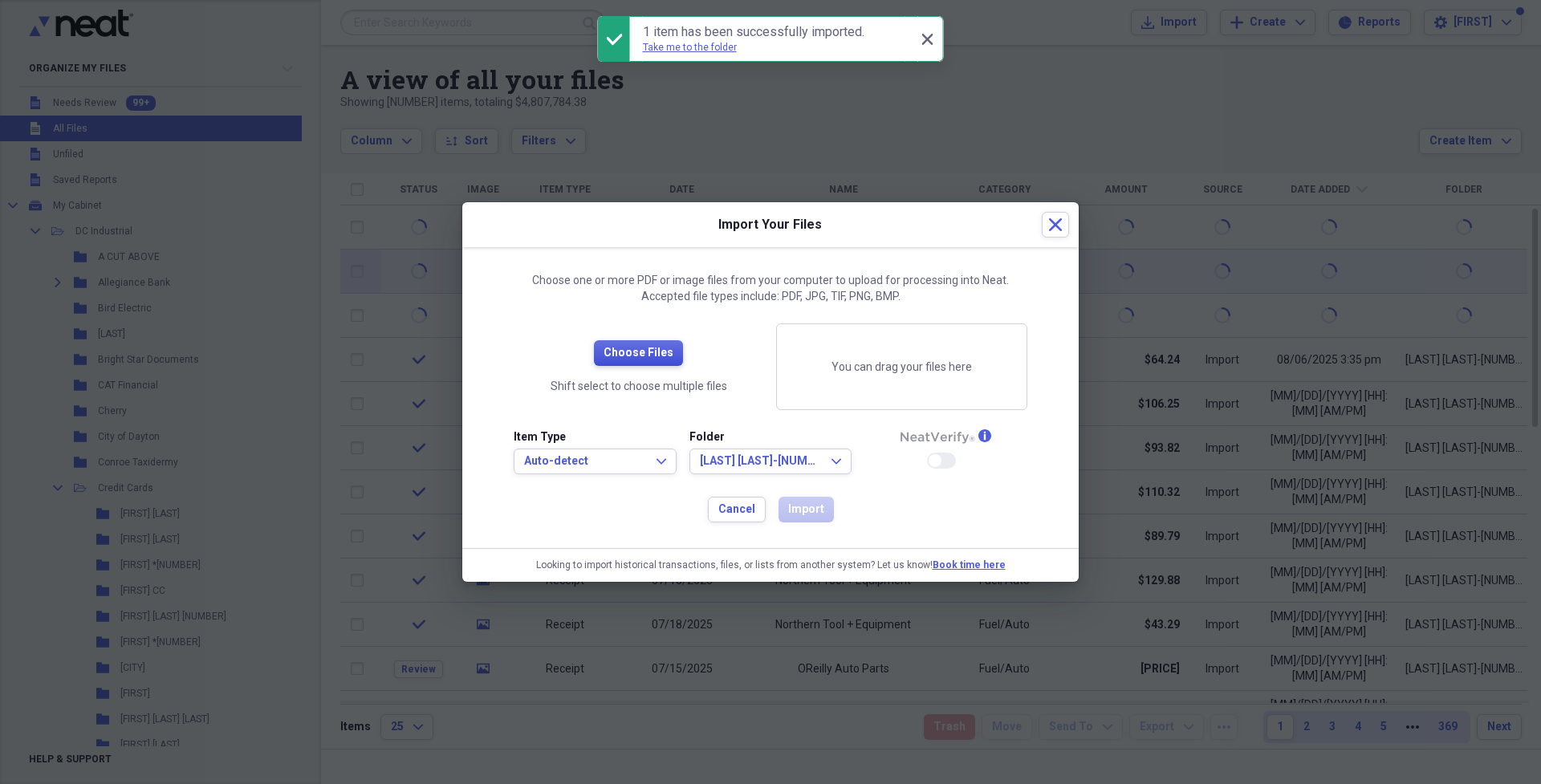 click on "Choose Files" at bounding box center (638, 353) 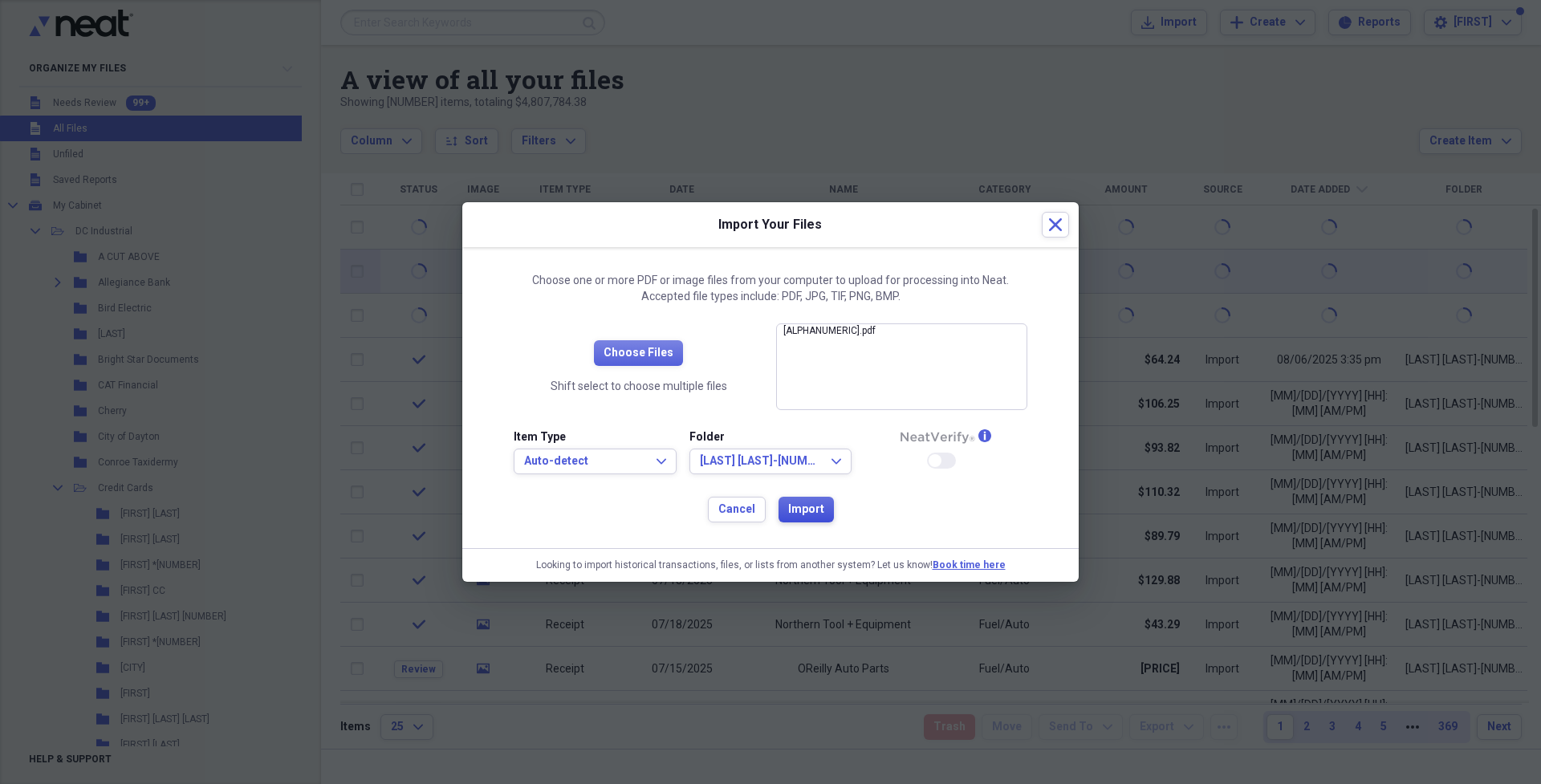 click on "Import" at bounding box center [806, 510] 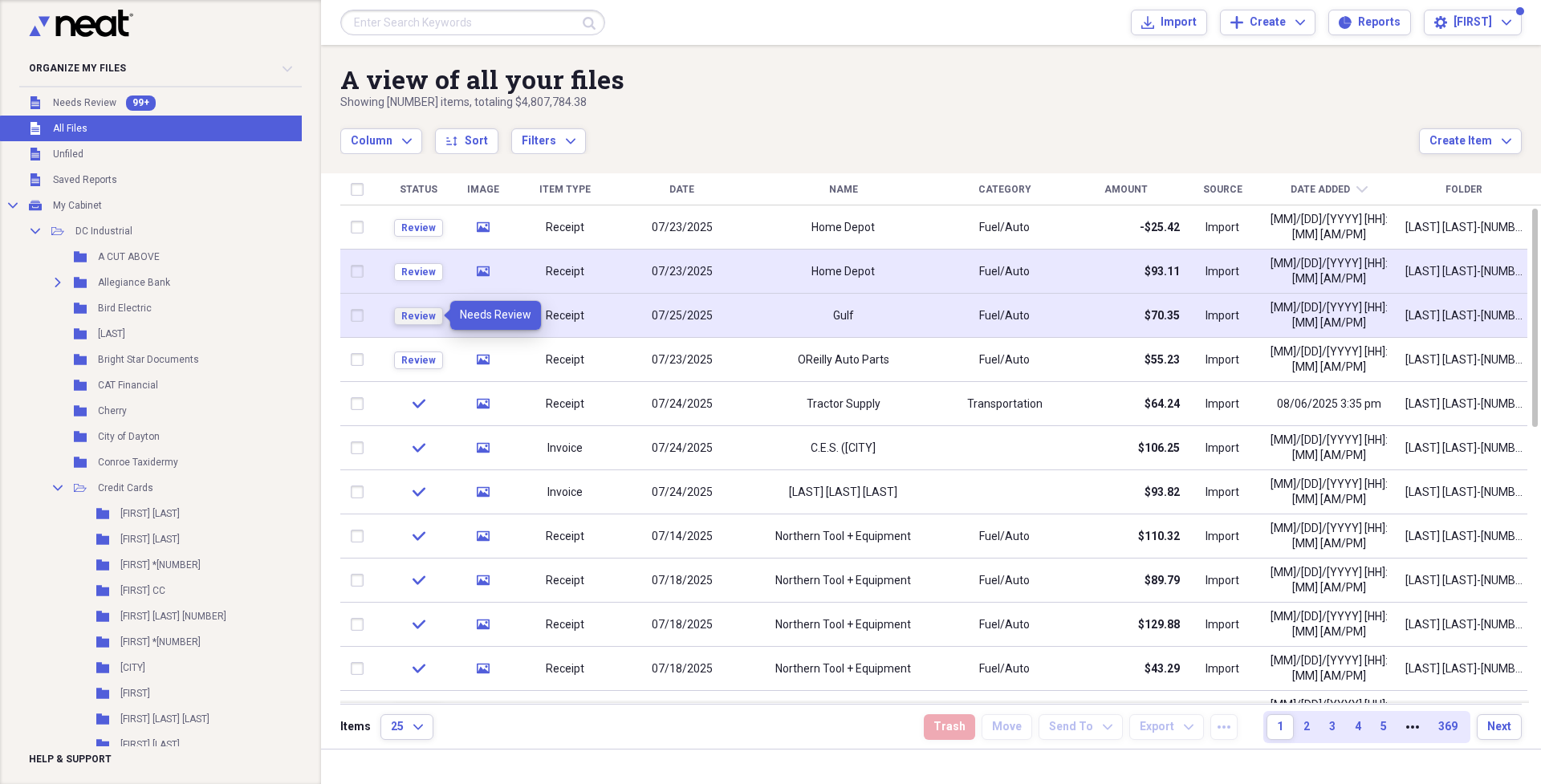 click on "Review" at bounding box center (418, 316) 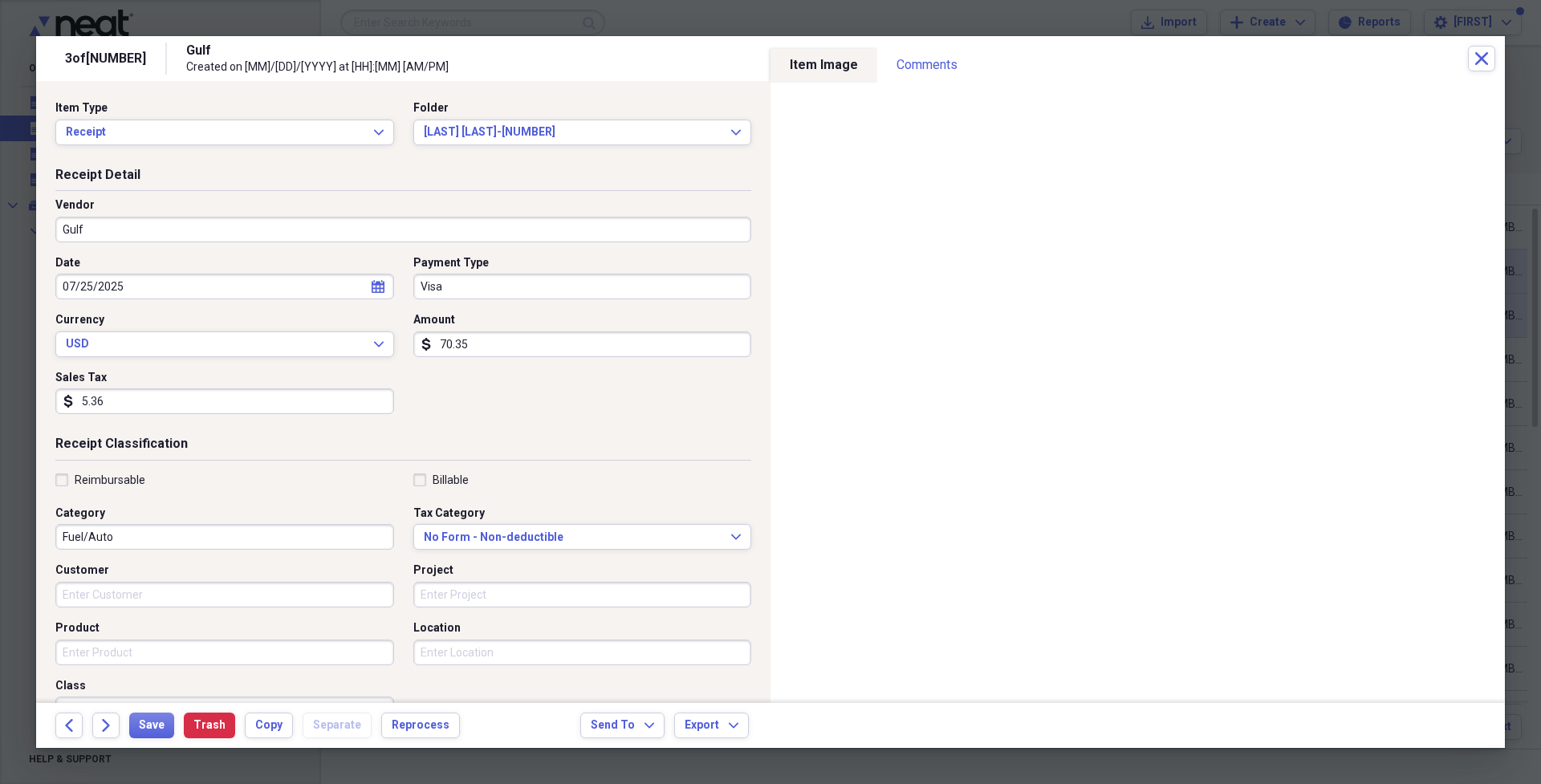 click on "Gulf" at bounding box center (403, 230) 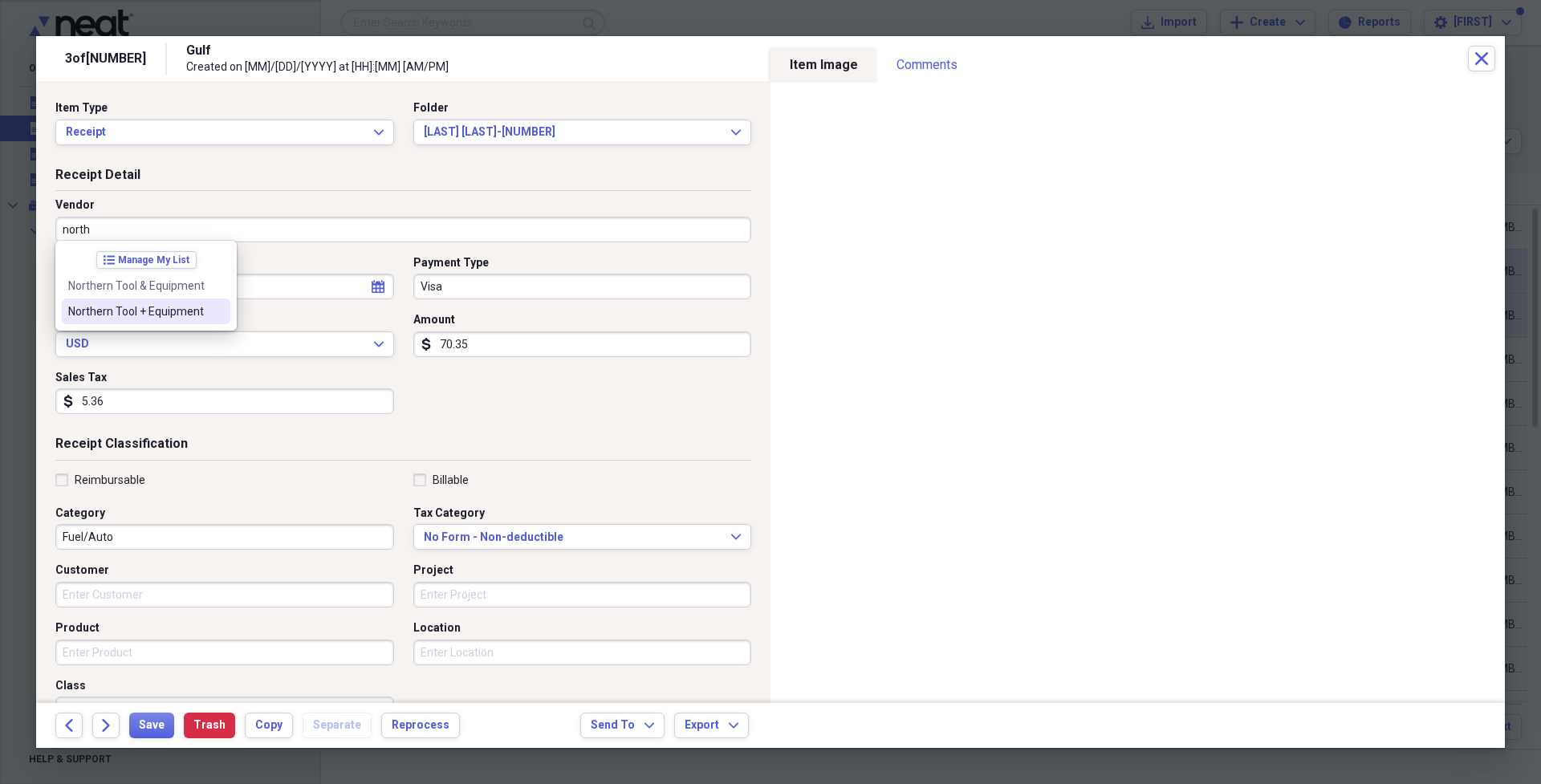 click on "Northern Tool + Equipment" at bounding box center (146, 311) 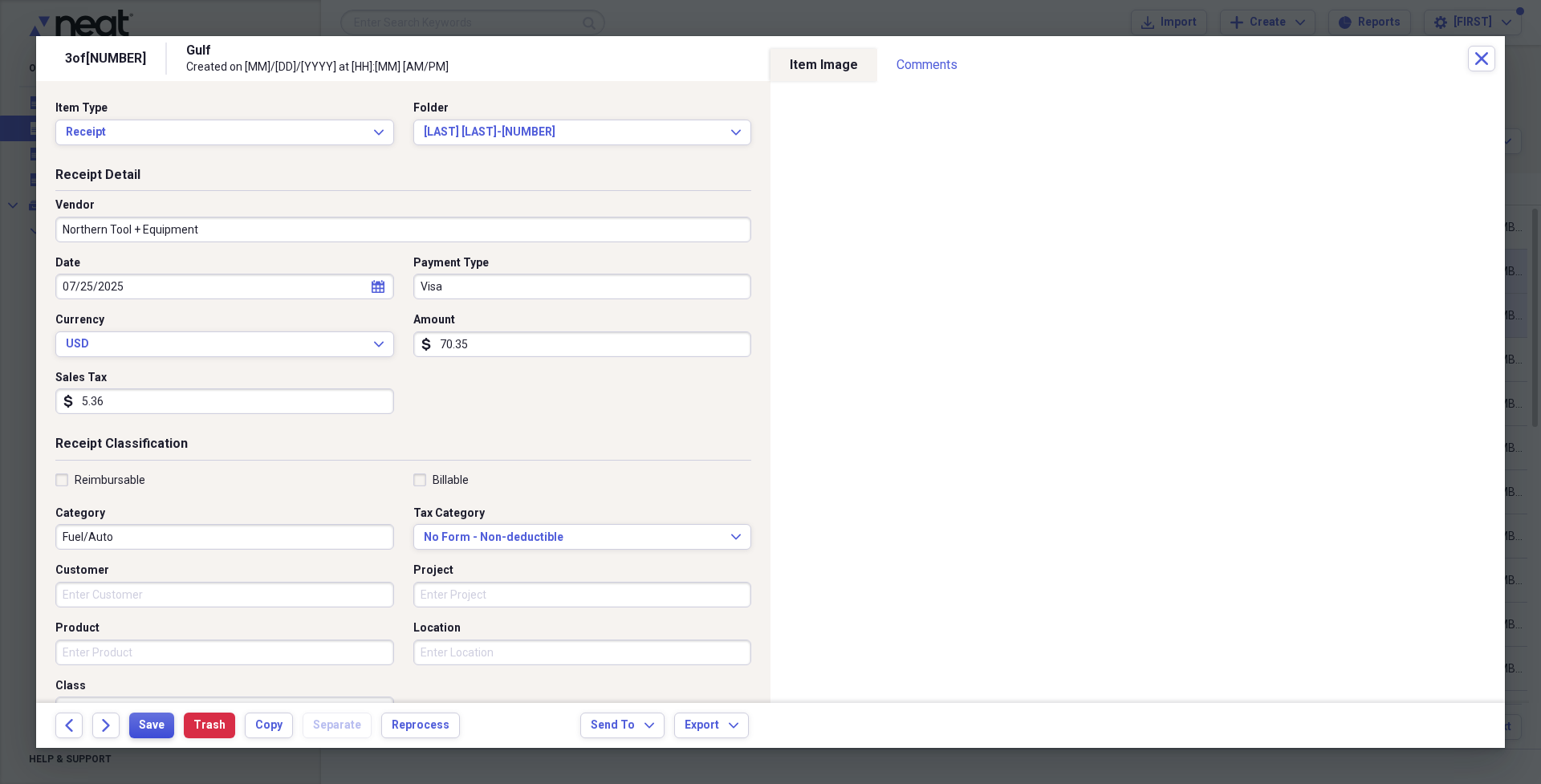 click on "Save" at bounding box center [152, 725] 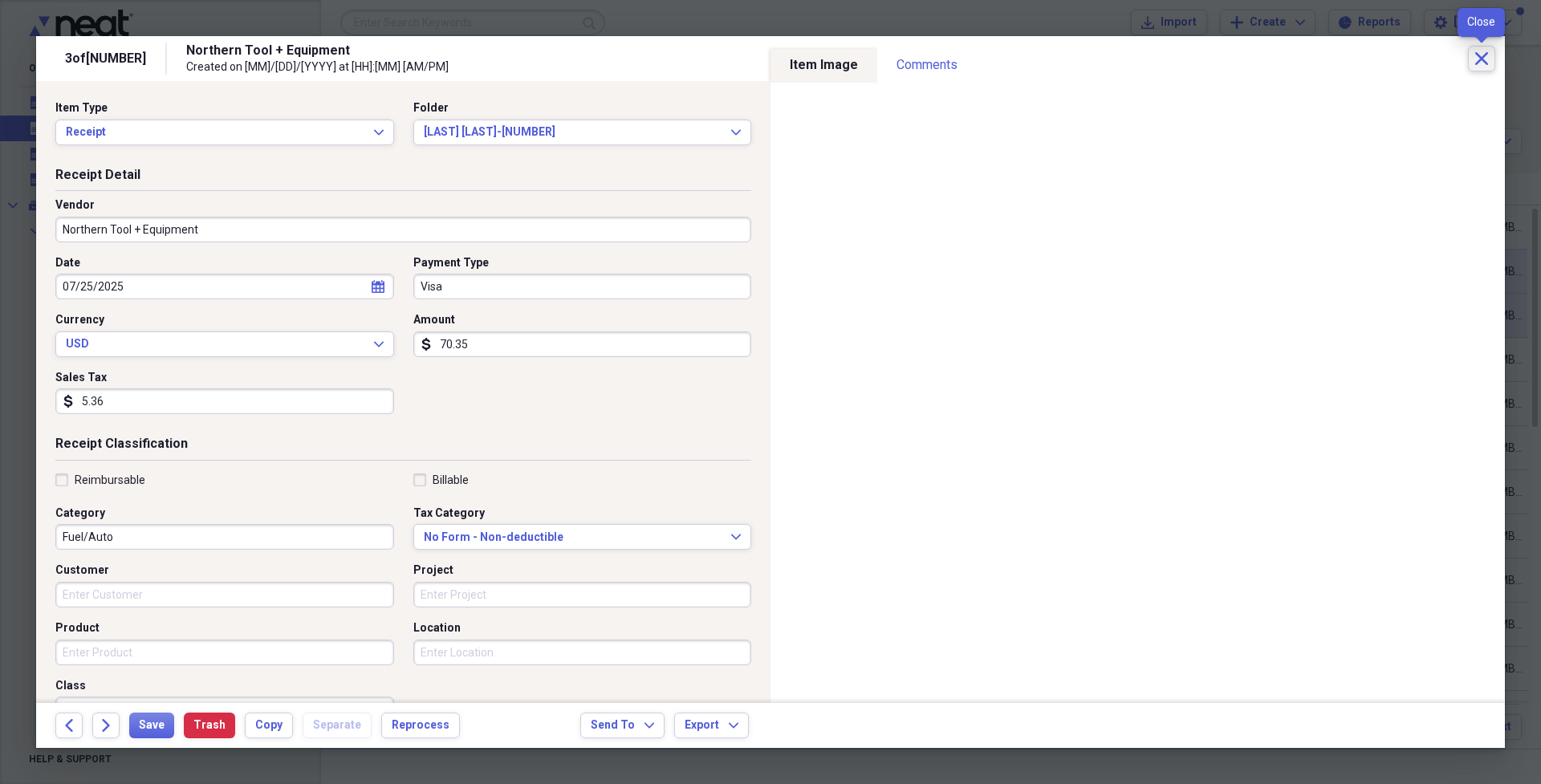click on "Close" at bounding box center [1482, 59] 